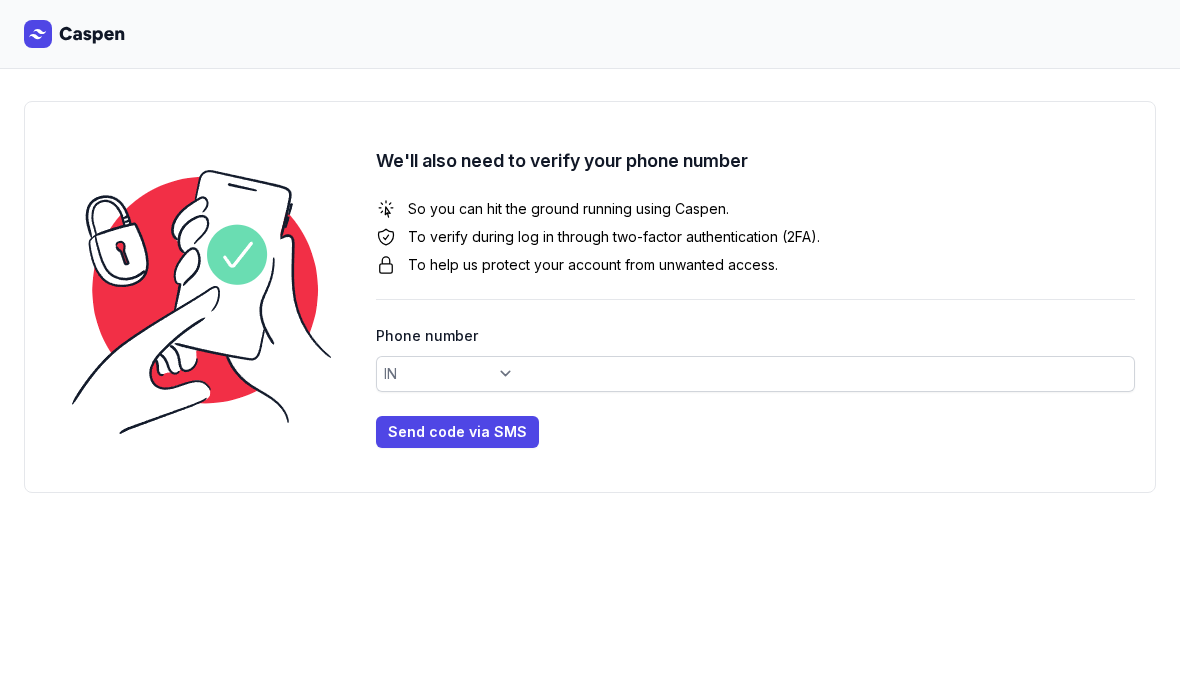 select on "+91" 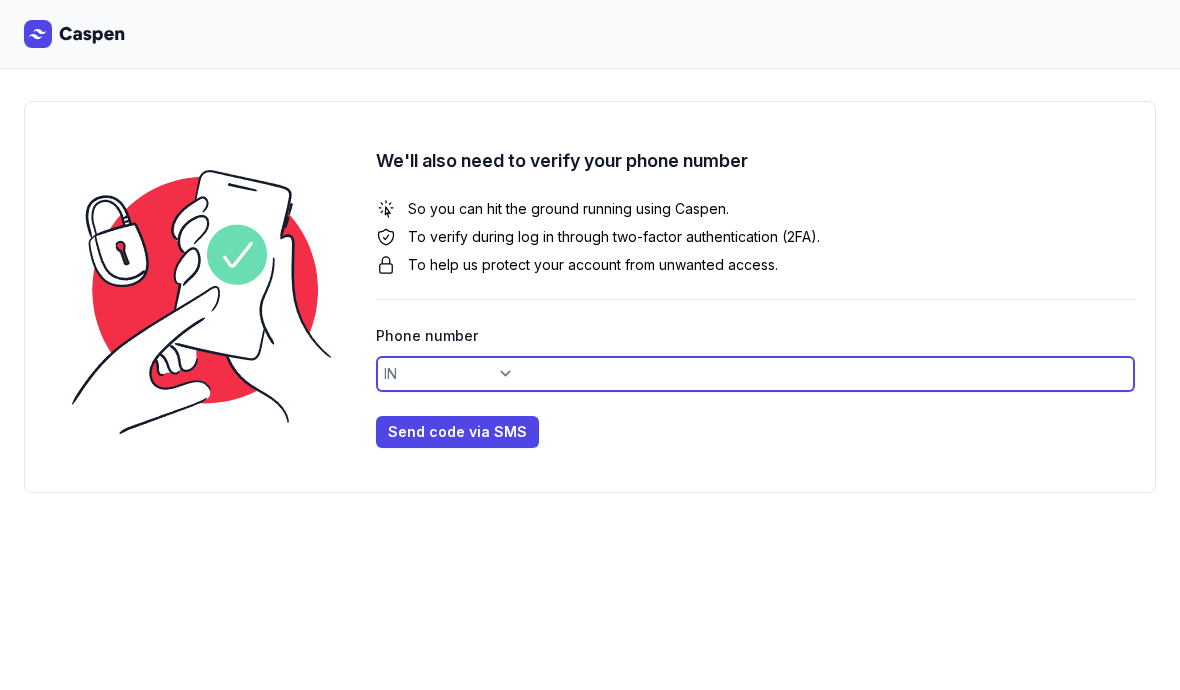 click 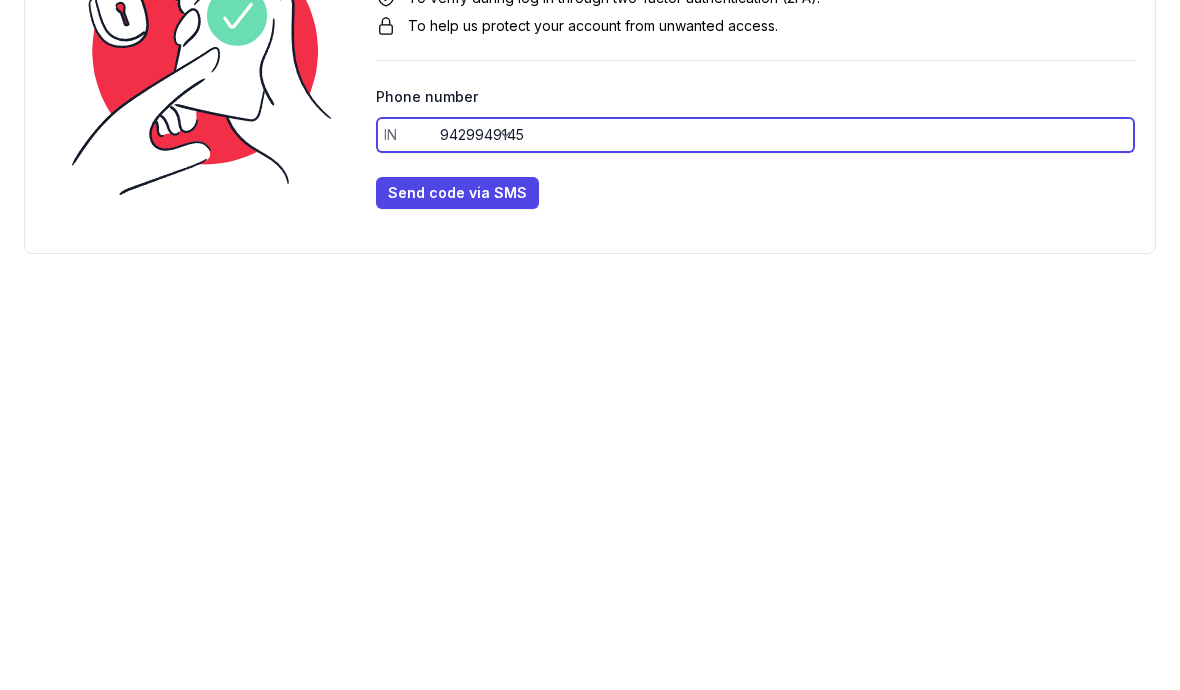 type on "9429949145" 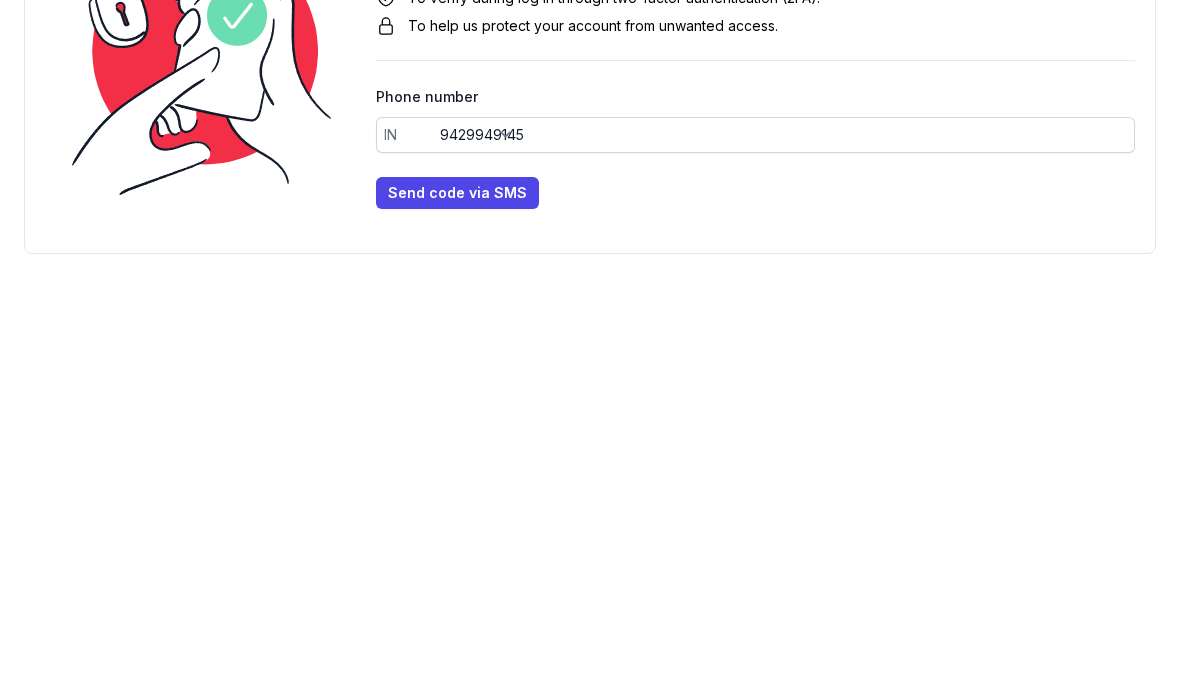 click on "Send code via SMS" at bounding box center (457, 432) 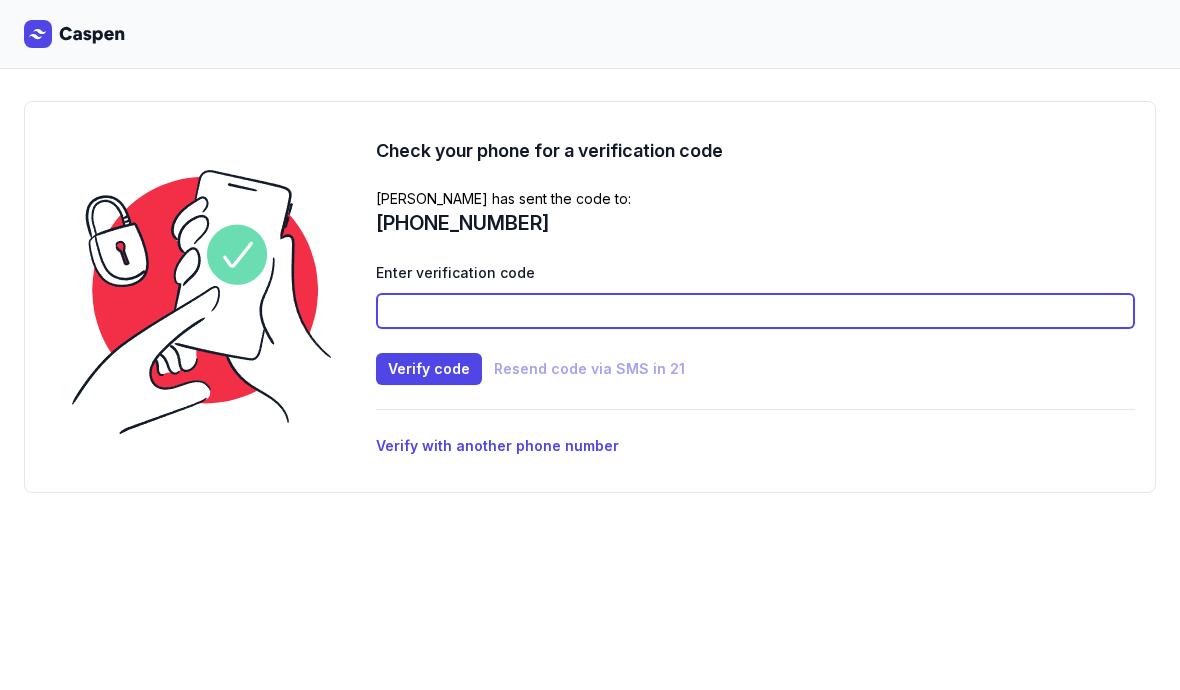 click 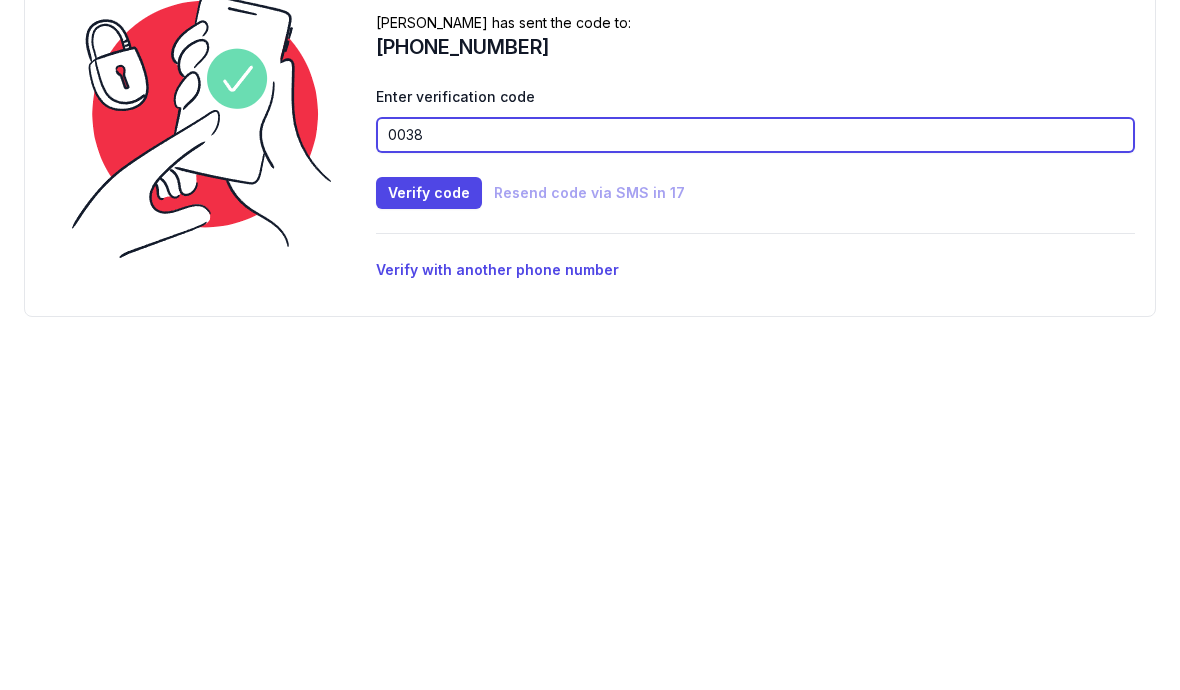 type on "0038" 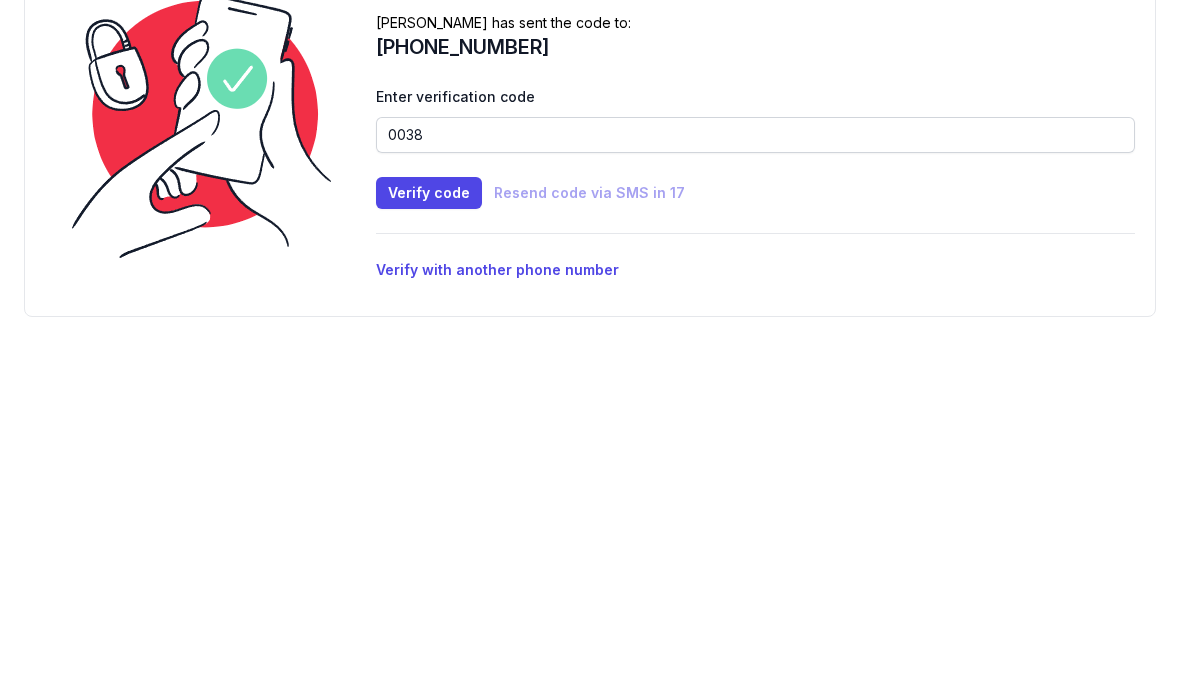 click on "Verify code" at bounding box center (429, 369) 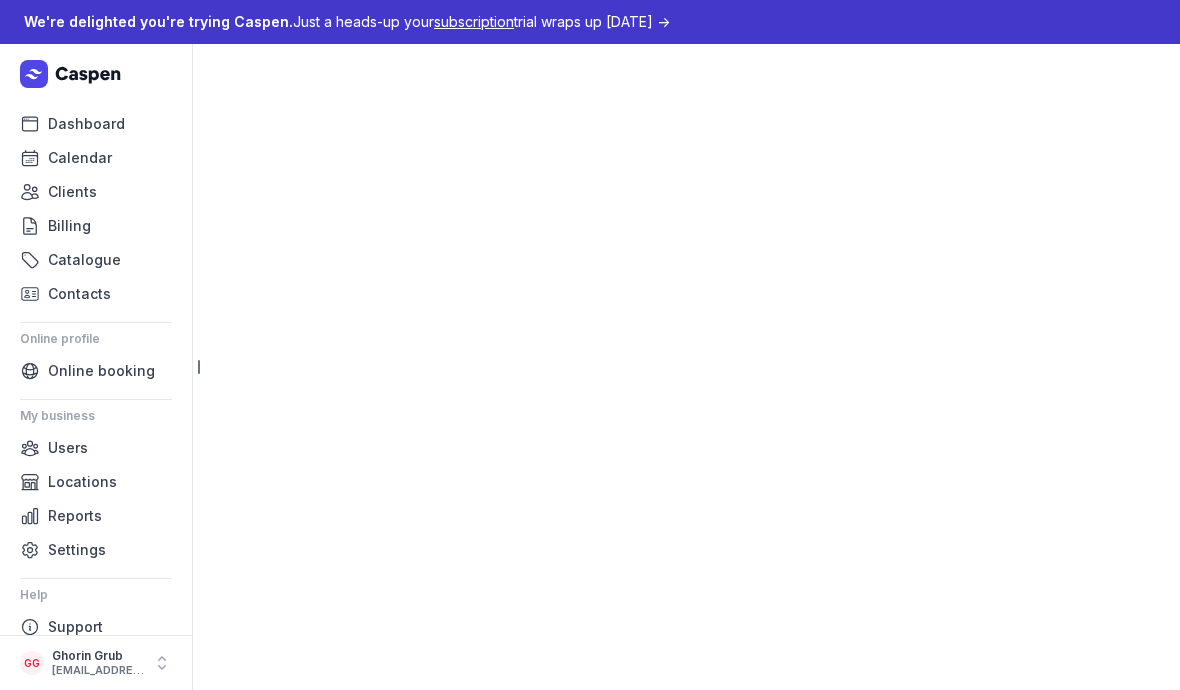 scroll, scrollTop: 0, scrollLeft: 0, axis: both 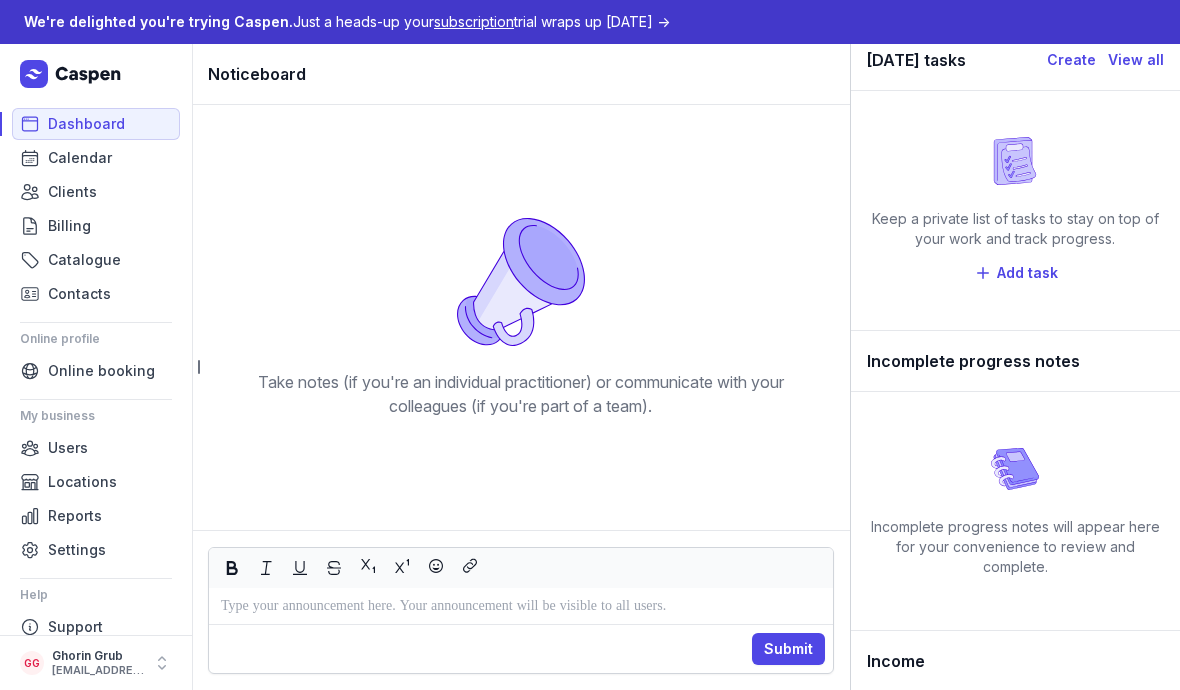 click on "Calendar" 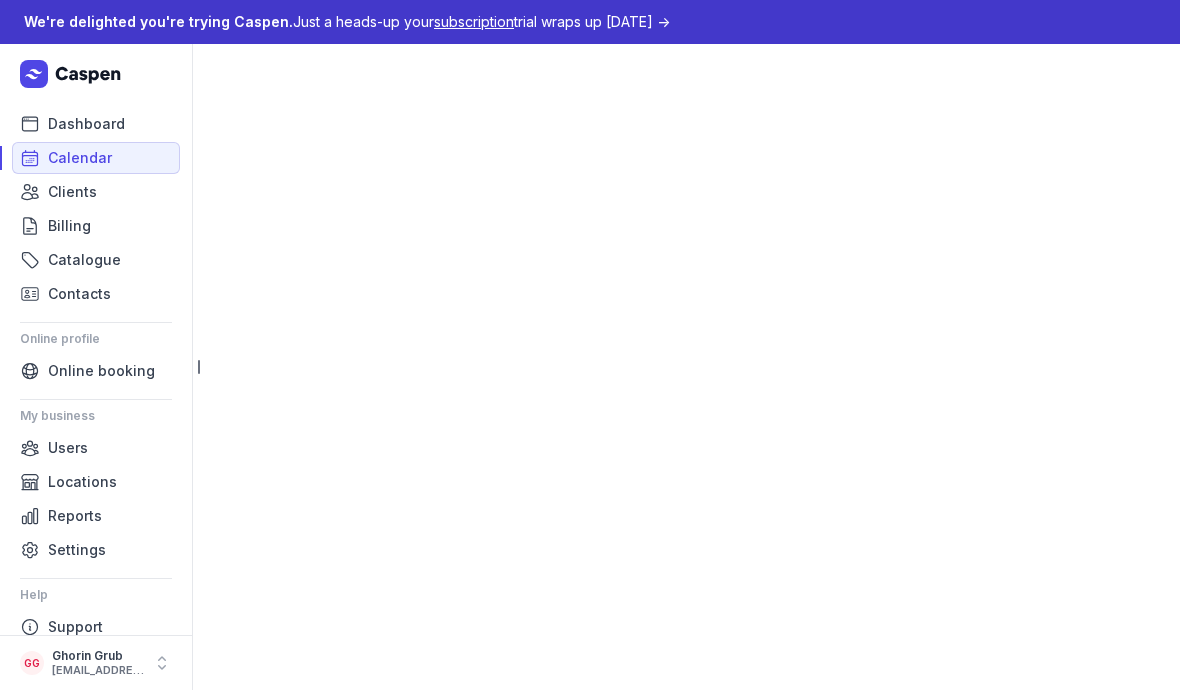 select on "week" 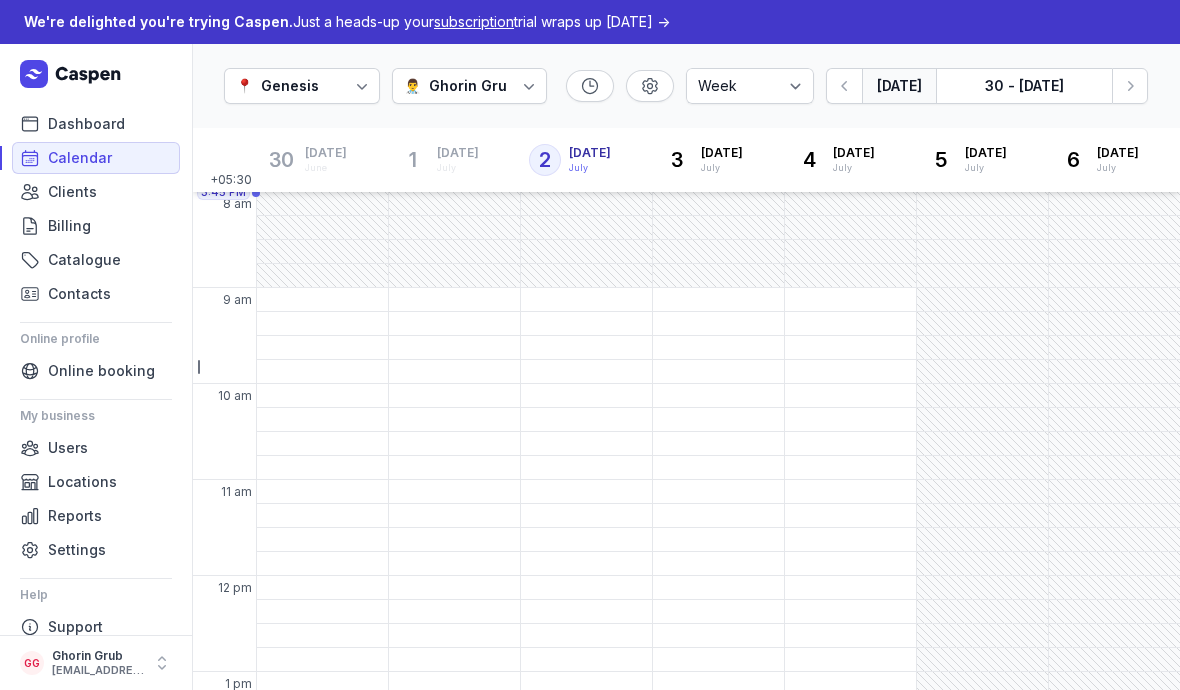 click on "Clients" 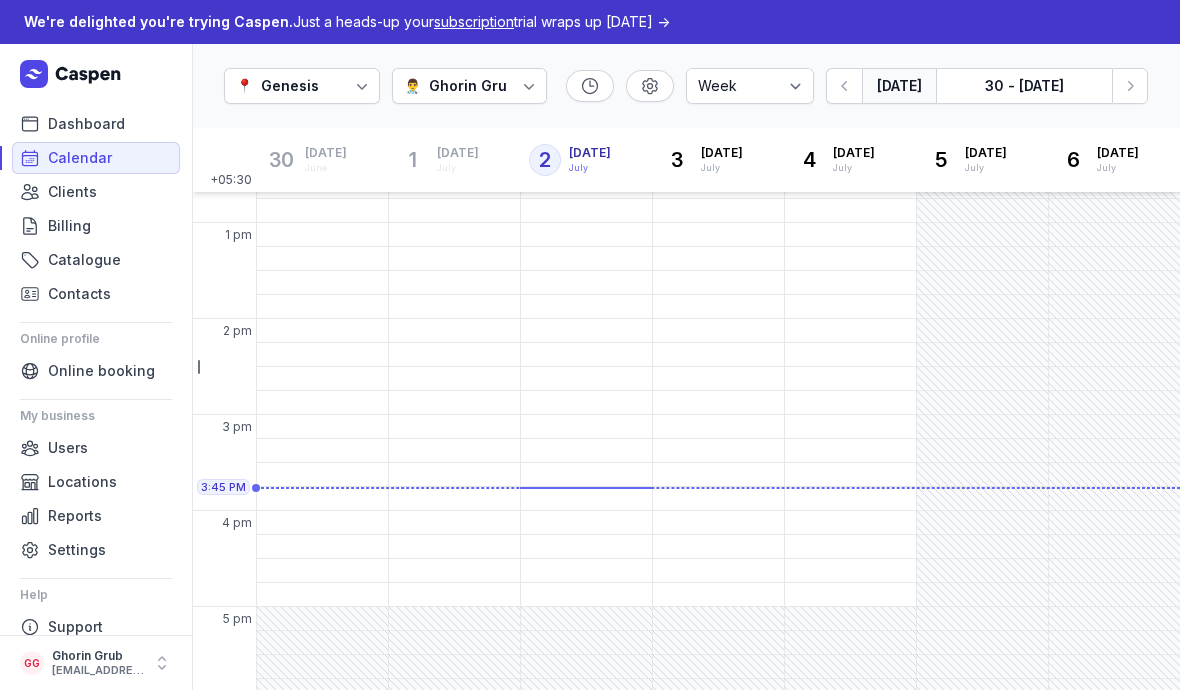 scroll, scrollTop: 494, scrollLeft: 0, axis: vertical 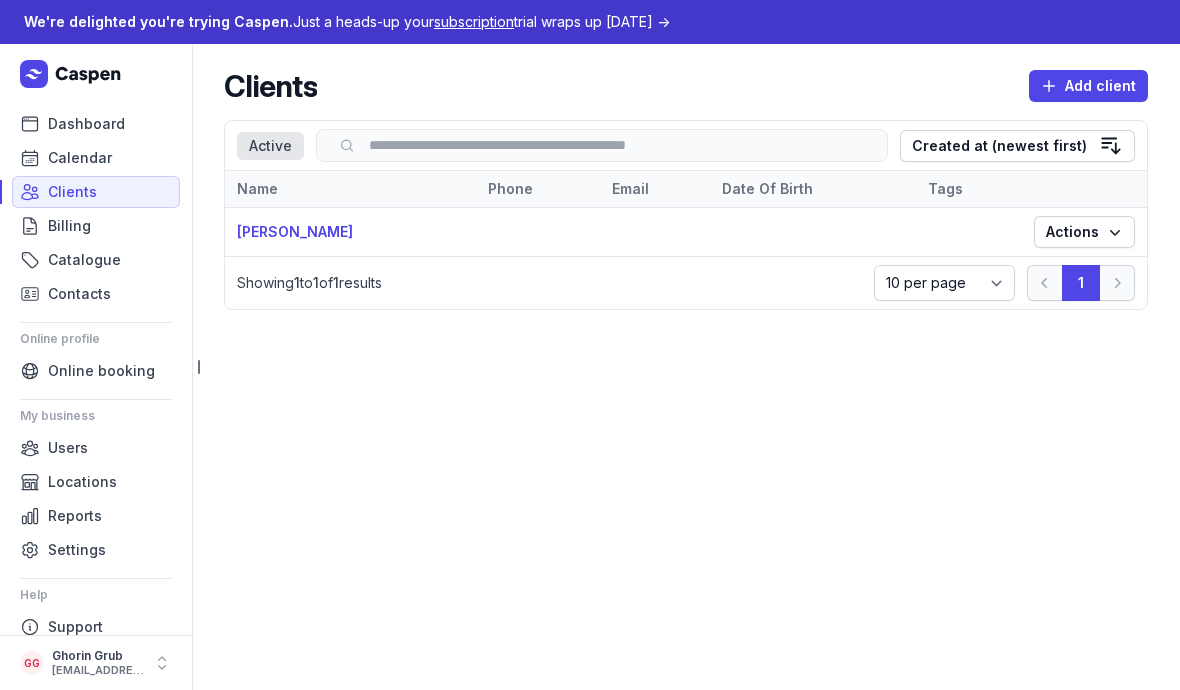 click on "Billing" 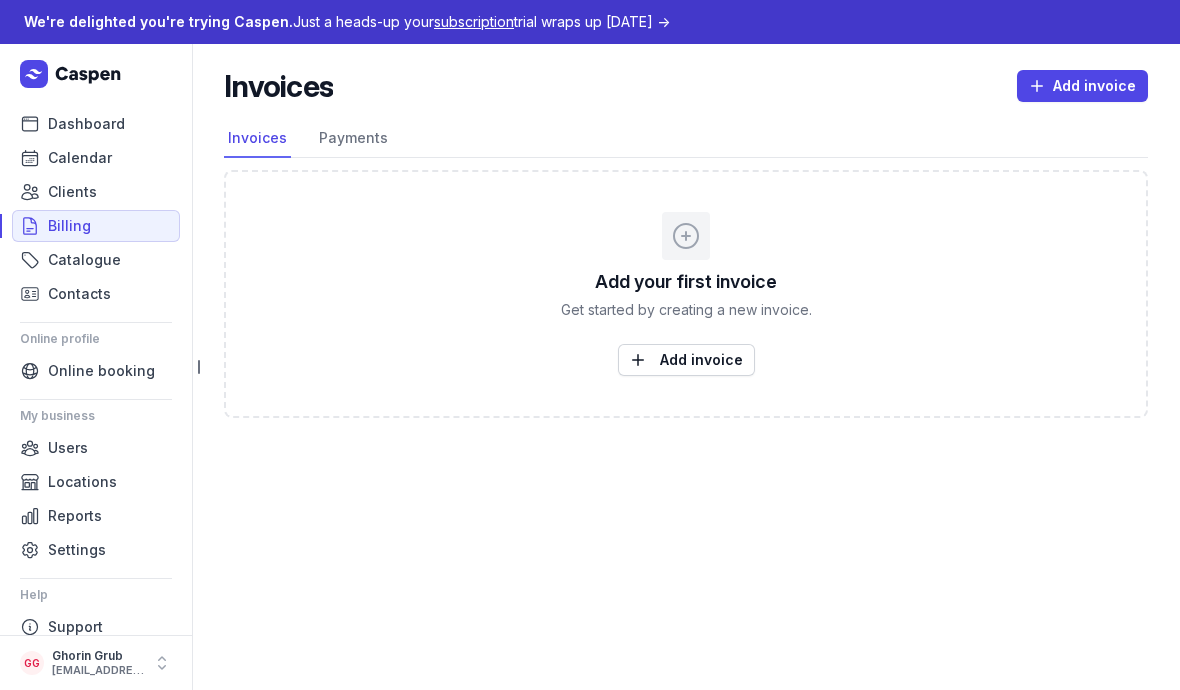 click on "Catalogue" 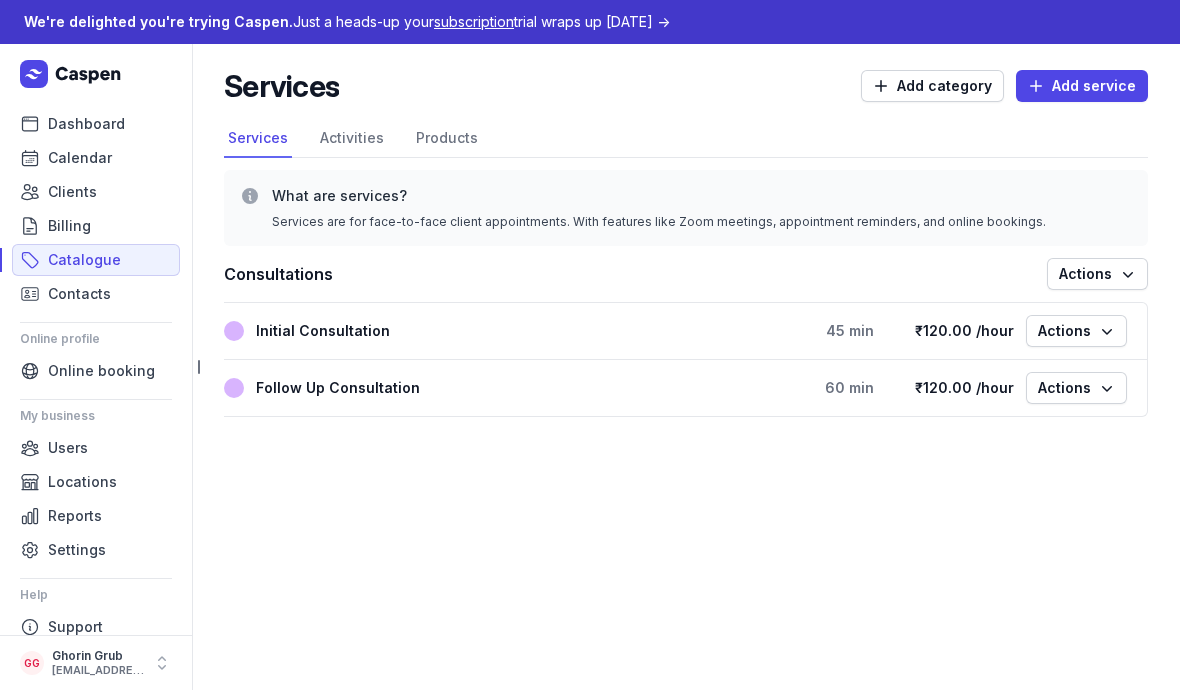 click 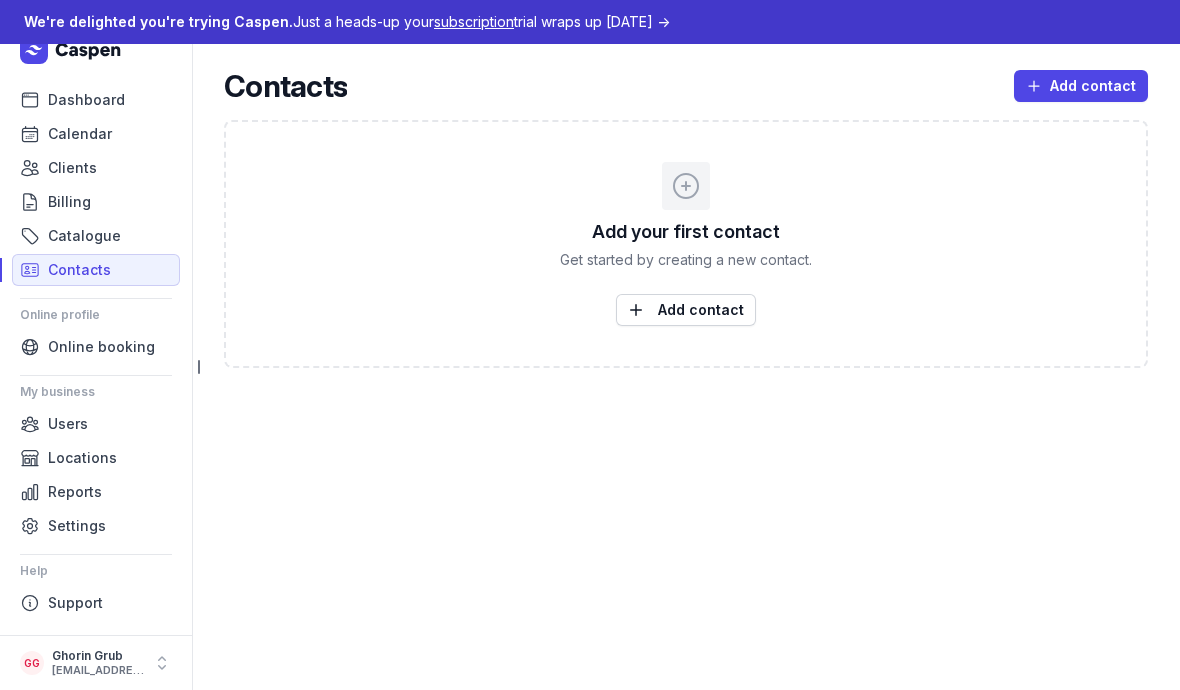 scroll, scrollTop: 23, scrollLeft: 0, axis: vertical 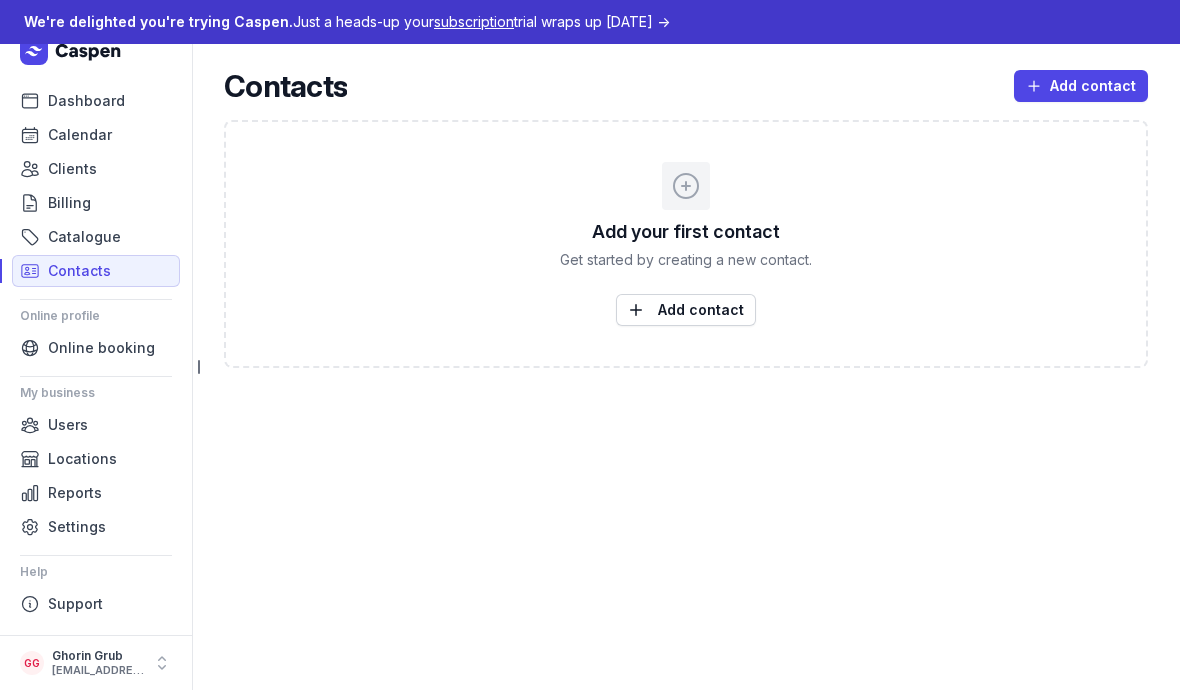 click on "Users" 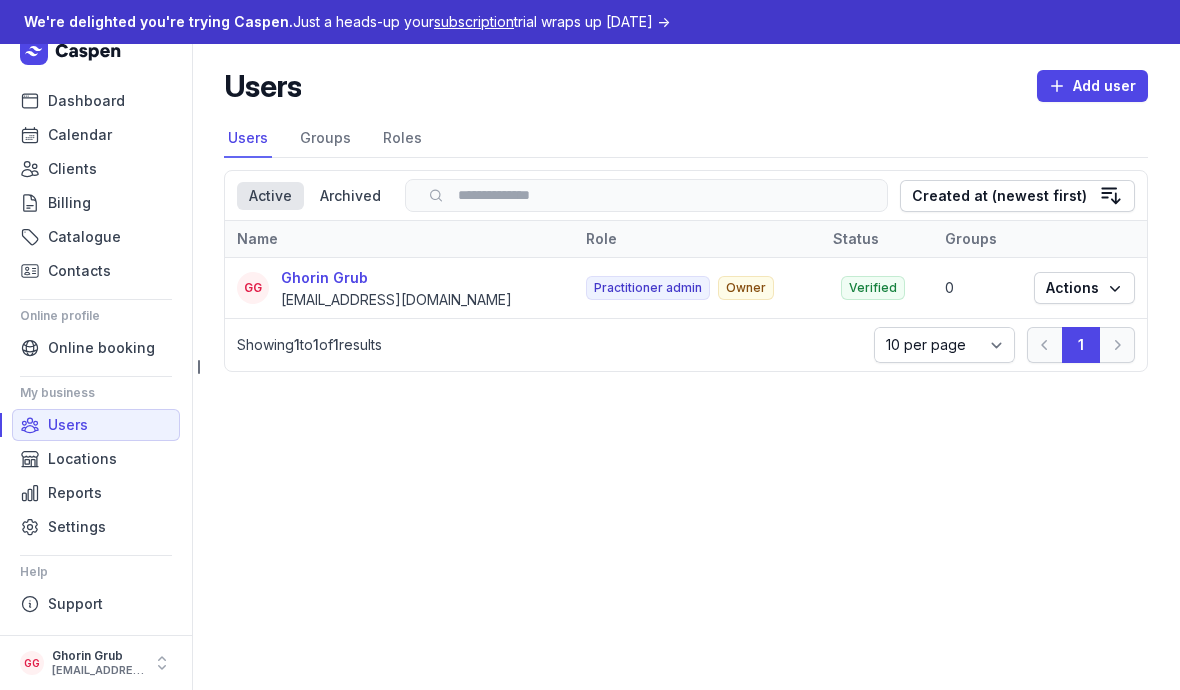 click on "Calendar" 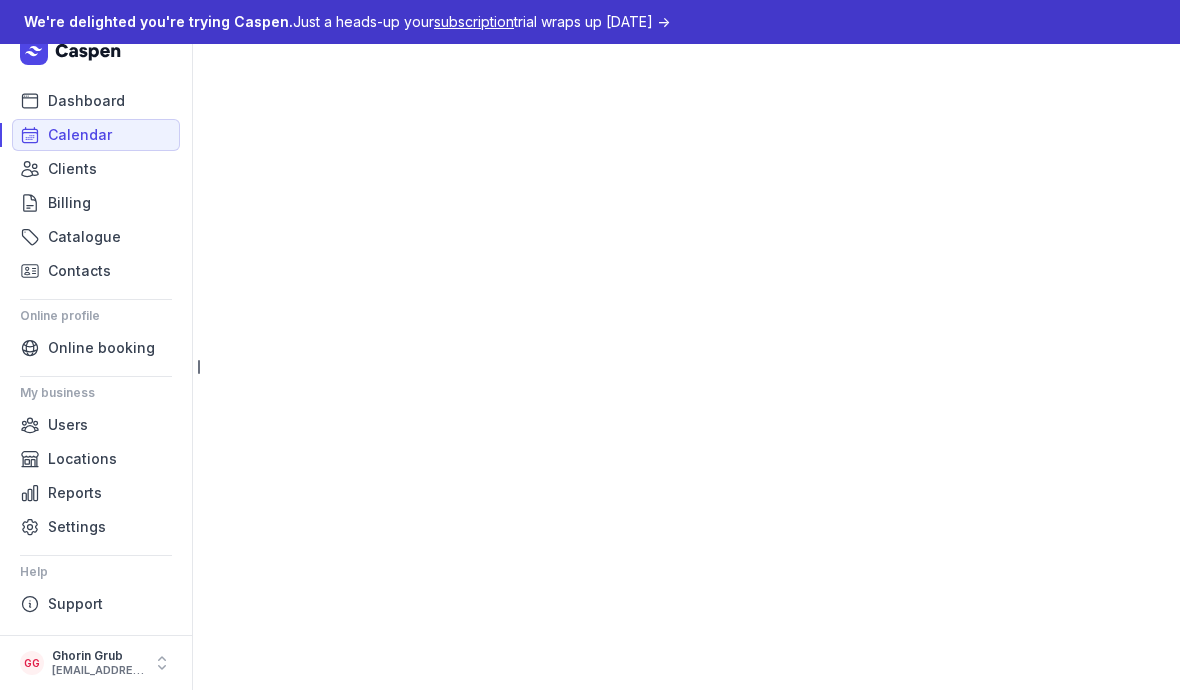 select on "week" 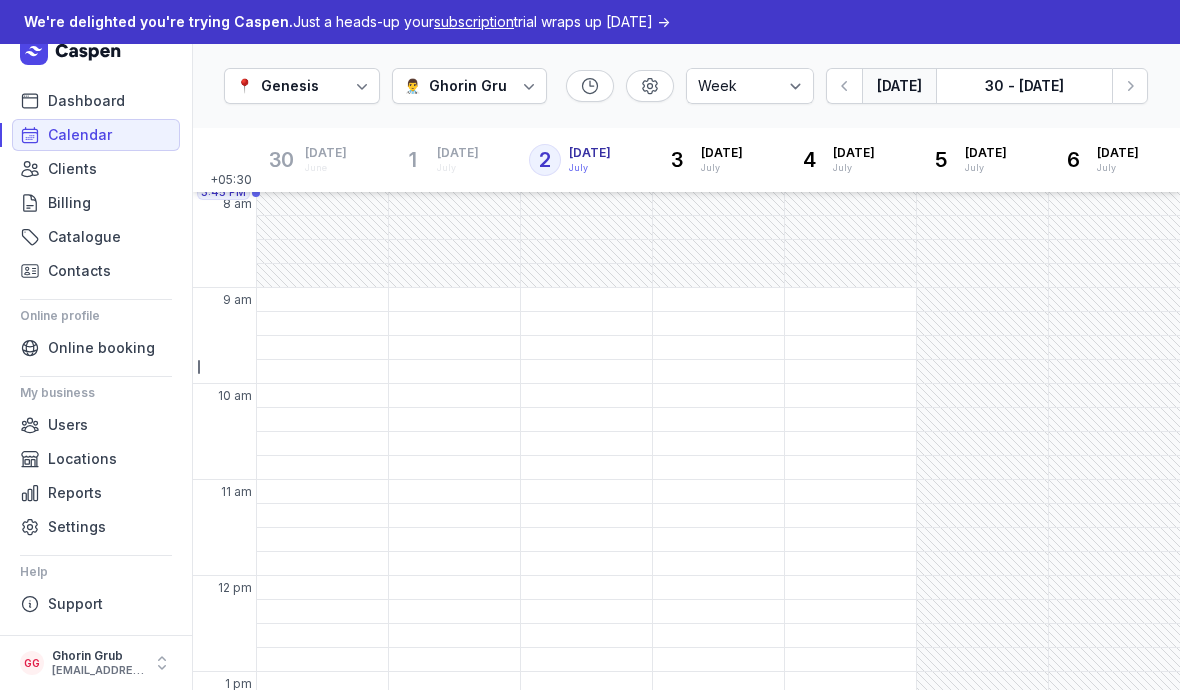 click on "Clients" 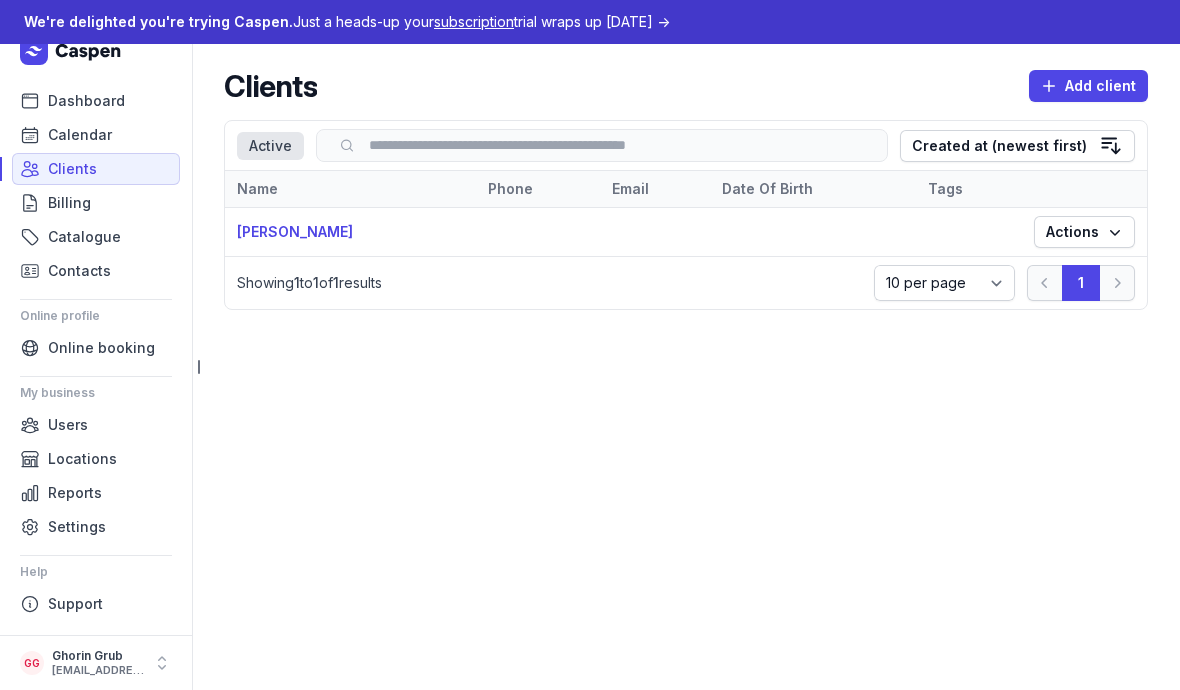 click on "[PERSON_NAME]" 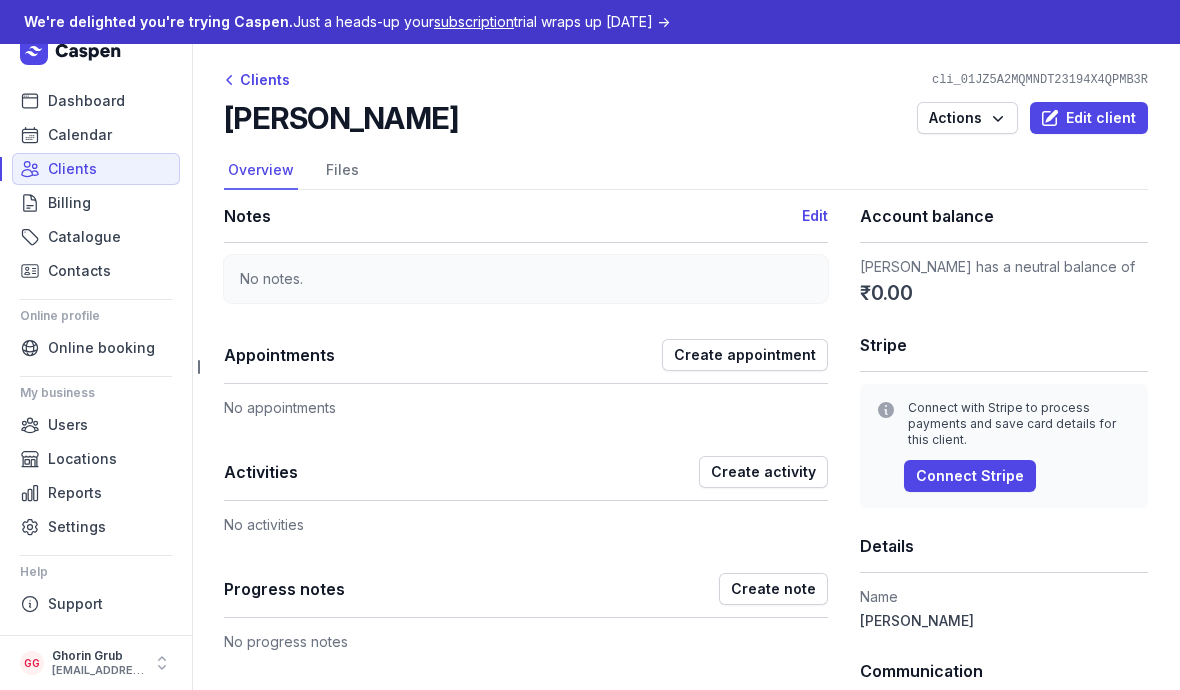 click on "Actions" at bounding box center (967, 118) 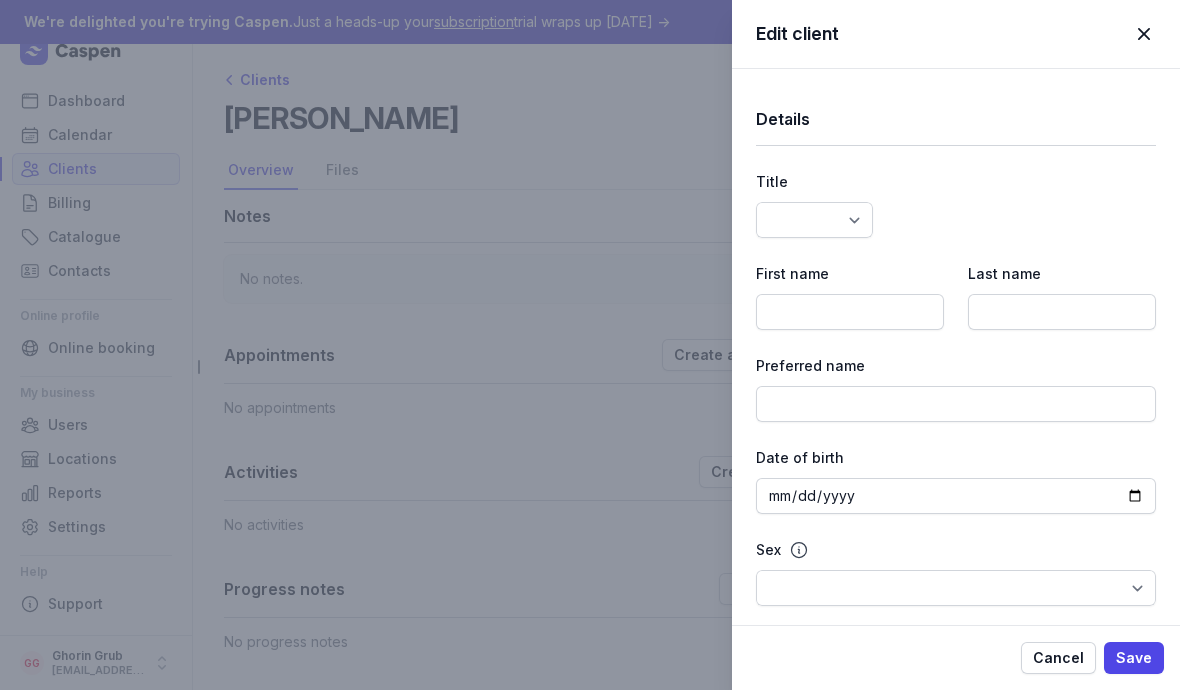 type on "[PERSON_NAME]" 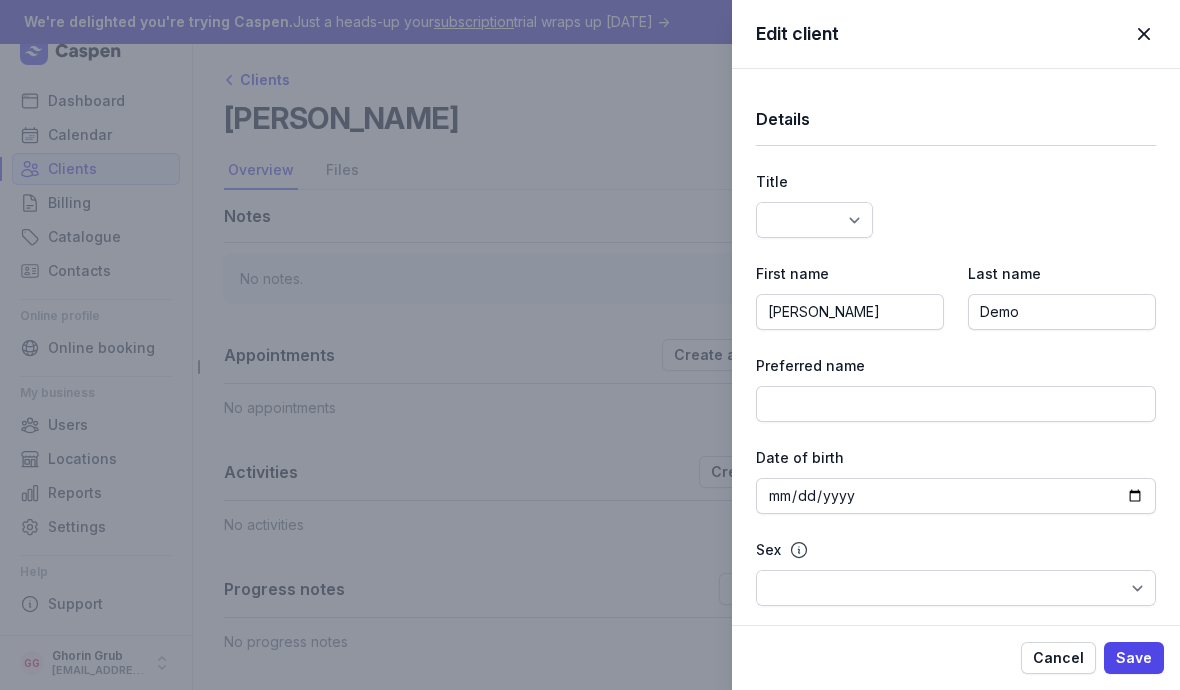 select 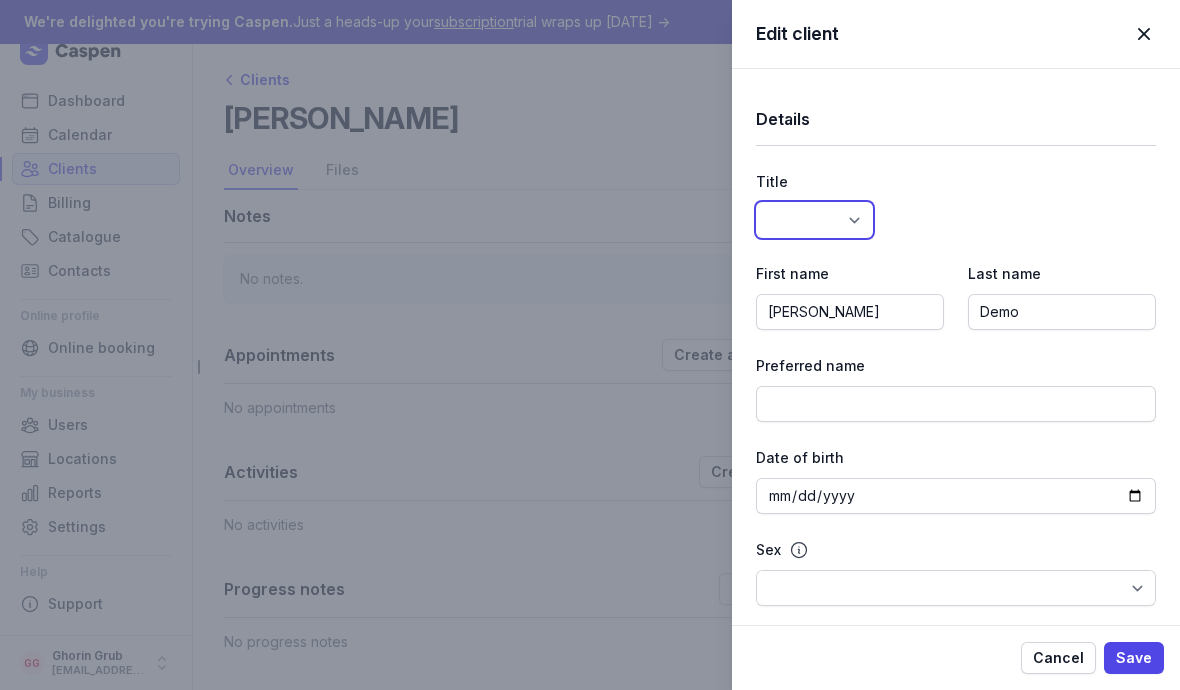 click on "Dr Mr Ms Mrs Miss [PERSON_NAME] Master" at bounding box center [814, 220] 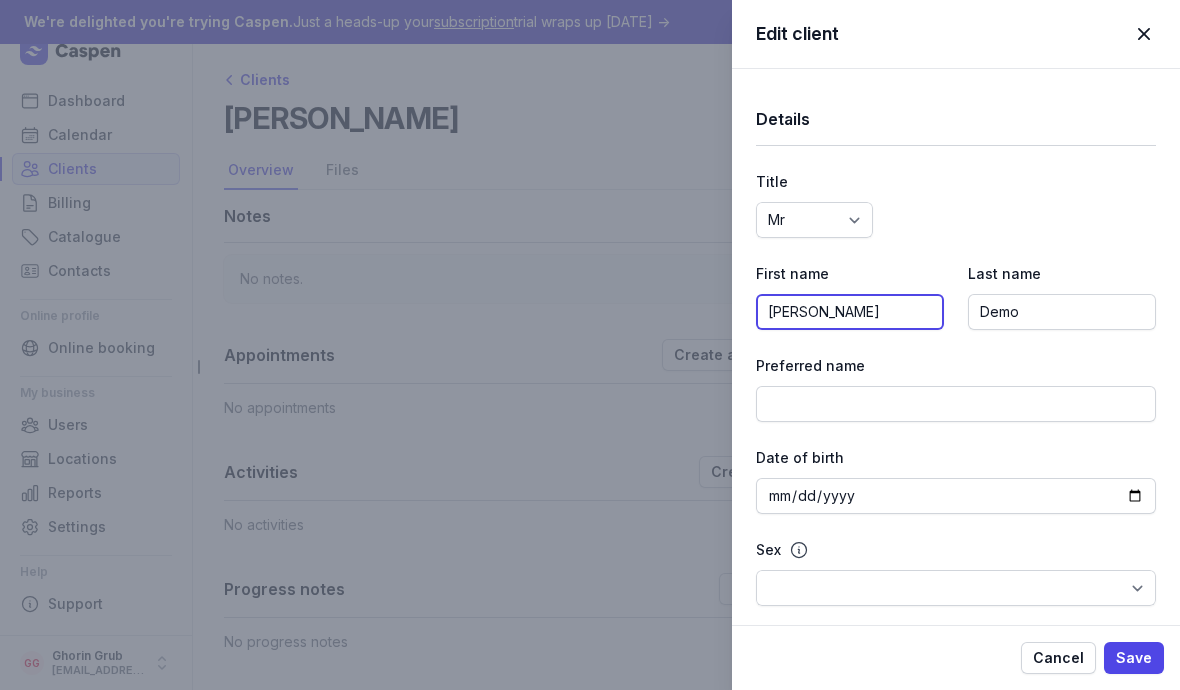 click on "[PERSON_NAME]" 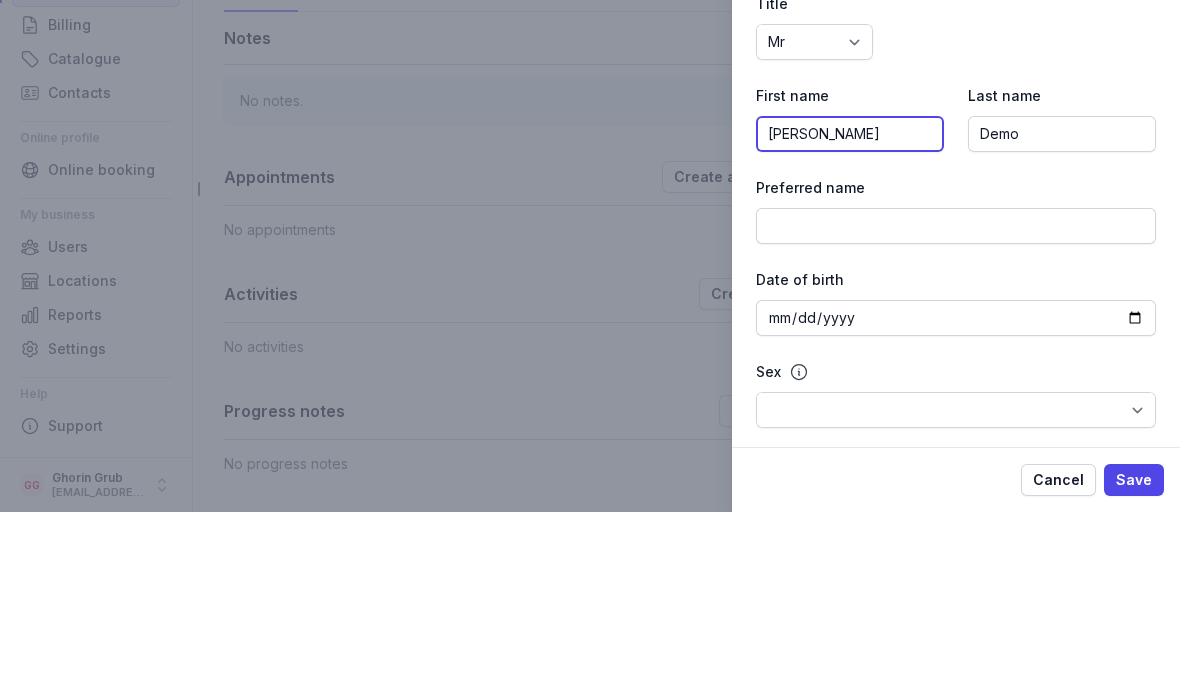 click on "[PERSON_NAME]" 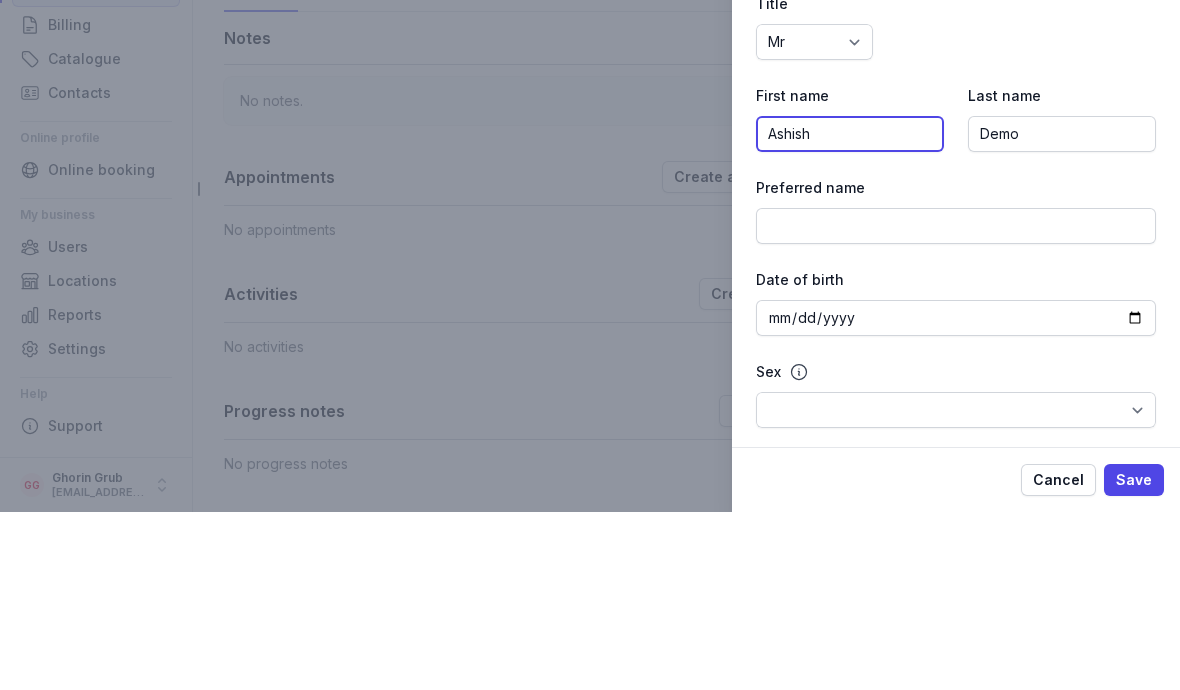 type on "Ashish" 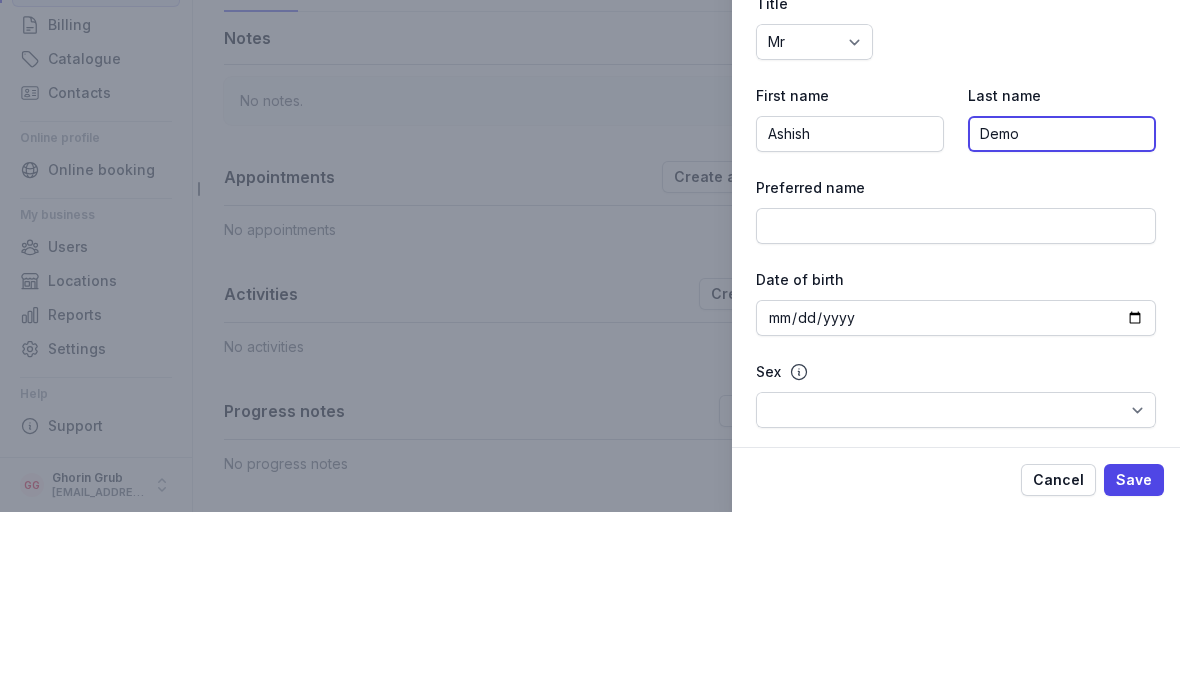 click on "Demo" 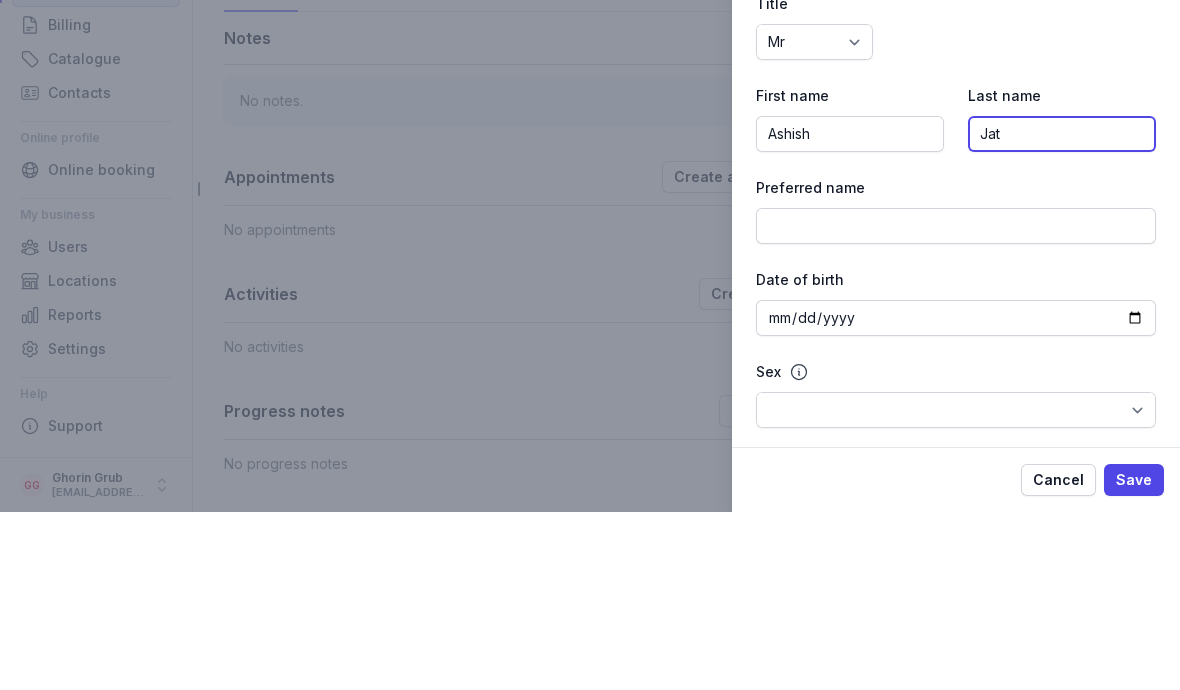 type on "Jat" 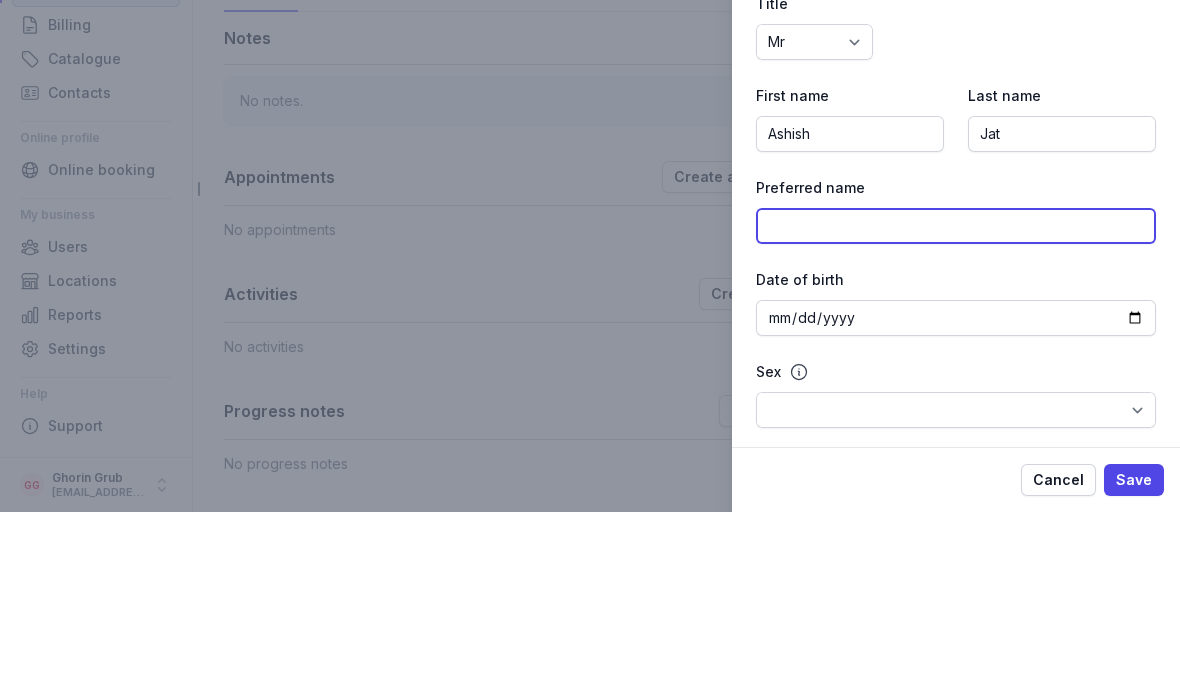 click 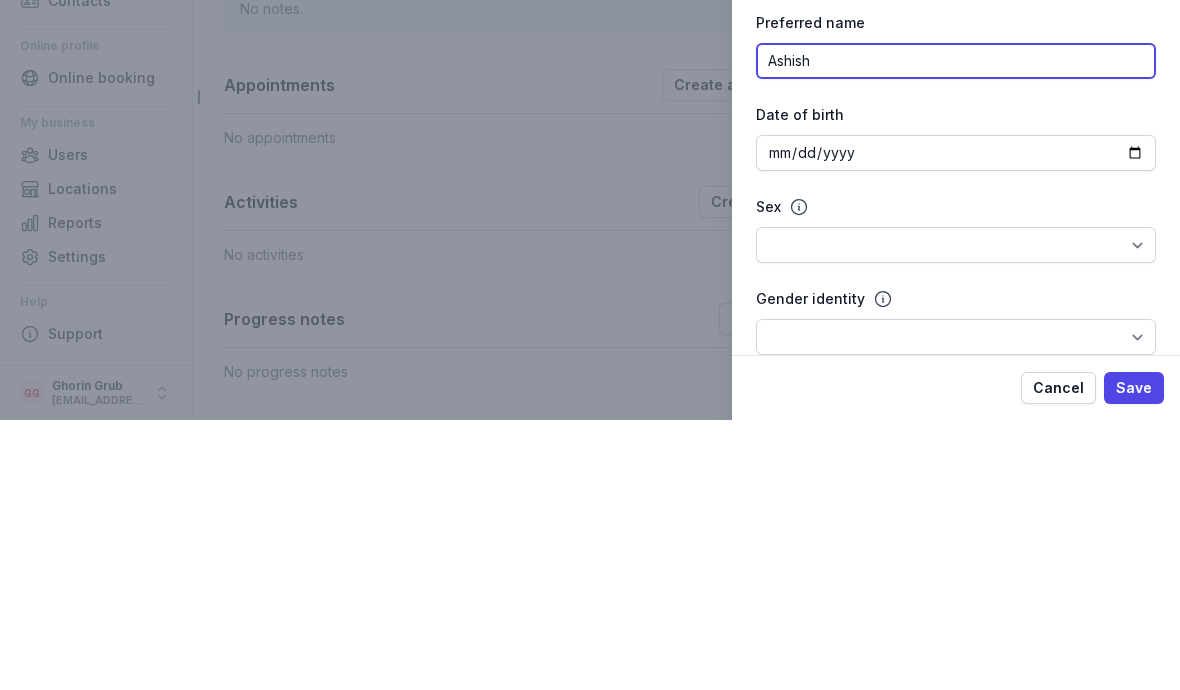 scroll, scrollTop: 106, scrollLeft: 0, axis: vertical 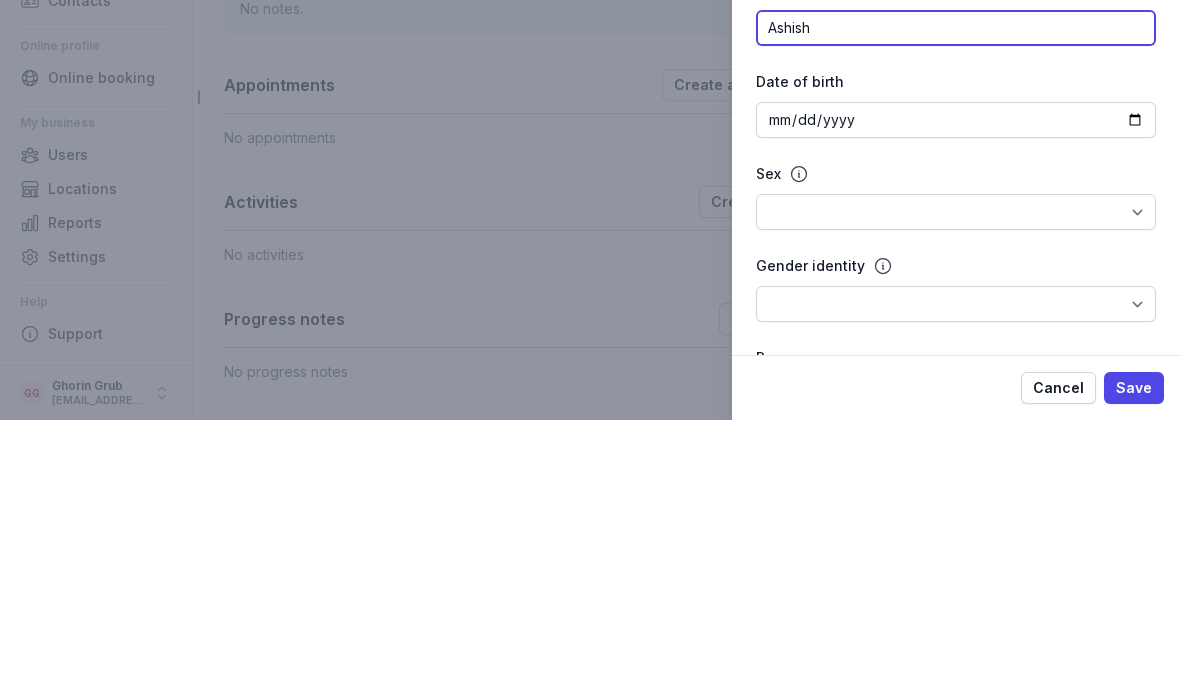 type on "Ashish" 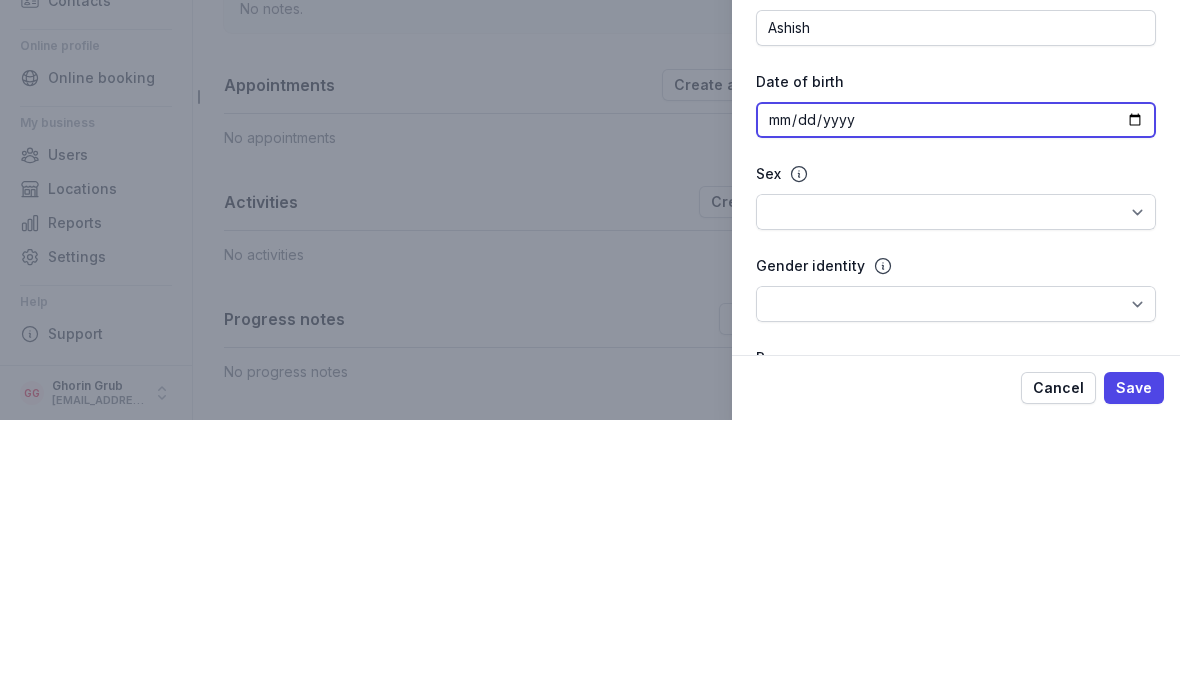 click 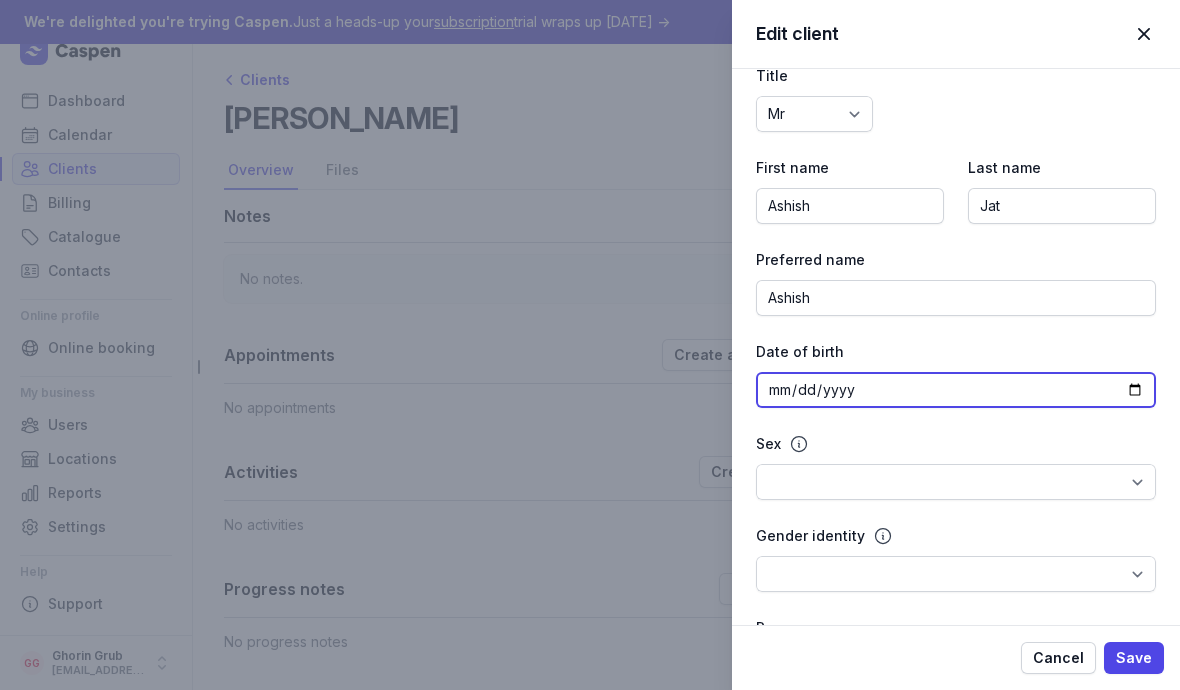 type on "[DATE]" 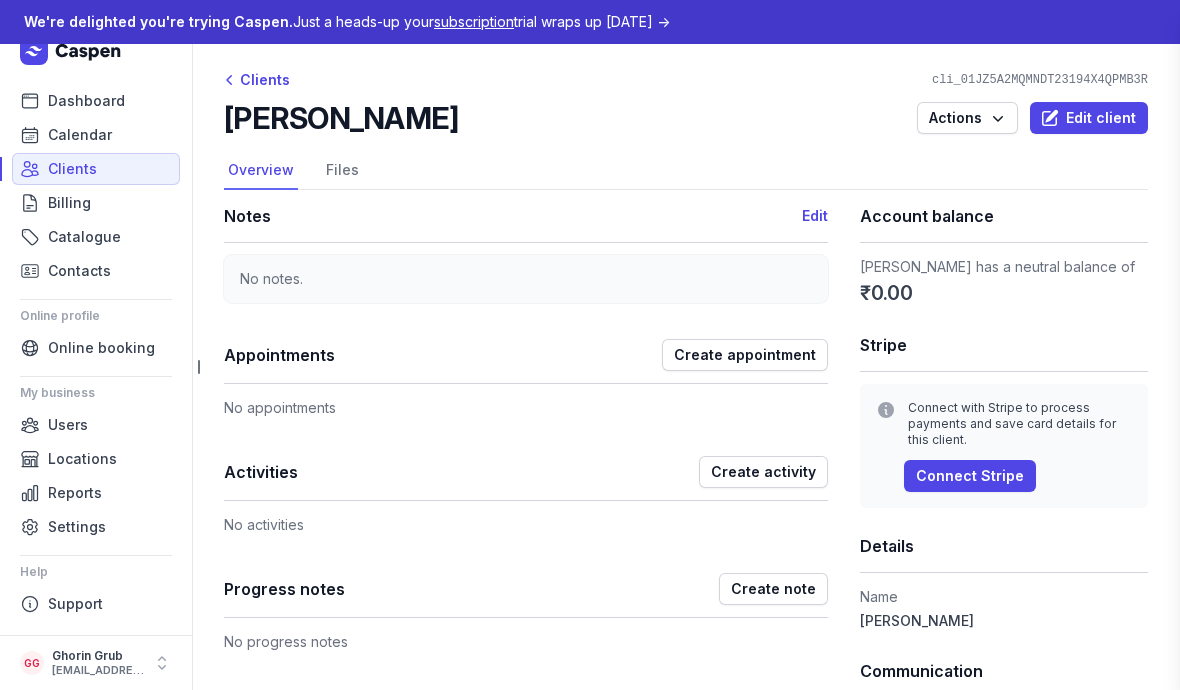 click on "Edit client  Close panel  Details  Title Dr Mr Ms Mrs Miss [PERSON_NAME] Master First name [PERSON_NAME] Last name Jat Preferred name [PERSON_NAME] Date of birth [DEMOGRAPHIC_DATA] Sex [DEMOGRAPHIC_DATA] [DEMOGRAPHIC_DATA] Other (specify) Gender identity Woman Man [DEMOGRAPHIC_DATA] [DEMOGRAPHIC_DATA] [DEMOGRAPHIC_DATA] [DEMOGRAPHIC_DATA] [DEMOGRAPHIC_DATA] Other (specify) Pronouns He She They Other (specify) Profession Alert The information you enter here will appear in key areas, such as when scheduling appointments. Tags  Communication  Email Primary phone number +91 This must be a mobile phone number, as it is used for sending notifications and logging into the portal. Additional phone numbers Add phone number  Address  Country [GEOGRAPHIC_DATA] [GEOGRAPHIC_DATA] [GEOGRAPHIC_DATA] [GEOGRAPHIC_DATA] [GEOGRAPHIC_DATA] [GEOGRAPHIC_DATA] [GEOGRAPHIC_DATA] [GEOGRAPHIC_DATA] [GEOGRAPHIC_DATA] [GEOGRAPHIC_DATA] [US_STATE] [GEOGRAPHIC_DATA] [GEOGRAPHIC_DATA] [GEOGRAPHIC_DATA] [GEOGRAPHIC_DATA] [GEOGRAPHIC_DATA] [GEOGRAPHIC_DATA] [GEOGRAPHIC_DATA] [GEOGRAPHIC_DATA] [DATE][GEOGRAPHIC_DATA] [GEOGRAPHIC_DATA] [GEOGRAPHIC_DATA] [GEOGRAPHIC_DATA] [GEOGRAPHIC_DATA] [GEOGRAPHIC_DATA] [GEOGRAPHIC_DATA] [GEOGRAPHIC_DATA] [GEOGRAPHIC_DATA] [GEOGRAPHIC_DATA] [GEOGRAPHIC_DATA] [GEOGRAPHIC_DATA] [GEOGRAPHIC_DATA] [GEOGRAPHIC_DATA] [GEOGRAPHIC_DATA] [GEOGRAPHIC_DATA] [GEOGRAPHIC_DATA] [GEOGRAPHIC_DATA] [GEOGRAPHIC_DATA]" at bounding box center [590, 345] 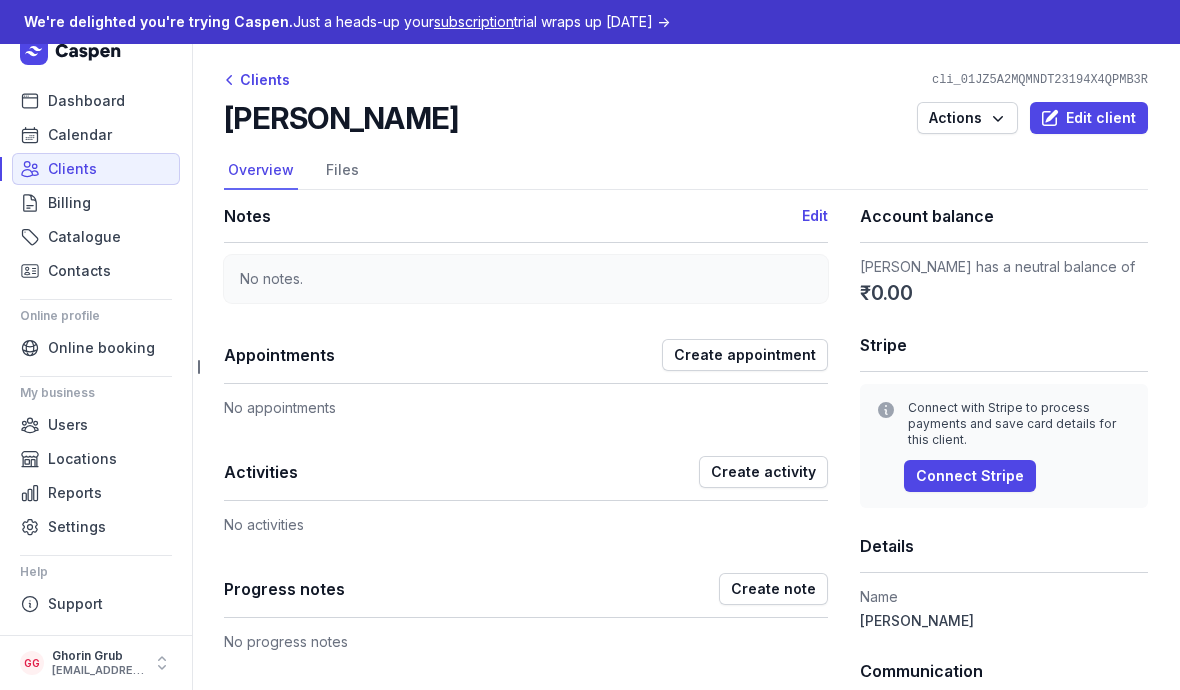 click on "Edit client" at bounding box center (1089, 118) 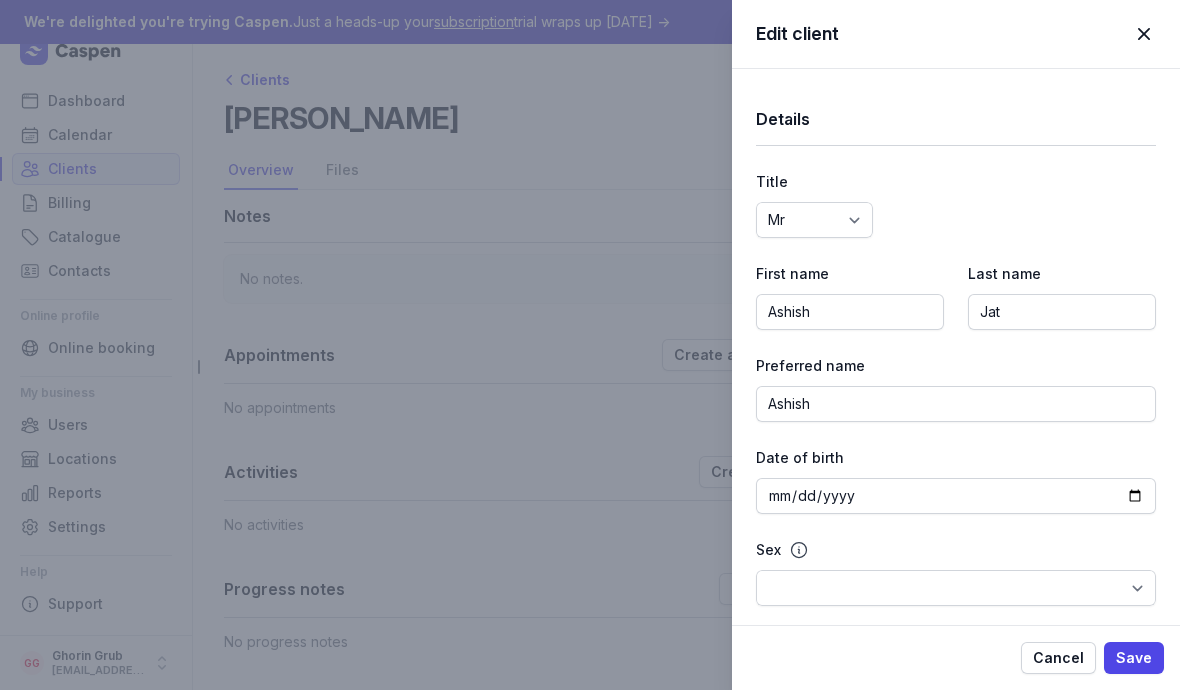 select 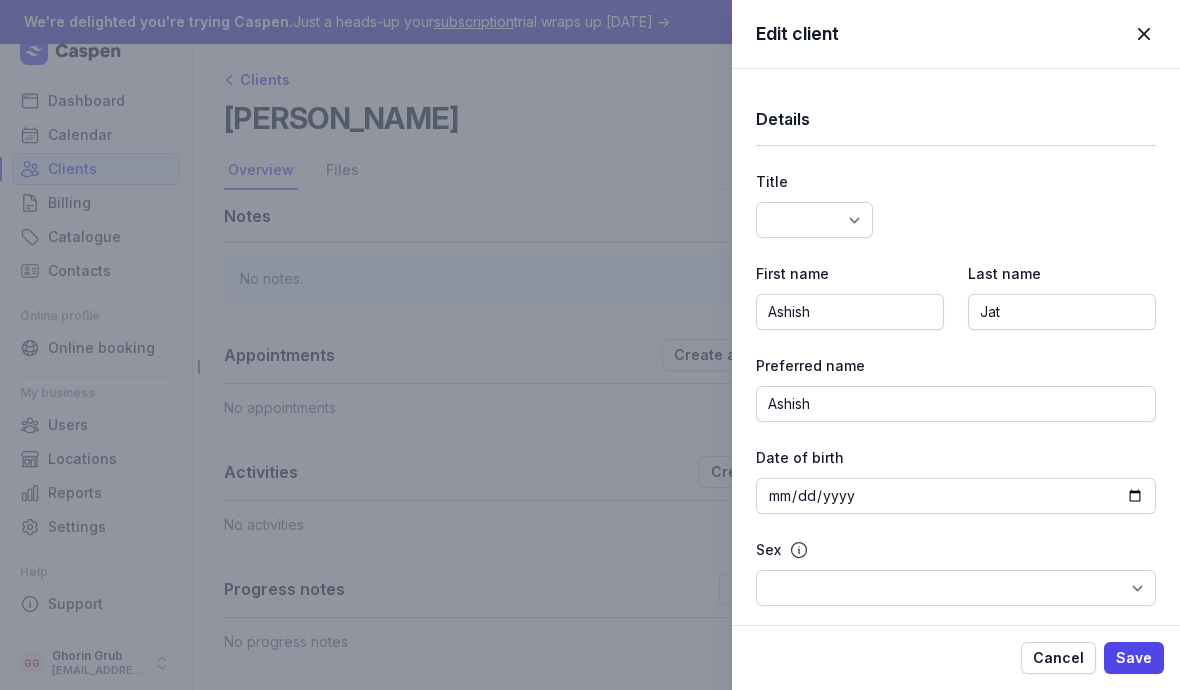 type on "[PERSON_NAME]" 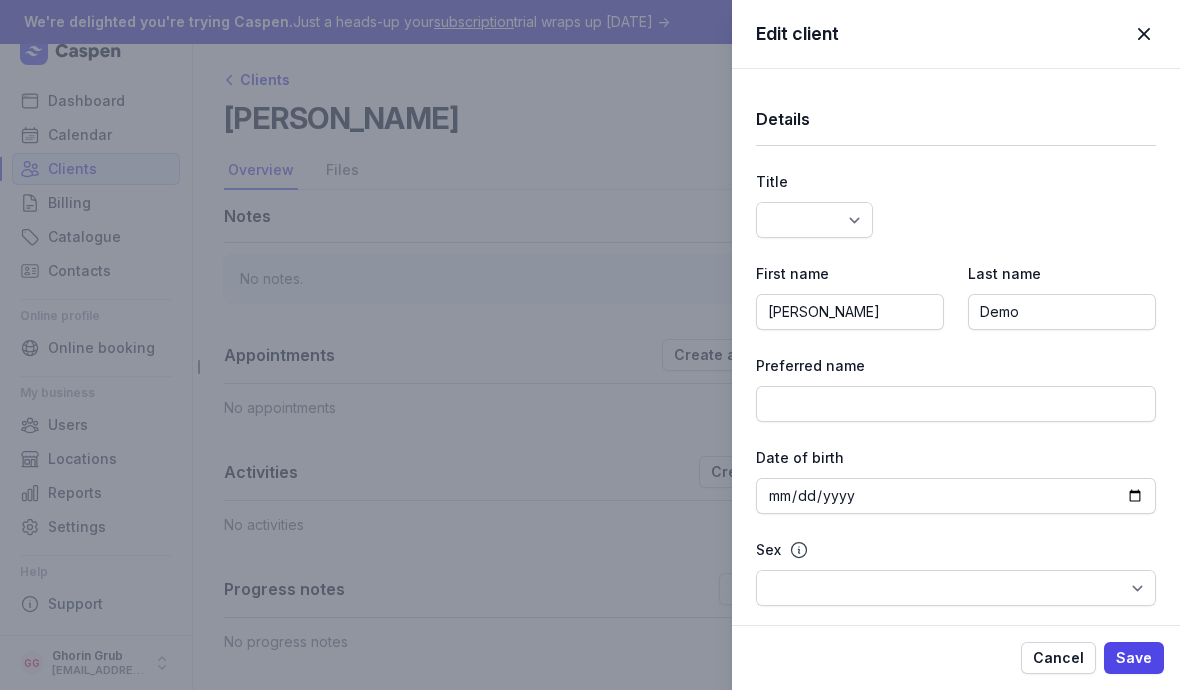 select 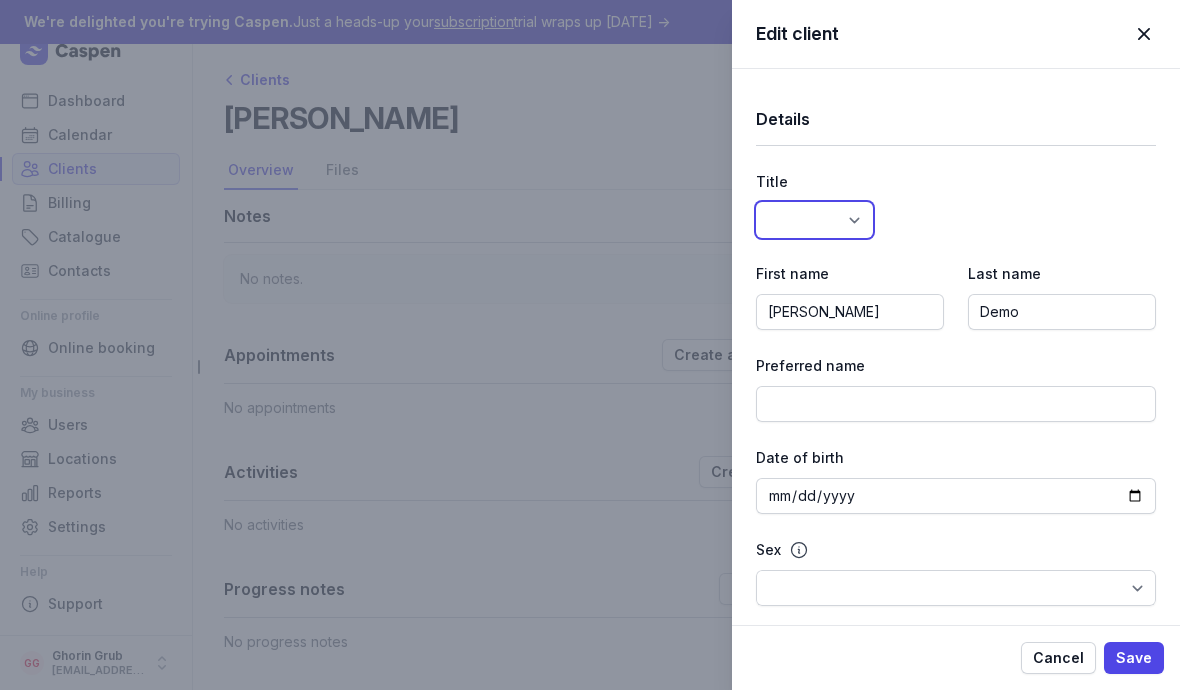 click on "Dr Mr Ms Mrs Miss [PERSON_NAME] Master" at bounding box center [814, 220] 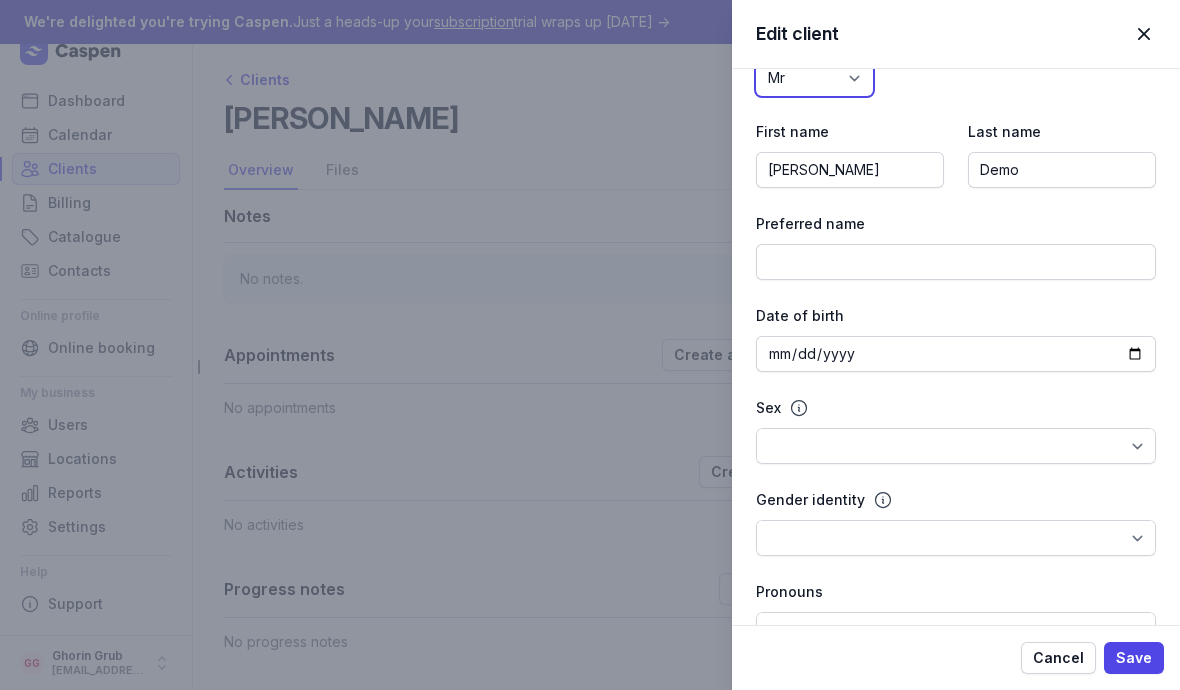 scroll, scrollTop: 144, scrollLeft: 0, axis: vertical 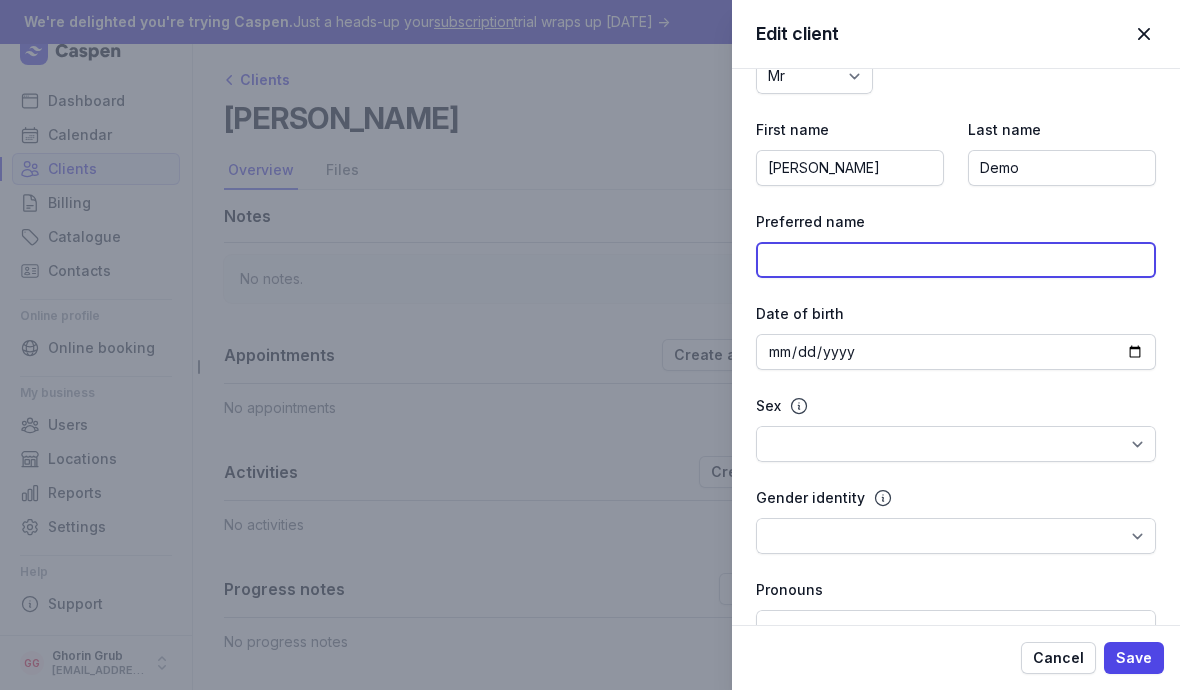 click 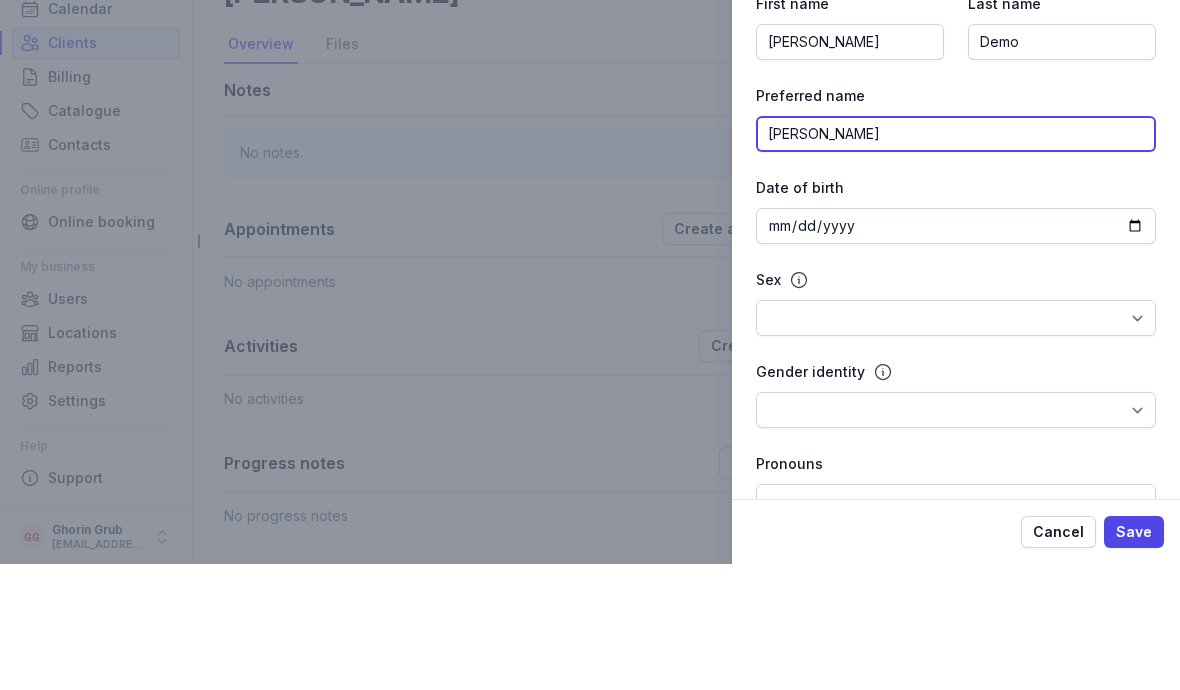 type on "[PERSON_NAME]" 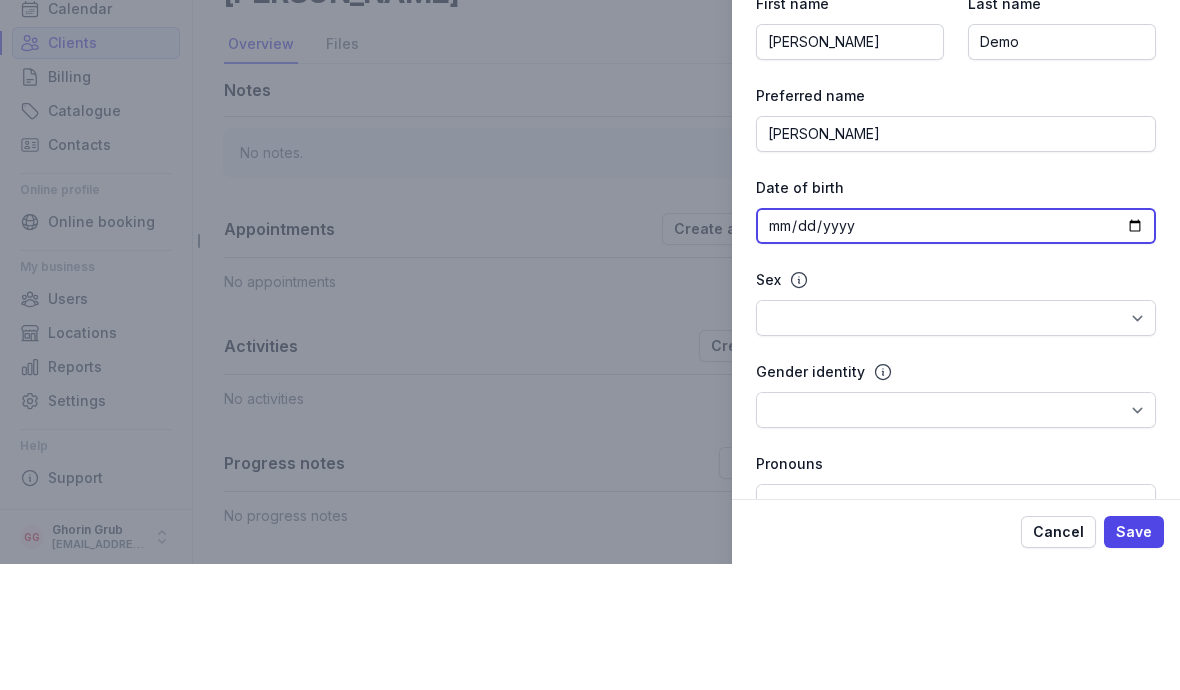click 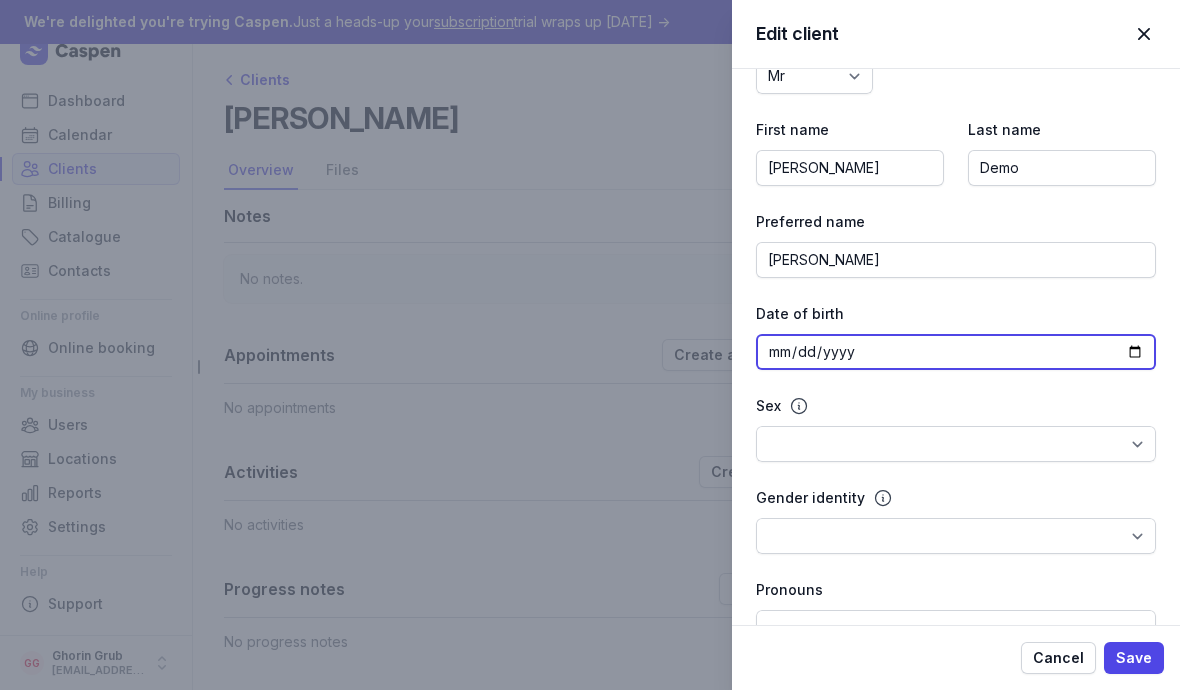 type on "[DATE]" 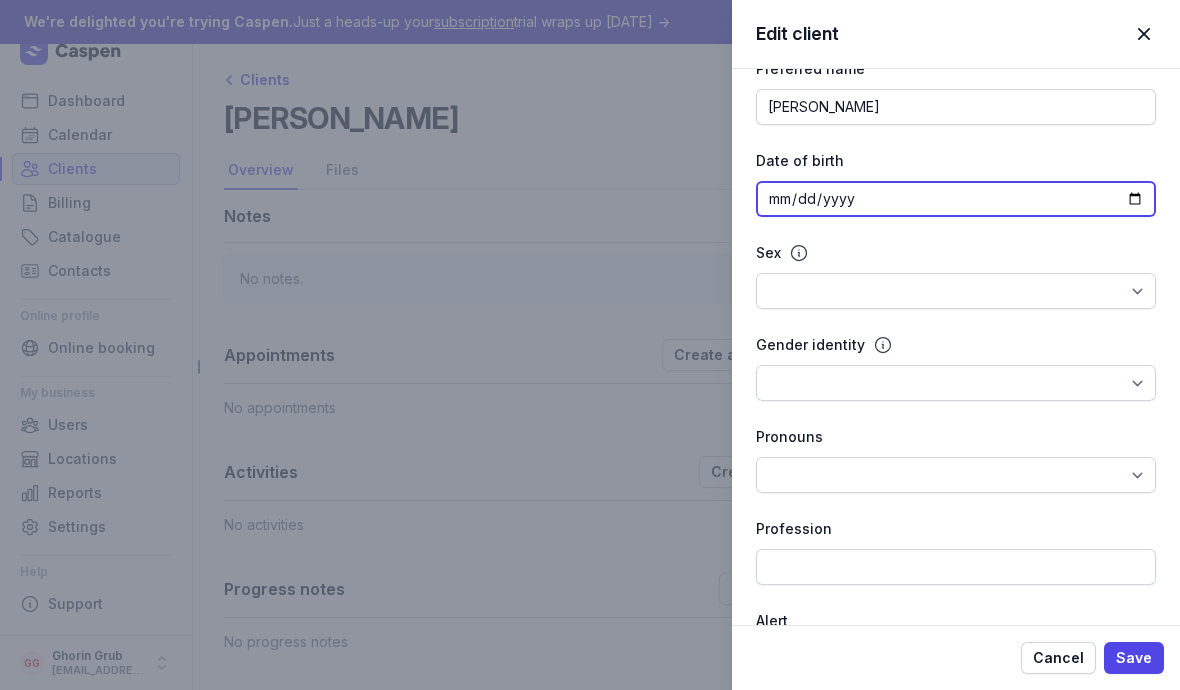 scroll, scrollTop: 299, scrollLeft: 0, axis: vertical 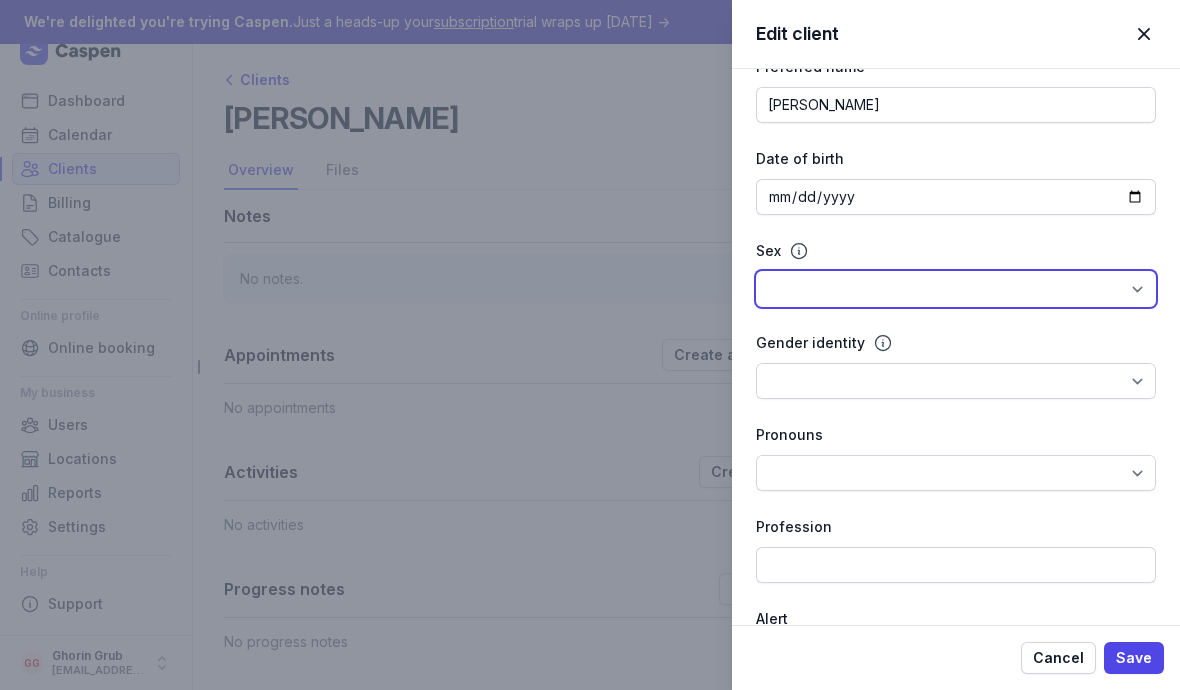 click on "[DEMOGRAPHIC_DATA] [DEMOGRAPHIC_DATA] Other (specify)" 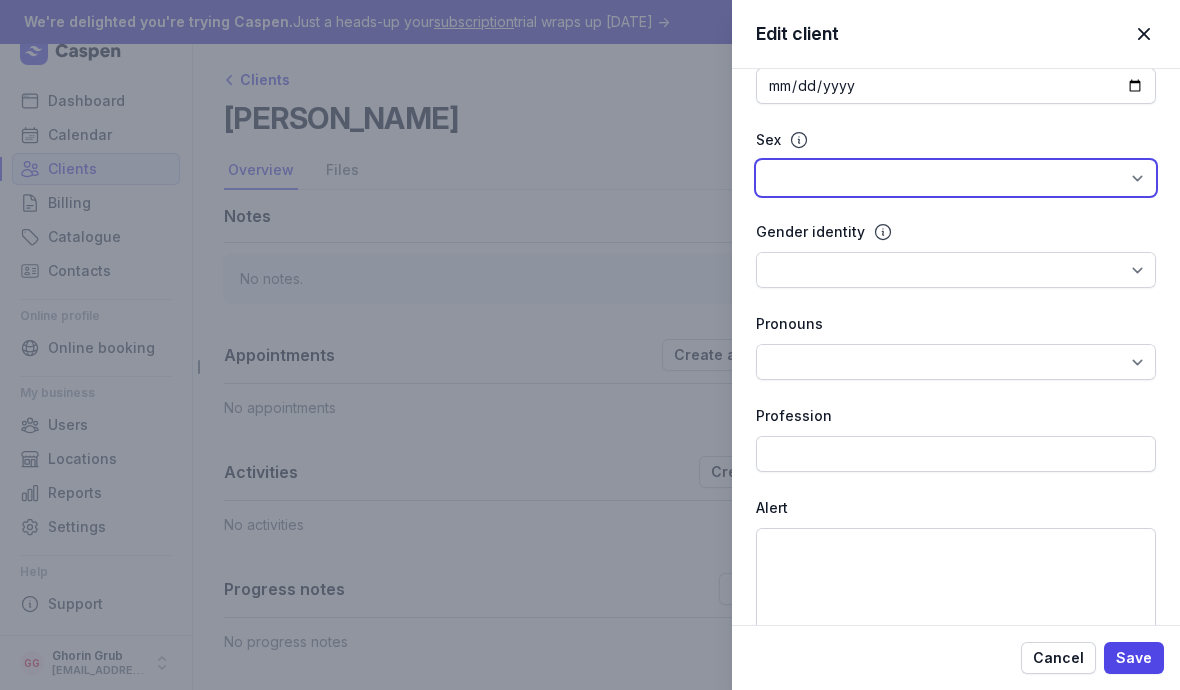 scroll, scrollTop: 423, scrollLeft: 0, axis: vertical 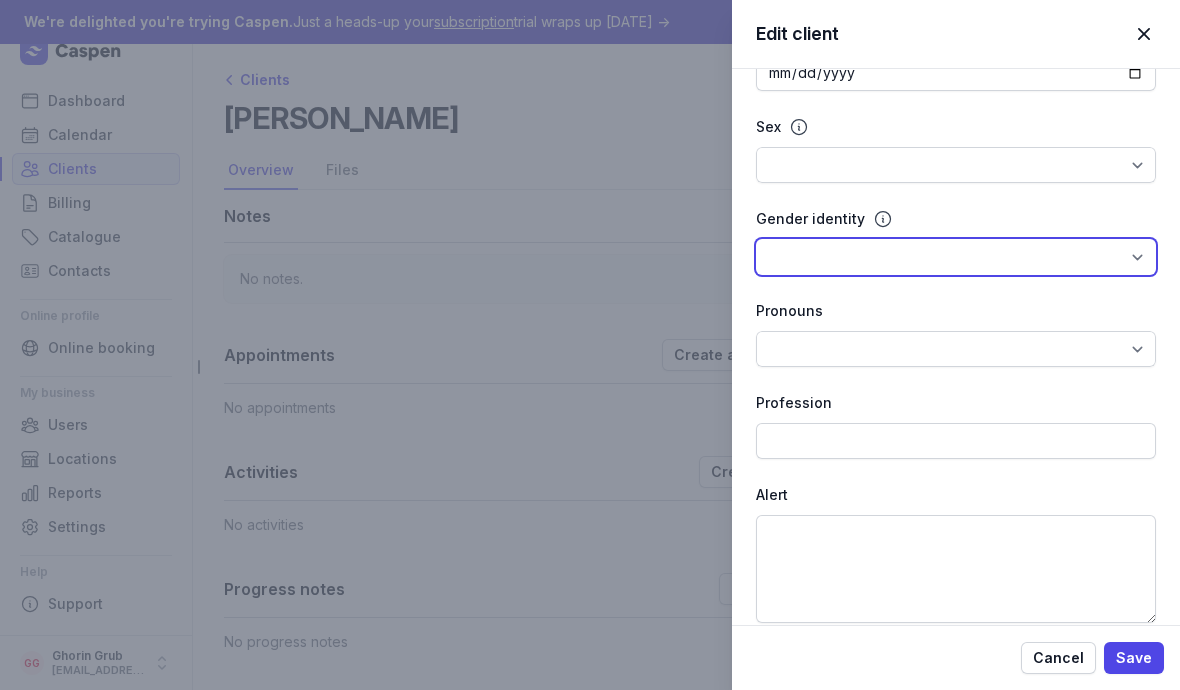 click on "Woman Man [DEMOGRAPHIC_DATA] [DEMOGRAPHIC_DATA] [DEMOGRAPHIC_DATA] [DEMOGRAPHIC_DATA] [DEMOGRAPHIC_DATA] Other (specify)" 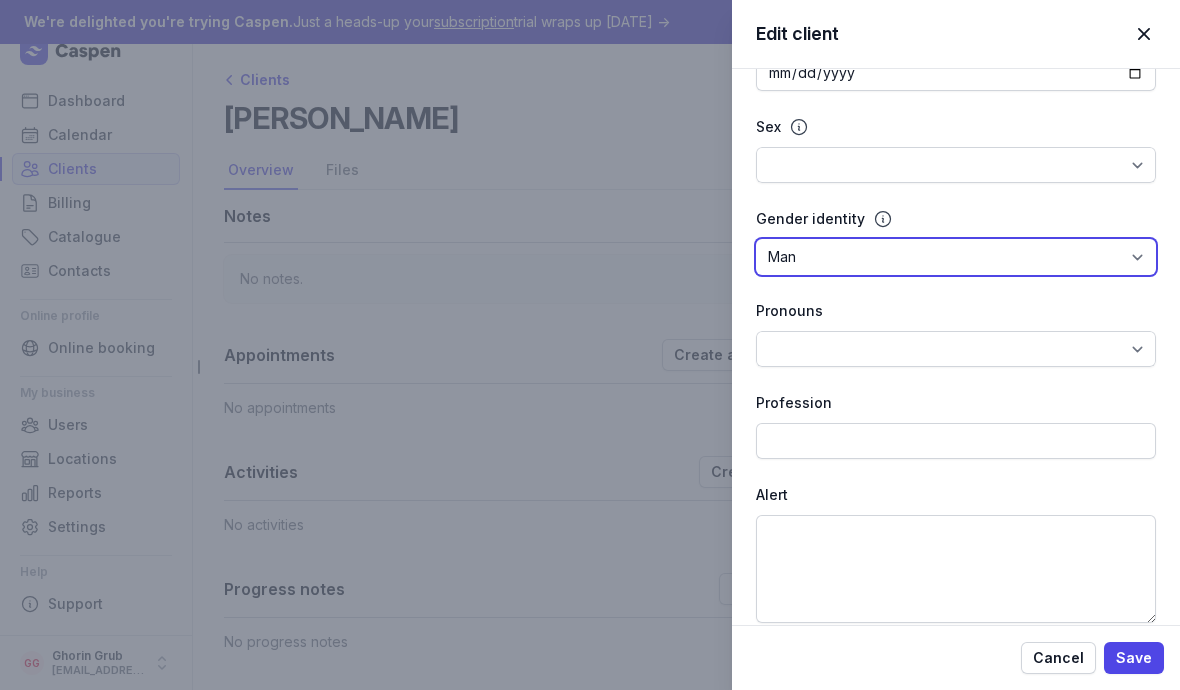 click 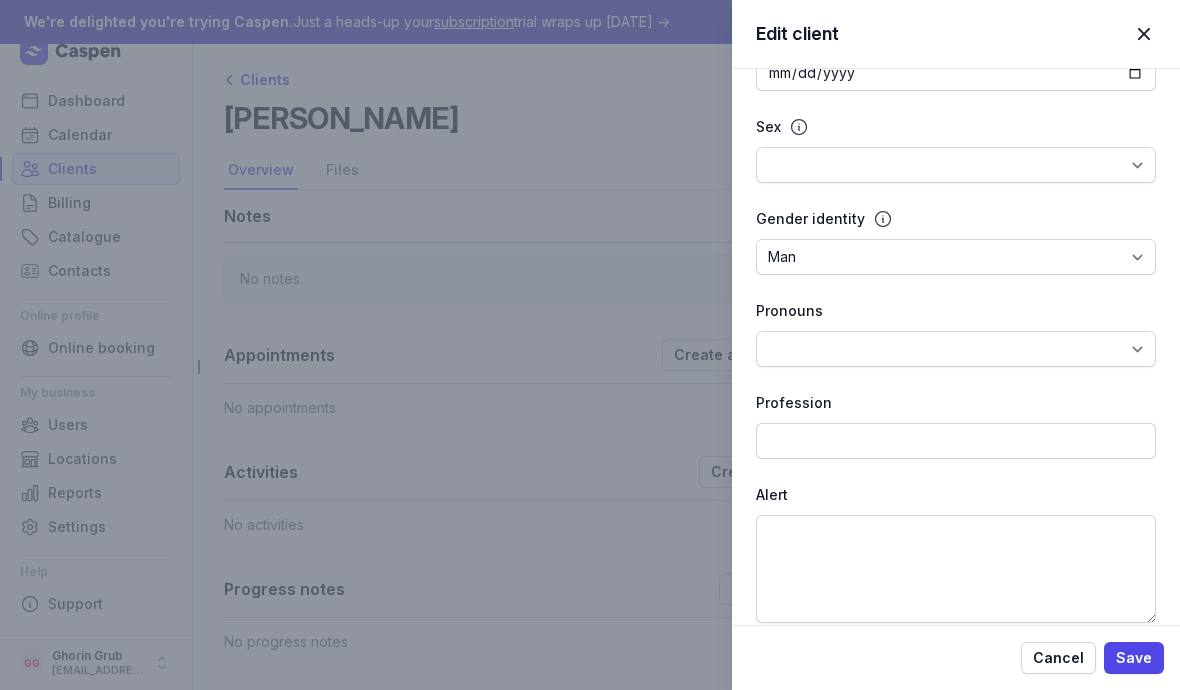 click on "Sex" at bounding box center [956, 127] 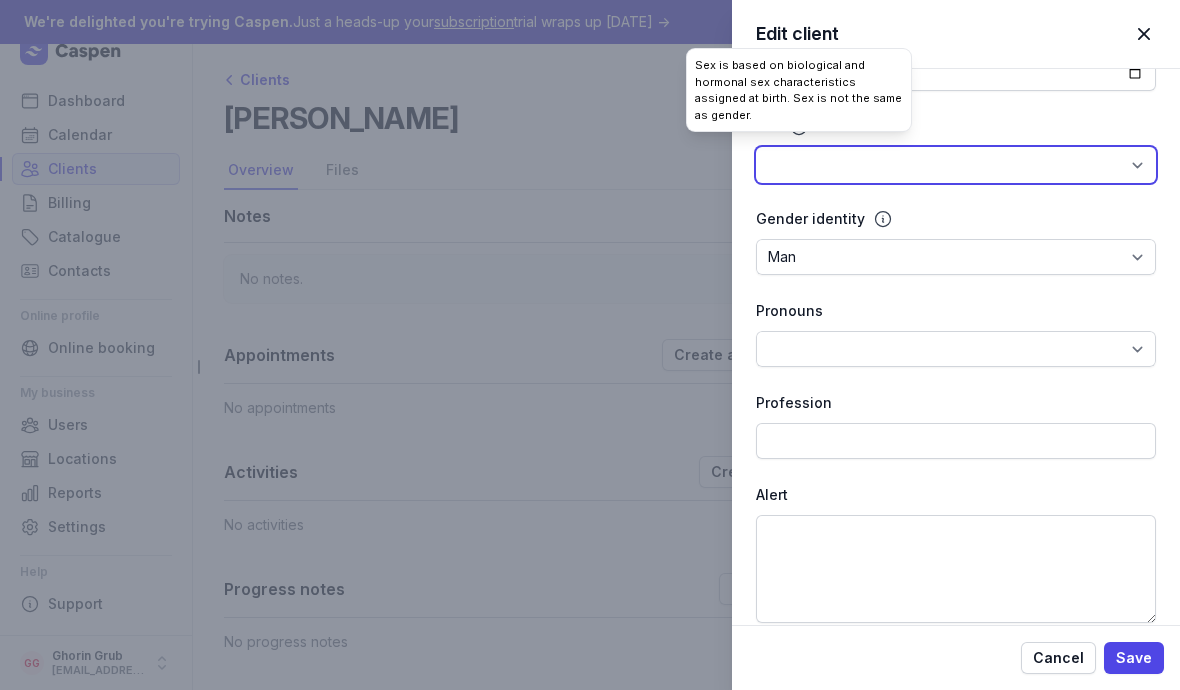 click on "[DEMOGRAPHIC_DATA] [DEMOGRAPHIC_DATA] Other (specify)" 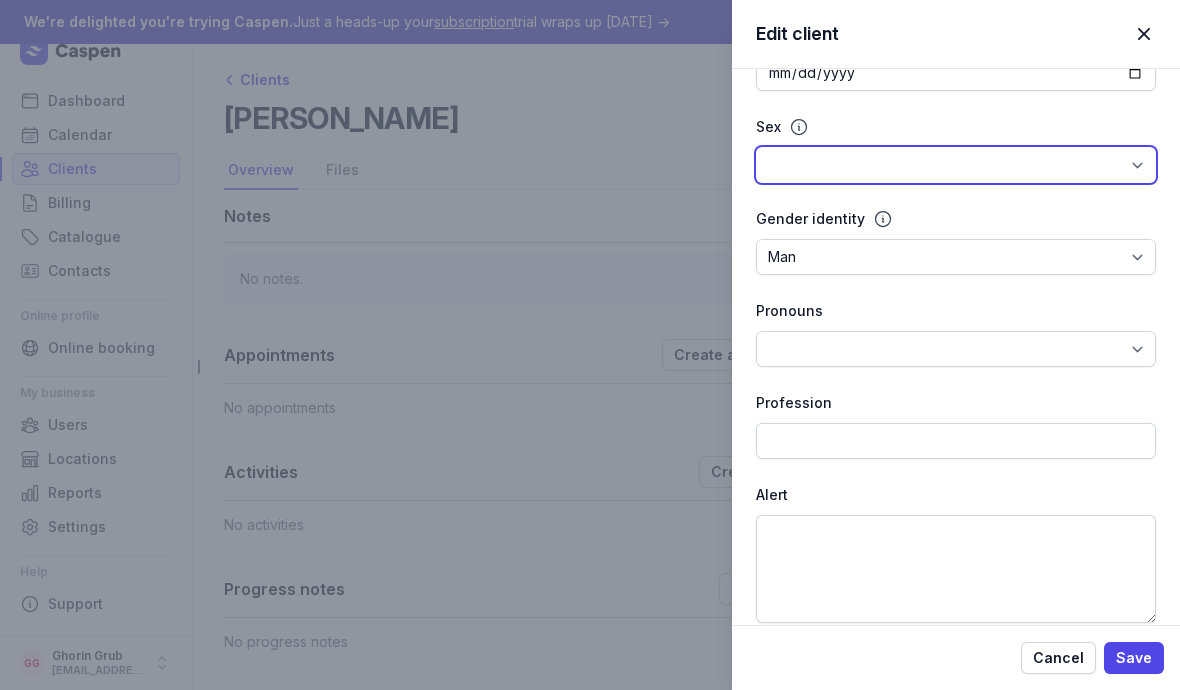 click 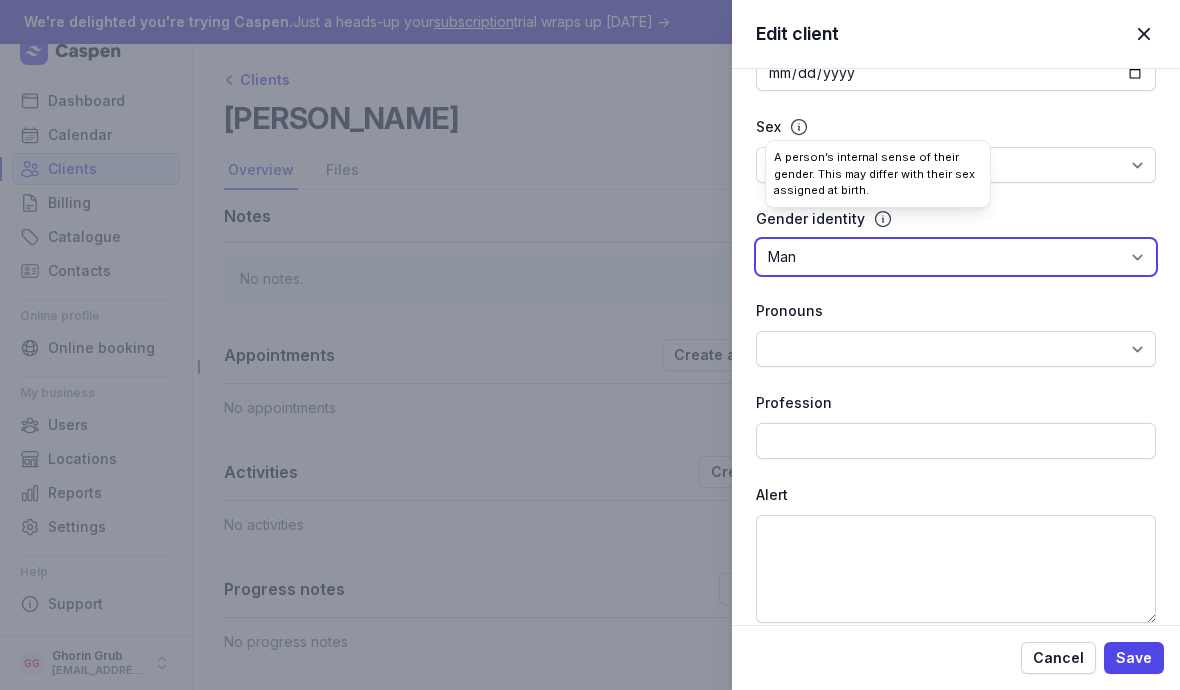 click on "Woman Man [DEMOGRAPHIC_DATA] [DEMOGRAPHIC_DATA] [DEMOGRAPHIC_DATA] [DEMOGRAPHIC_DATA] [DEMOGRAPHIC_DATA] Other (specify)" 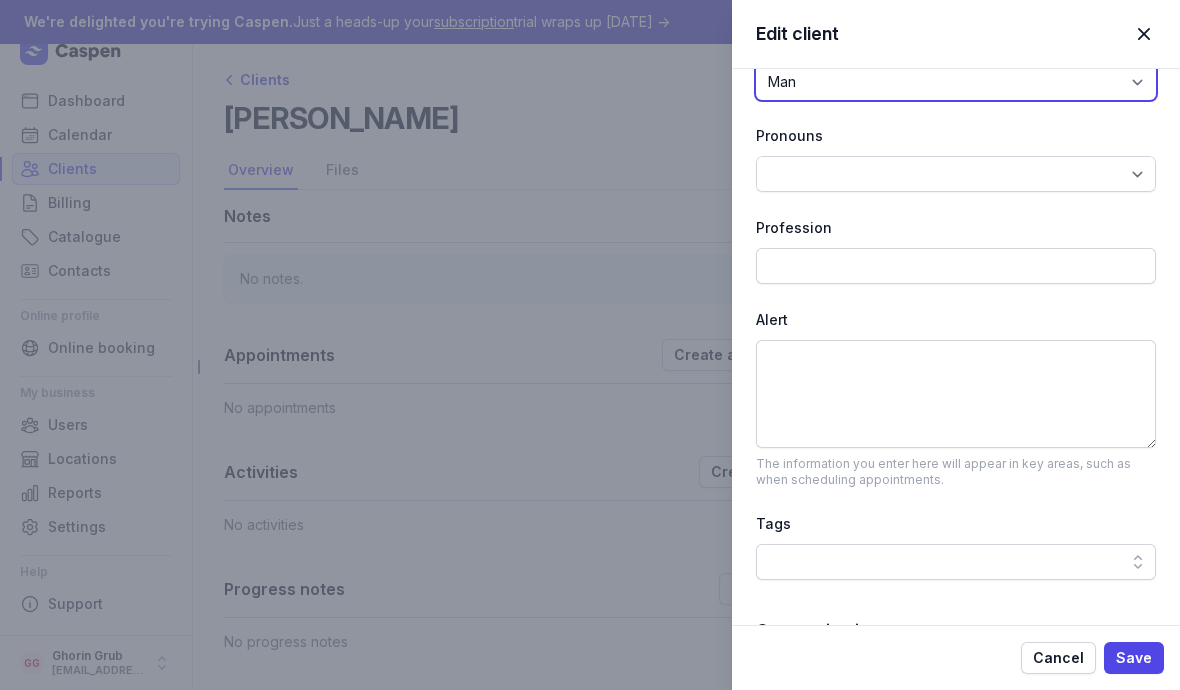 scroll, scrollTop: 599, scrollLeft: 0, axis: vertical 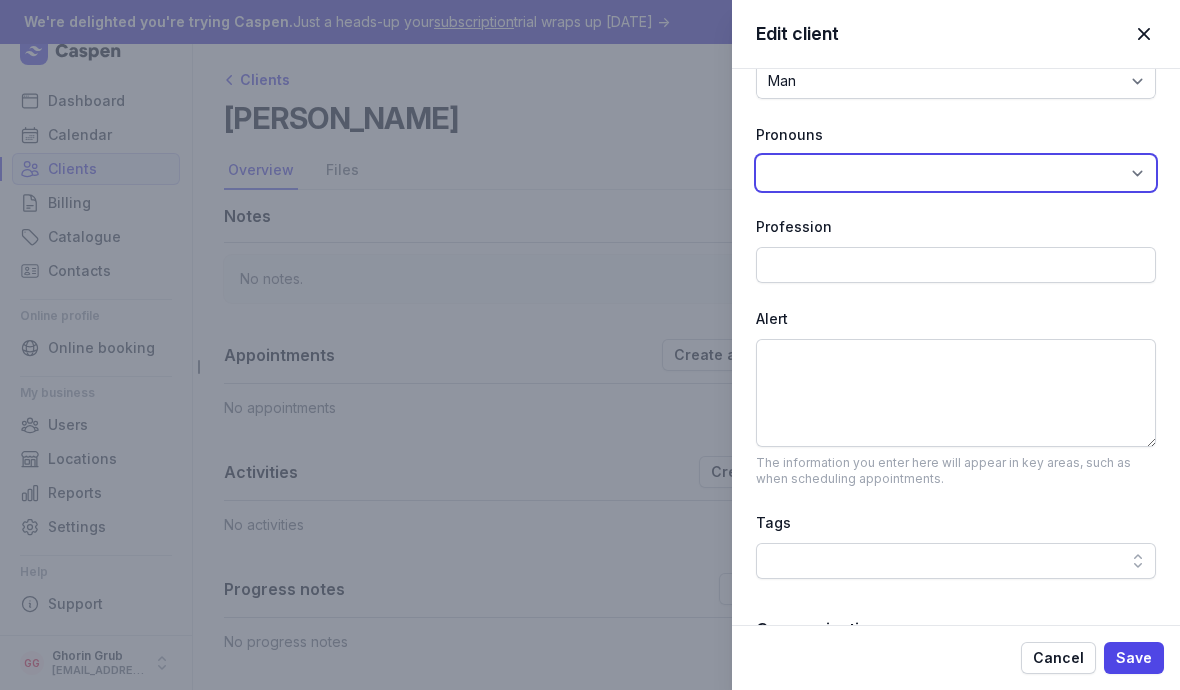 click on "He She They Other (specify)" 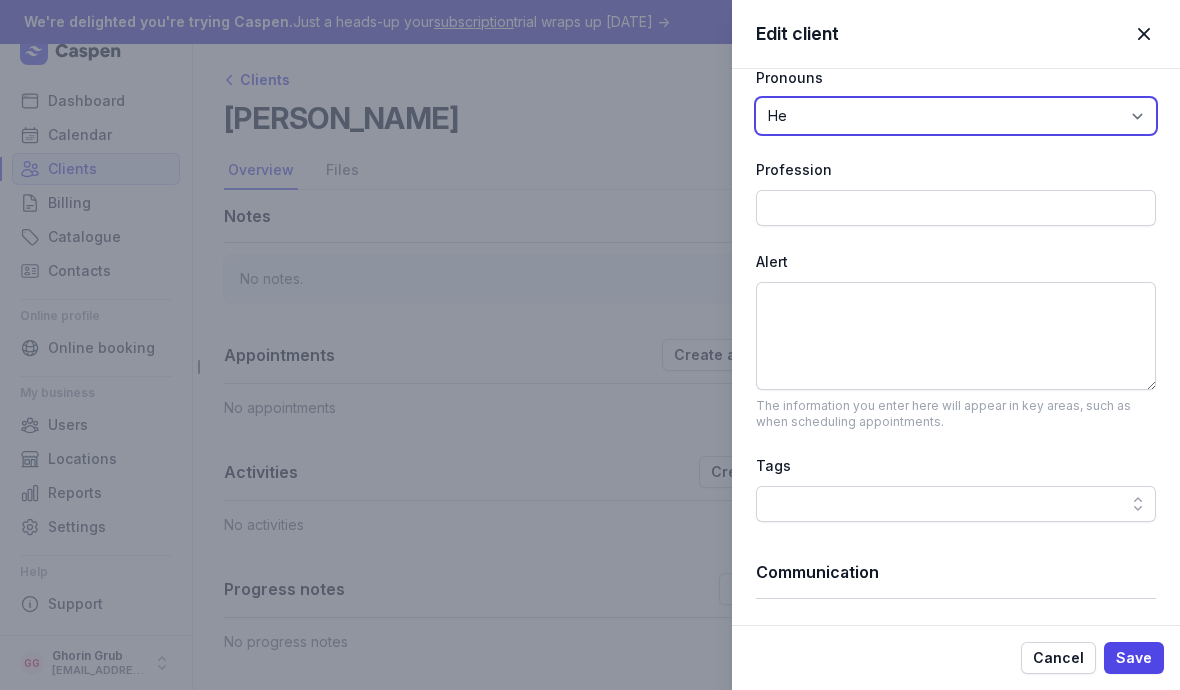 scroll, scrollTop: 658, scrollLeft: 0, axis: vertical 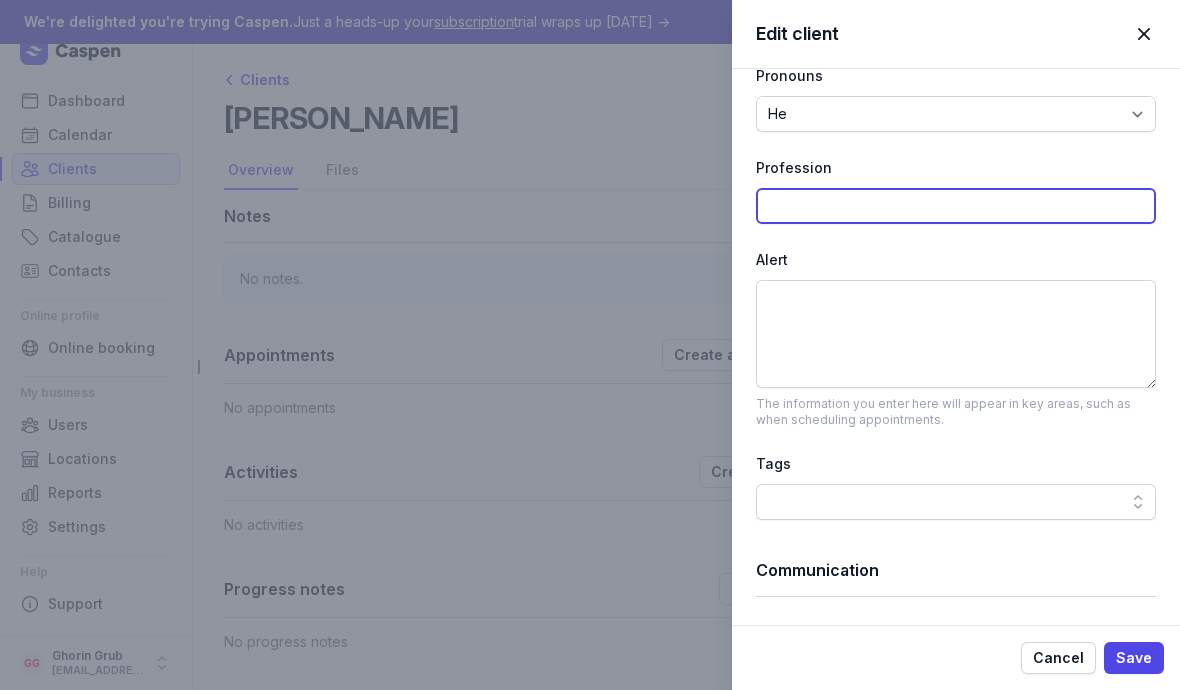 click 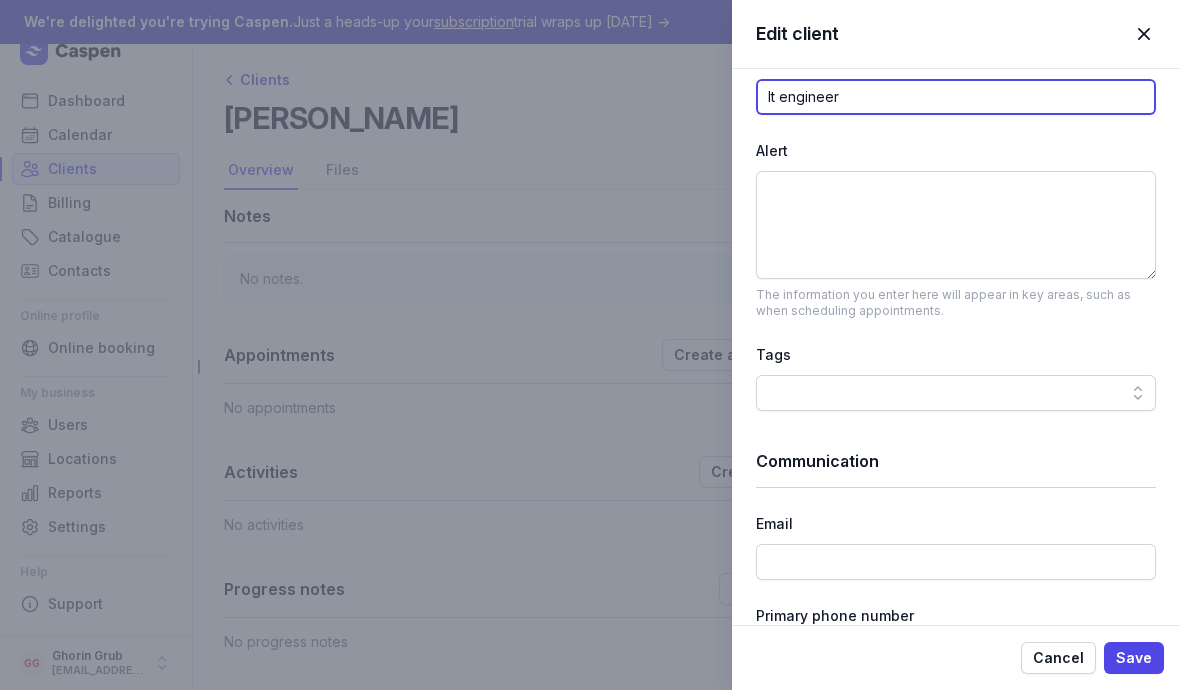 scroll, scrollTop: 779, scrollLeft: 0, axis: vertical 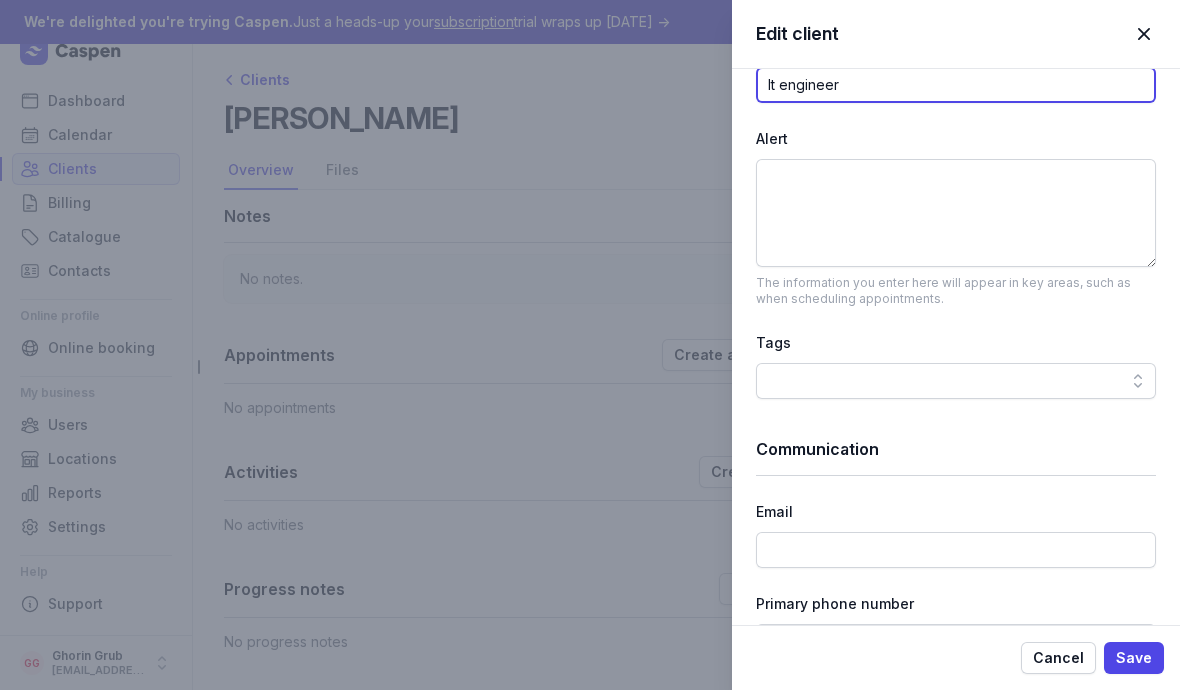 type on "It engineer" 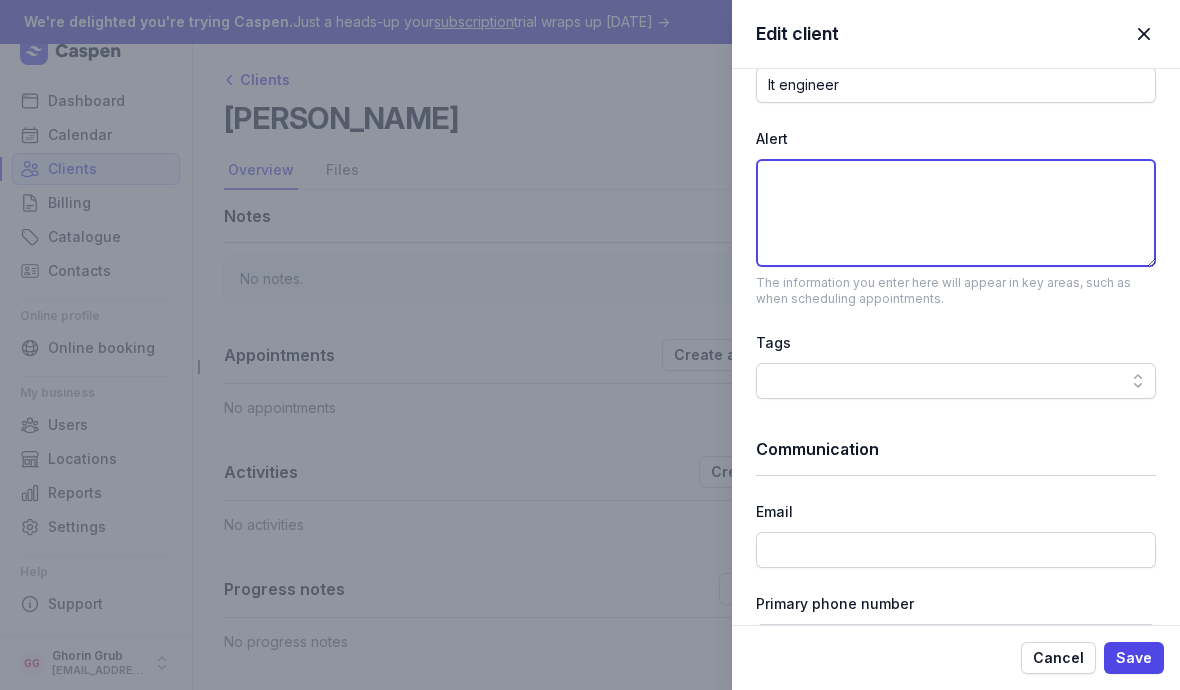 click at bounding box center (956, 213) 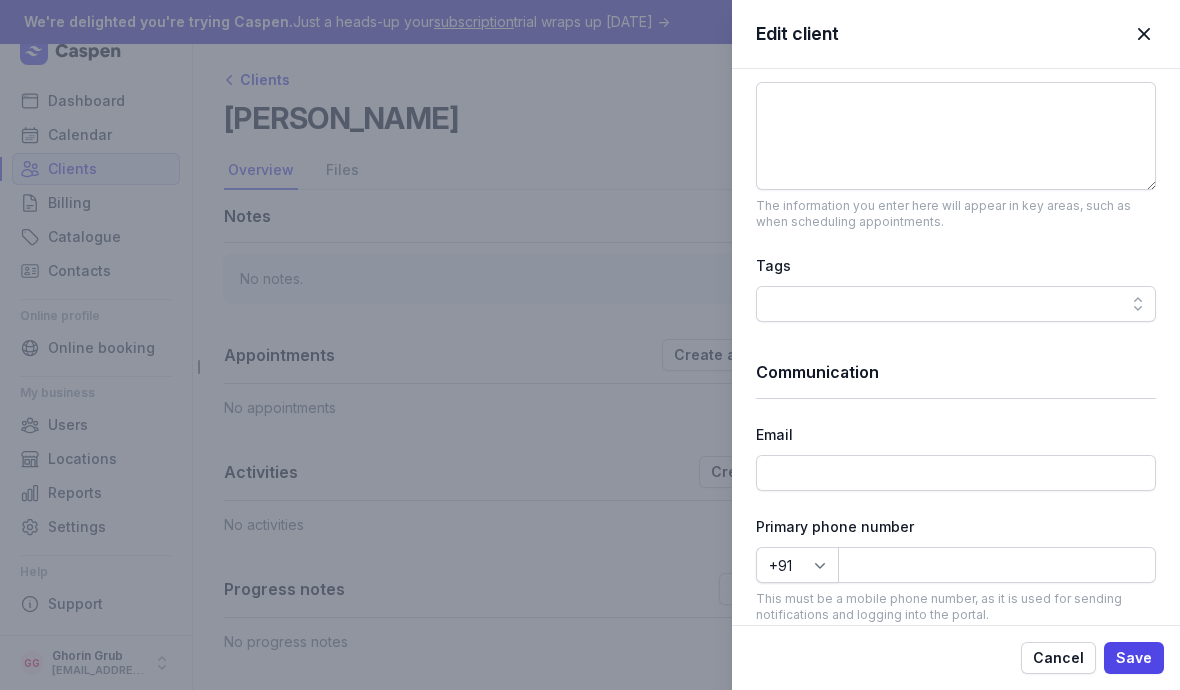 scroll, scrollTop: 857, scrollLeft: 0, axis: vertical 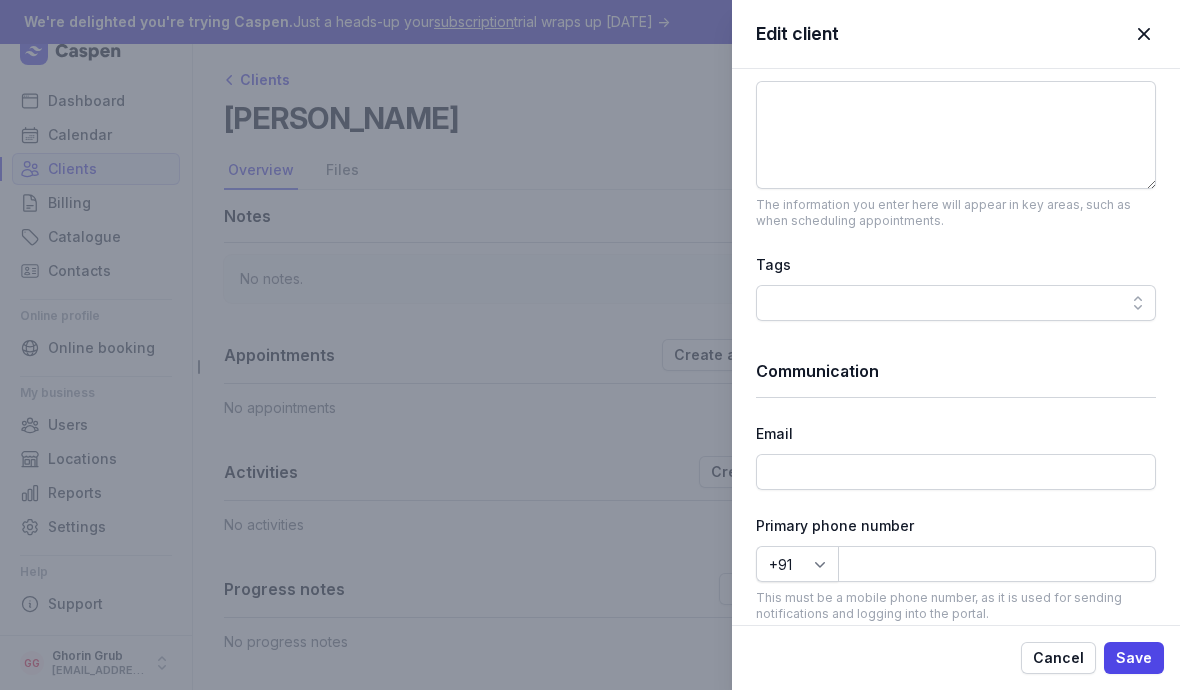 click at bounding box center [956, 303] 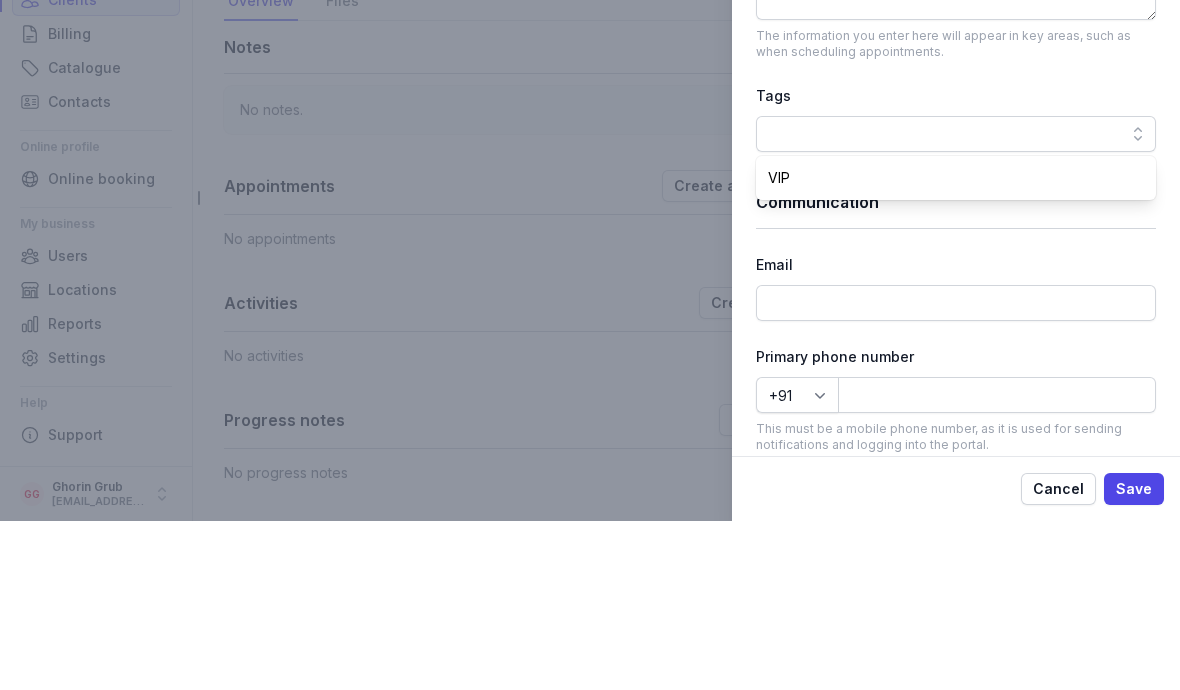 click on "VIP" at bounding box center (944, 347) 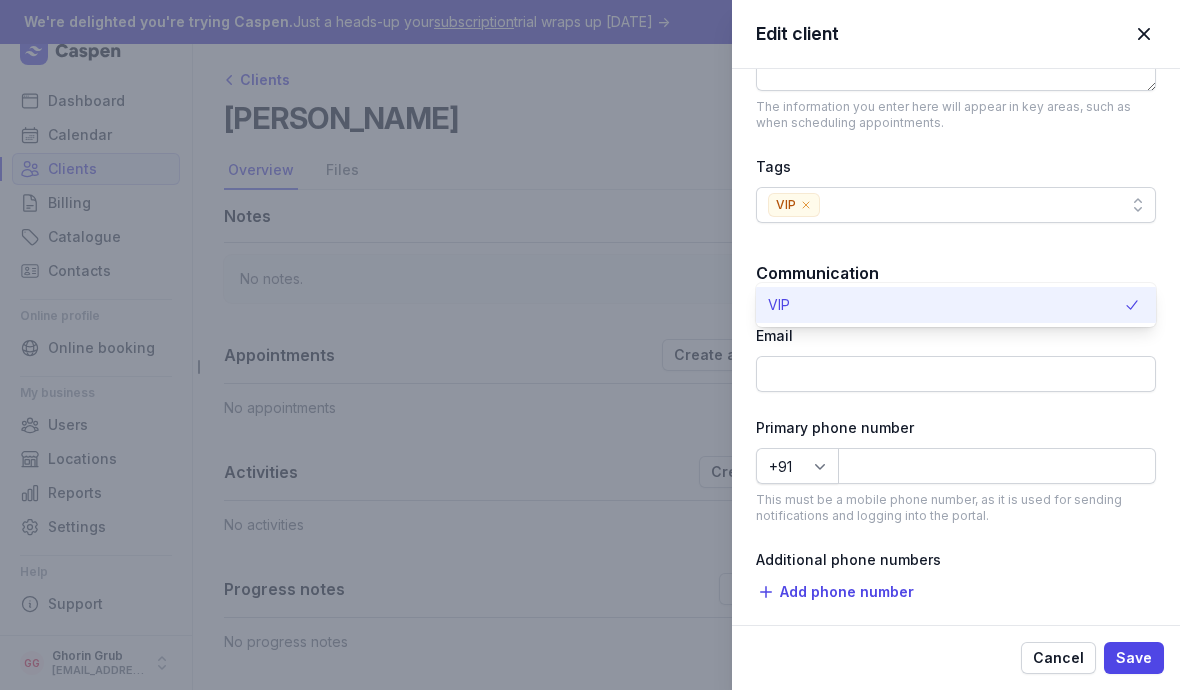 scroll, scrollTop: 968, scrollLeft: 0, axis: vertical 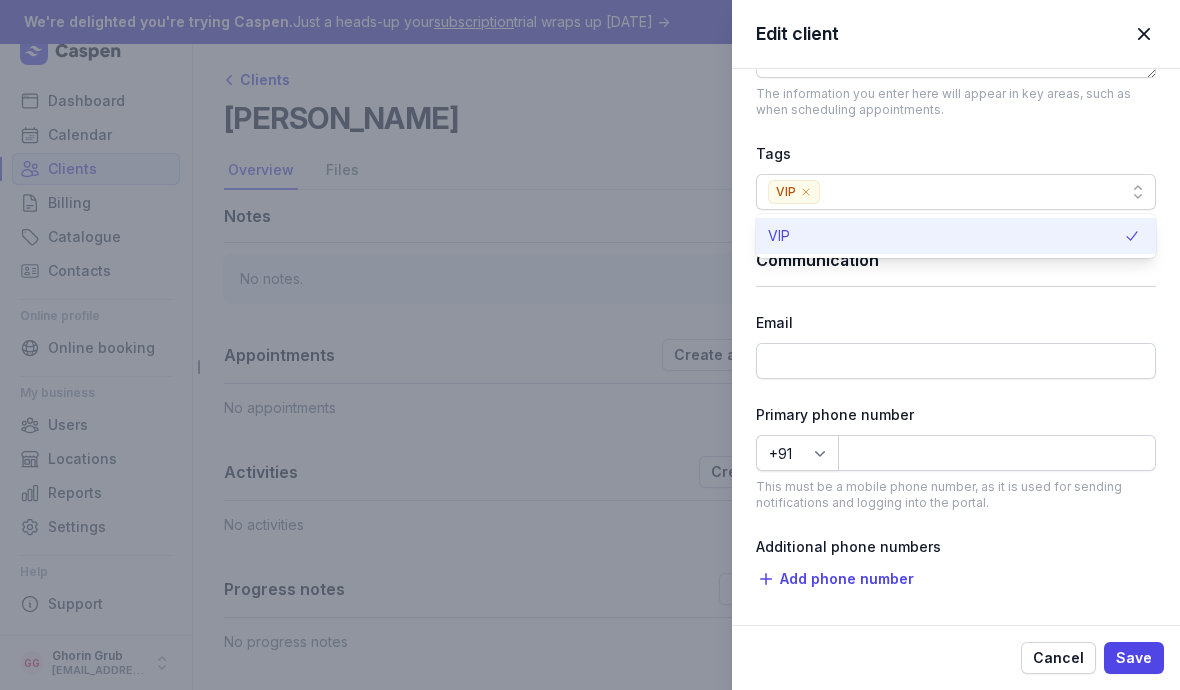 click on "Details  Title Dr Mr Ms Mrs Miss [PERSON_NAME] Master First name [PERSON_NAME] name Demo Preferred name [PERSON_NAME] Date of birth [DEMOGRAPHIC_DATA] Sex [DEMOGRAPHIC_DATA] [DEMOGRAPHIC_DATA] Other (specify) Gender identity Woman Man [DEMOGRAPHIC_DATA] [DEMOGRAPHIC_DATA] [DEMOGRAPHIC_DATA] [DEMOGRAPHIC_DATA] [DEMOGRAPHIC_DATA] Other (specify) Pronouns He She They Other (specify) Profession It engineer Alert The information you enter here will appear in key areas, such as when scheduling appointments. Tags VIP   Communication  Email Primary phone number +91 This must be a mobile phone number, as it is used for sending notifications and logging into the portal. Additional phone numbers Add phone number  Address  Country [GEOGRAPHIC_DATA] [GEOGRAPHIC_DATA] [GEOGRAPHIC_DATA] [GEOGRAPHIC_DATA] [GEOGRAPHIC_DATA] [GEOGRAPHIC_DATA] [GEOGRAPHIC_DATA] [GEOGRAPHIC_DATA] [GEOGRAPHIC_DATA] [GEOGRAPHIC_DATA] [US_STATE] [GEOGRAPHIC_DATA] [GEOGRAPHIC_DATA] [GEOGRAPHIC_DATA] [GEOGRAPHIC_DATA] [GEOGRAPHIC_DATA] [GEOGRAPHIC_DATA] [GEOGRAPHIC_DATA] [GEOGRAPHIC_DATA] [DATE][GEOGRAPHIC_DATA] [GEOGRAPHIC_DATA] [GEOGRAPHIC_DATA] [GEOGRAPHIC_DATA] [GEOGRAPHIC_DATA] [GEOGRAPHIC_DATA] [GEOGRAPHIC_DATA] [GEOGRAPHIC_DATA] [GEOGRAPHIC_DATA] [GEOGRAPHIC_DATA] [GEOGRAPHIC_DATA] [GEOGRAPHIC_DATA] [GEOGRAPHIC_DATA] [GEOGRAPHIC_DATA] [GEOGRAPHIC_DATA] [GEOGRAPHIC_DATA] [GEOGRAPHIC_DATA] [GEOGRAPHIC_DATA] [GEOGRAPHIC_DATA] [GEOGRAPHIC_DATA]" at bounding box center (956, 645) 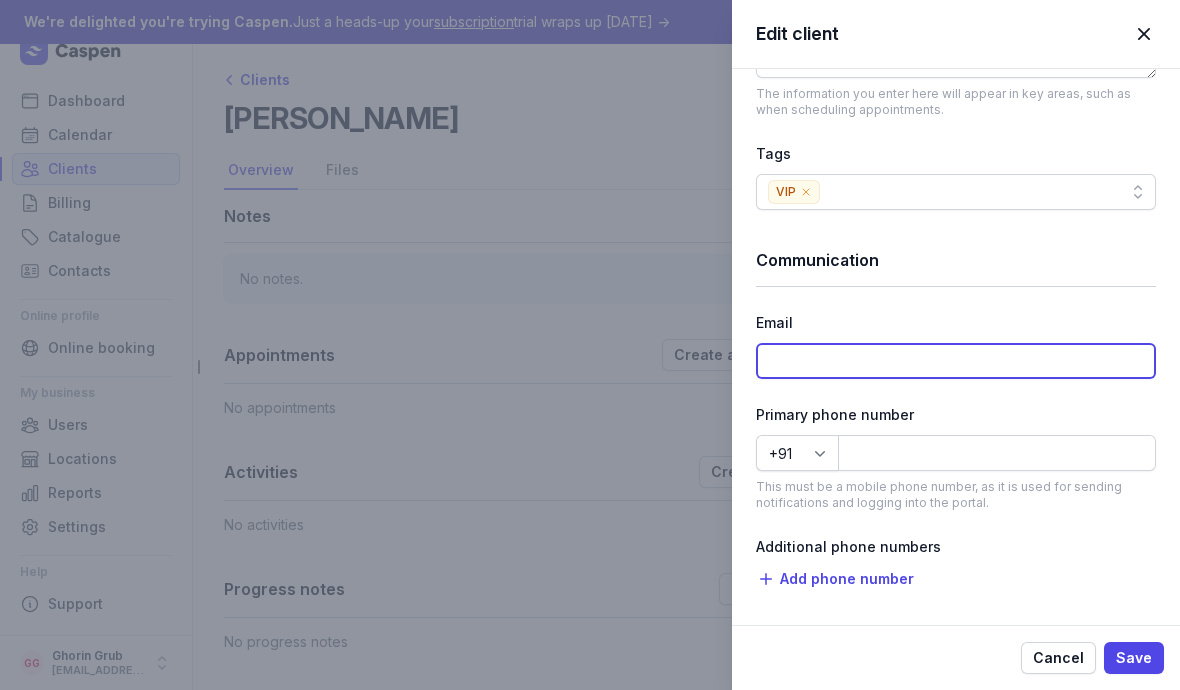 click 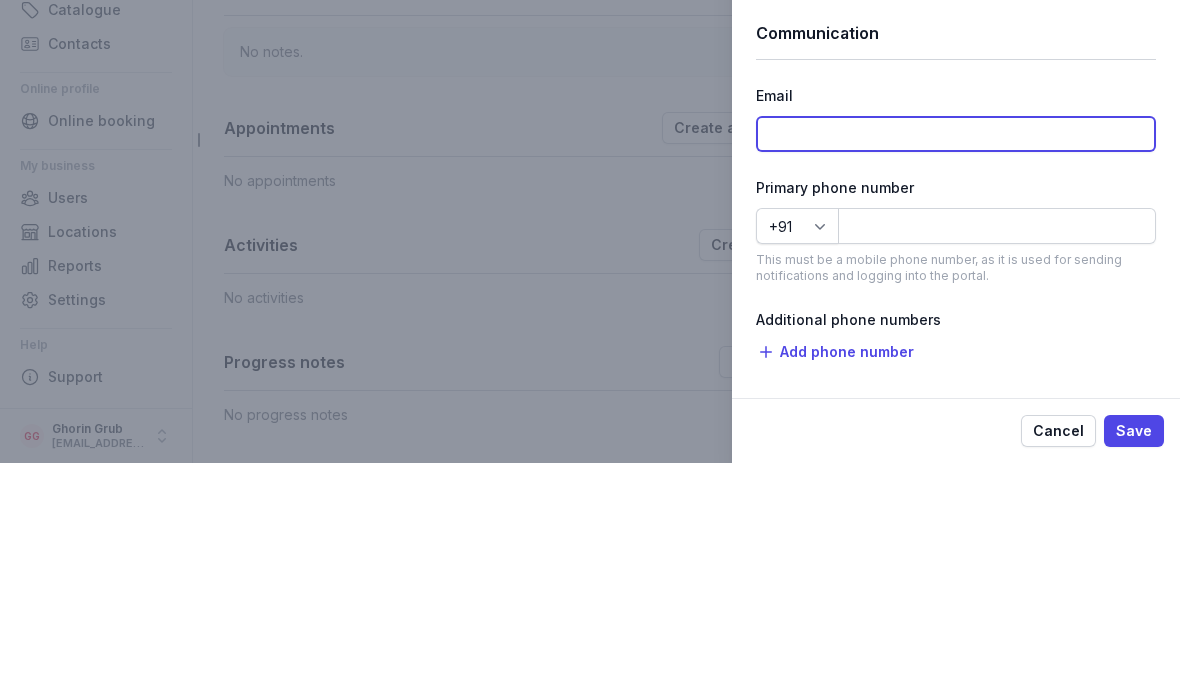 type on "[EMAIL_ADDRESS][DOMAIN_NAME]" 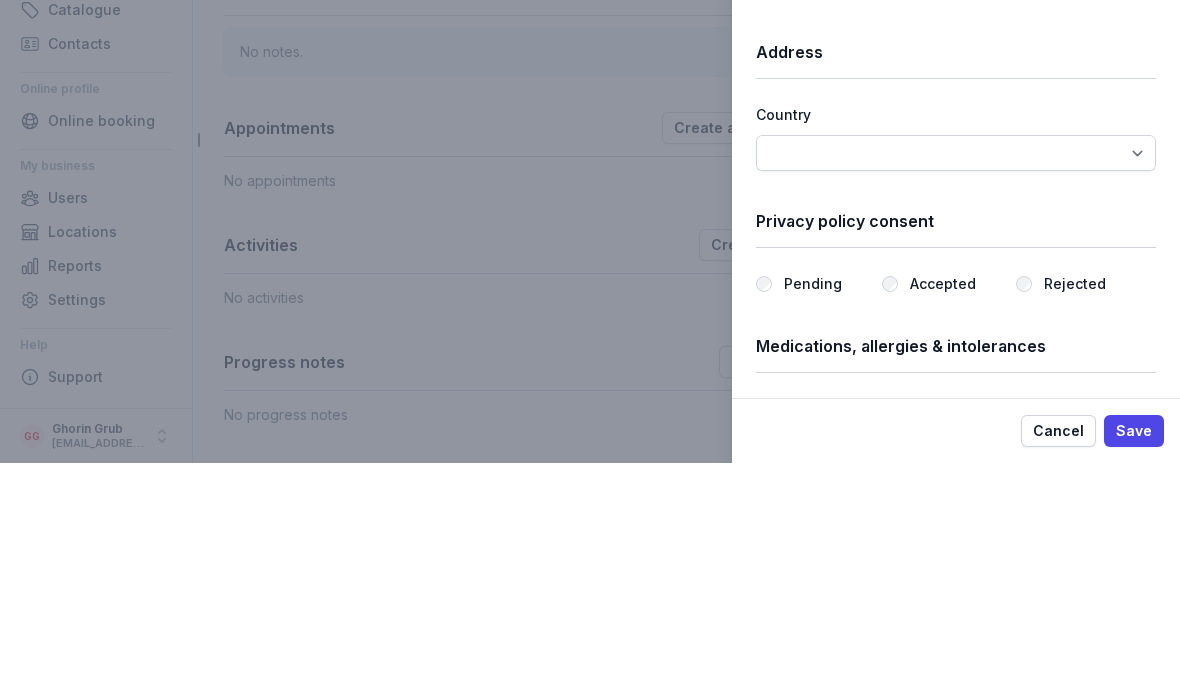 scroll, scrollTop: 1345, scrollLeft: 0, axis: vertical 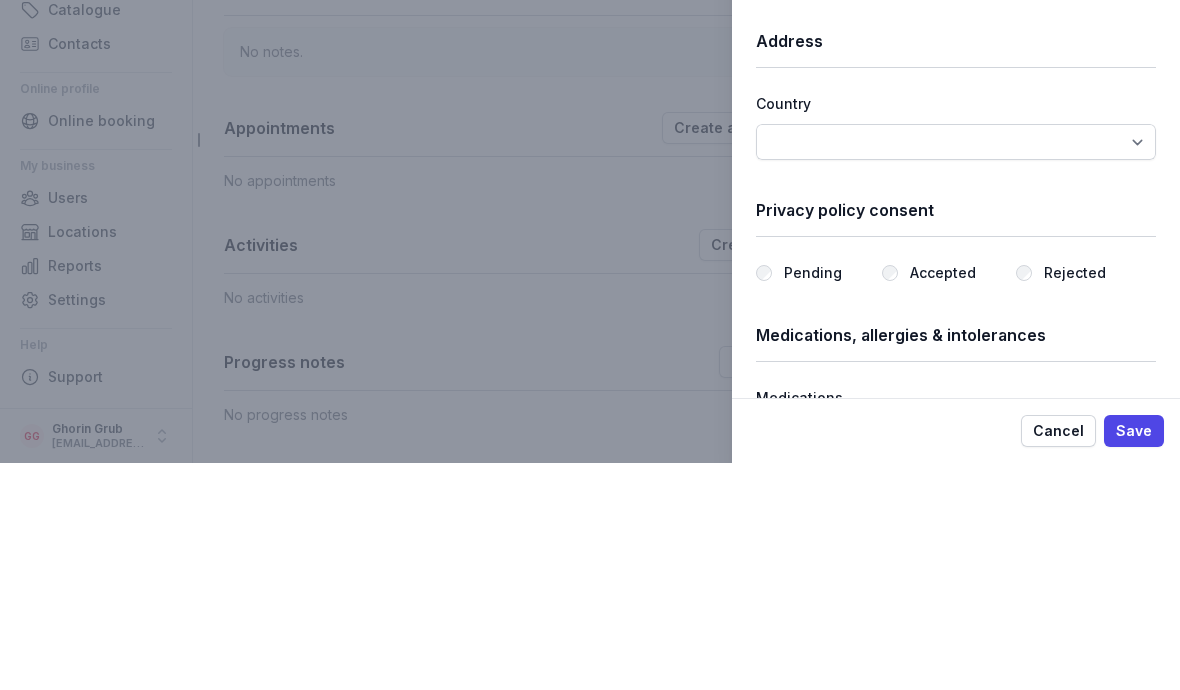 type on "9807532145" 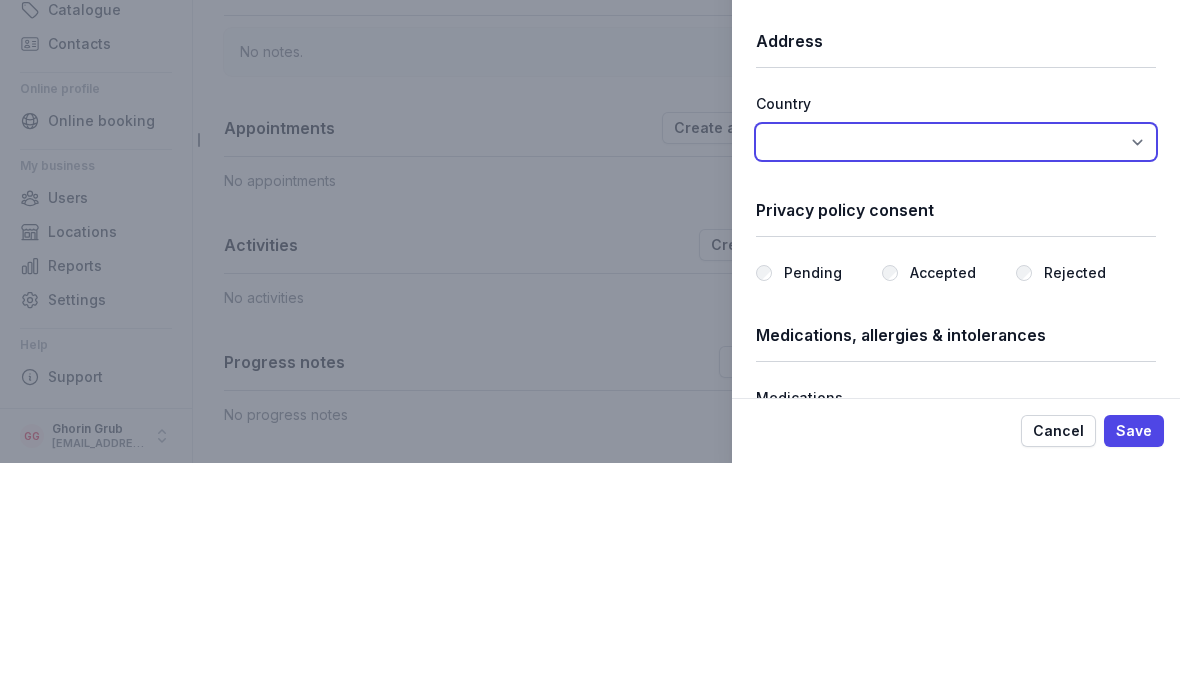 click on "[GEOGRAPHIC_DATA] [GEOGRAPHIC_DATA] [GEOGRAPHIC_DATA] [GEOGRAPHIC_DATA] [GEOGRAPHIC_DATA] [GEOGRAPHIC_DATA] [GEOGRAPHIC_DATA] [GEOGRAPHIC_DATA] [GEOGRAPHIC_DATA] [GEOGRAPHIC_DATA] [US_STATE] [GEOGRAPHIC_DATA] [GEOGRAPHIC_DATA] [GEOGRAPHIC_DATA] [GEOGRAPHIC_DATA] [GEOGRAPHIC_DATA] [GEOGRAPHIC_DATA] [GEOGRAPHIC_DATA] [GEOGRAPHIC_DATA] [DATE][GEOGRAPHIC_DATA] [GEOGRAPHIC_DATA] [GEOGRAPHIC_DATA] [GEOGRAPHIC_DATA] [GEOGRAPHIC_DATA] [GEOGRAPHIC_DATA] [GEOGRAPHIC_DATA] [GEOGRAPHIC_DATA] [GEOGRAPHIC_DATA] [GEOGRAPHIC_DATA] [GEOGRAPHIC_DATA] [GEOGRAPHIC_DATA] [GEOGRAPHIC_DATA] [GEOGRAPHIC_DATA] [GEOGRAPHIC_DATA] [GEOGRAPHIC_DATA] [GEOGRAPHIC_DATA] [GEOGRAPHIC_DATA] [GEOGRAPHIC_DATA] [GEOGRAPHIC_DATA] [GEOGRAPHIC_DATA] [GEOGRAPHIC_DATA] [GEOGRAPHIC_DATA] [GEOGRAPHIC_DATA] [GEOGRAPHIC_DATA] [GEOGRAPHIC_DATA] [GEOGRAPHIC_DATA] [GEOGRAPHIC_DATA] [GEOGRAPHIC_DATA] [GEOGRAPHIC_DATA] [GEOGRAPHIC_DATA] [GEOGRAPHIC_DATA] [GEOGRAPHIC_DATA] [GEOGRAPHIC_DATA] & [GEOGRAPHIC_DATA] [GEOGRAPHIC_DATA] [GEOGRAPHIC_DATA] [GEOGRAPHIC_DATA] [GEOGRAPHIC_DATA] [GEOGRAPHIC_DATA] [GEOGRAPHIC_DATA] [GEOGRAPHIC_DATA] [GEOGRAPHIC_DATA] [GEOGRAPHIC_DATA] [GEOGRAPHIC_DATA] [GEOGRAPHIC_DATA] [GEOGRAPHIC_DATA] [GEOGRAPHIC_DATA] [GEOGRAPHIC_DATA] [GEOGRAPHIC_DATA] [GEOGRAPHIC_DATA] [GEOGRAPHIC_DATA] [GEOGRAPHIC_DATA] [GEOGRAPHIC_DATA] [GEOGRAPHIC_DATA] [GEOGRAPHIC_DATA] [GEOGRAPHIC_DATA] [GEOGRAPHIC_DATA] [GEOGRAPHIC_DATA][PERSON_NAME] [GEOGRAPHIC_DATA] [GEOGRAPHIC_DATA] [GEOGRAPHIC_DATA] [GEOGRAPHIC_DATA] [GEOGRAPHIC_DATA] [GEOGRAPHIC_DATA] [GEOGRAPHIC_DATA] [GEOGRAPHIC_DATA] [GEOGRAPHIC_DATA] [GEOGRAPHIC_DATA] [GEOGRAPHIC_DATA] [GEOGRAPHIC_DATA] [GEOGRAPHIC_DATA] [GEOGRAPHIC_DATA] [GEOGRAPHIC_DATA] [GEOGRAPHIC_DATA]" at bounding box center [956, 369] 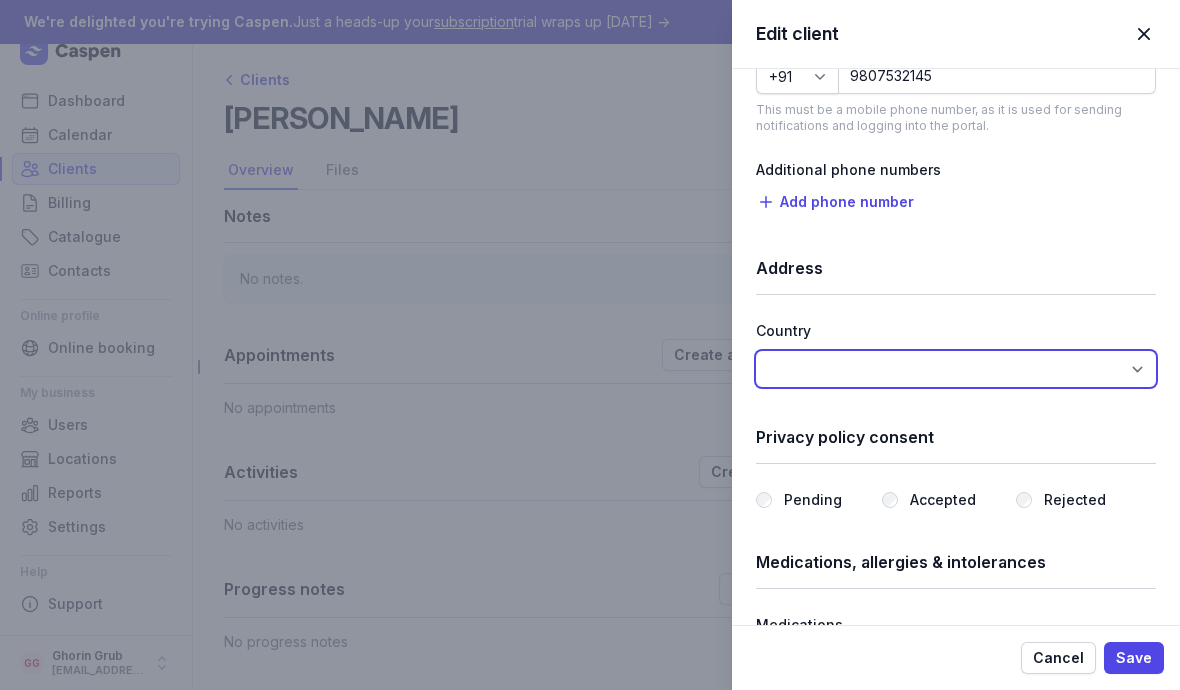 select on "IN" 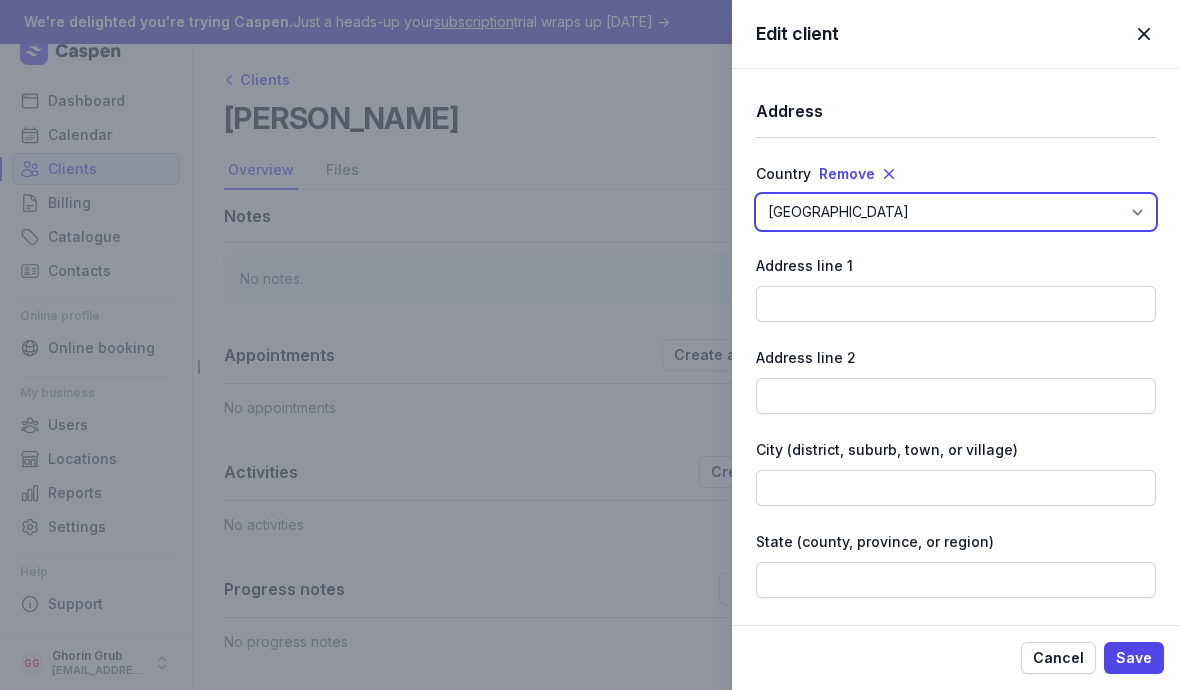 scroll, scrollTop: 1518, scrollLeft: 0, axis: vertical 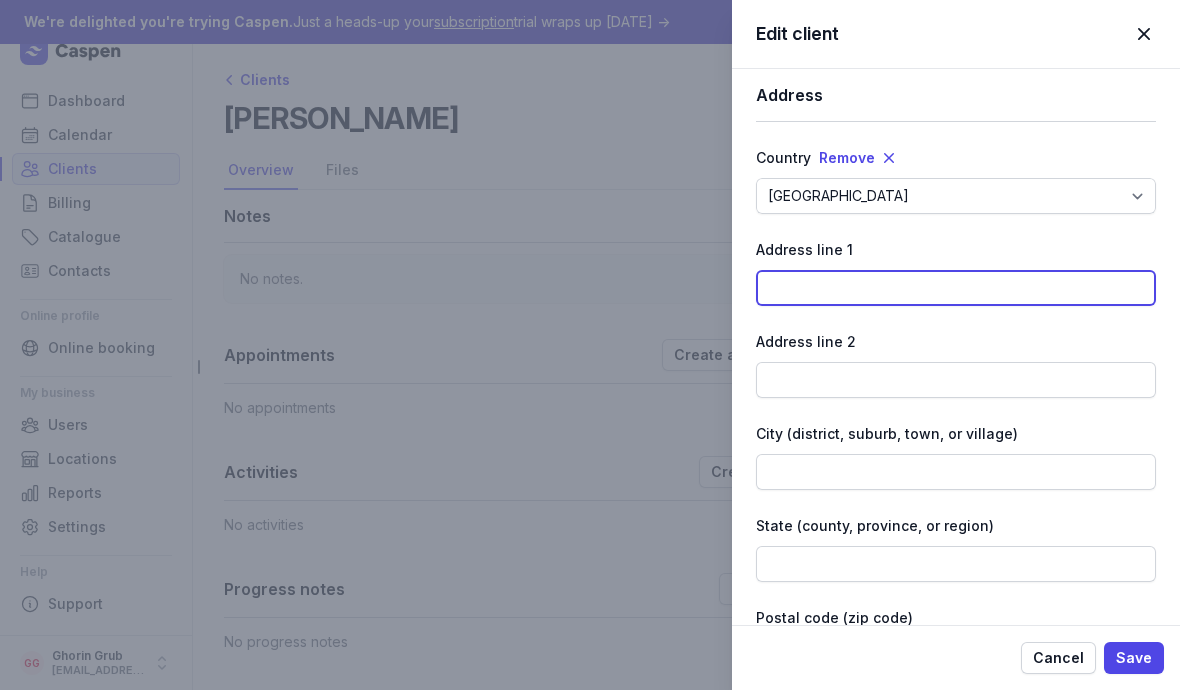 click 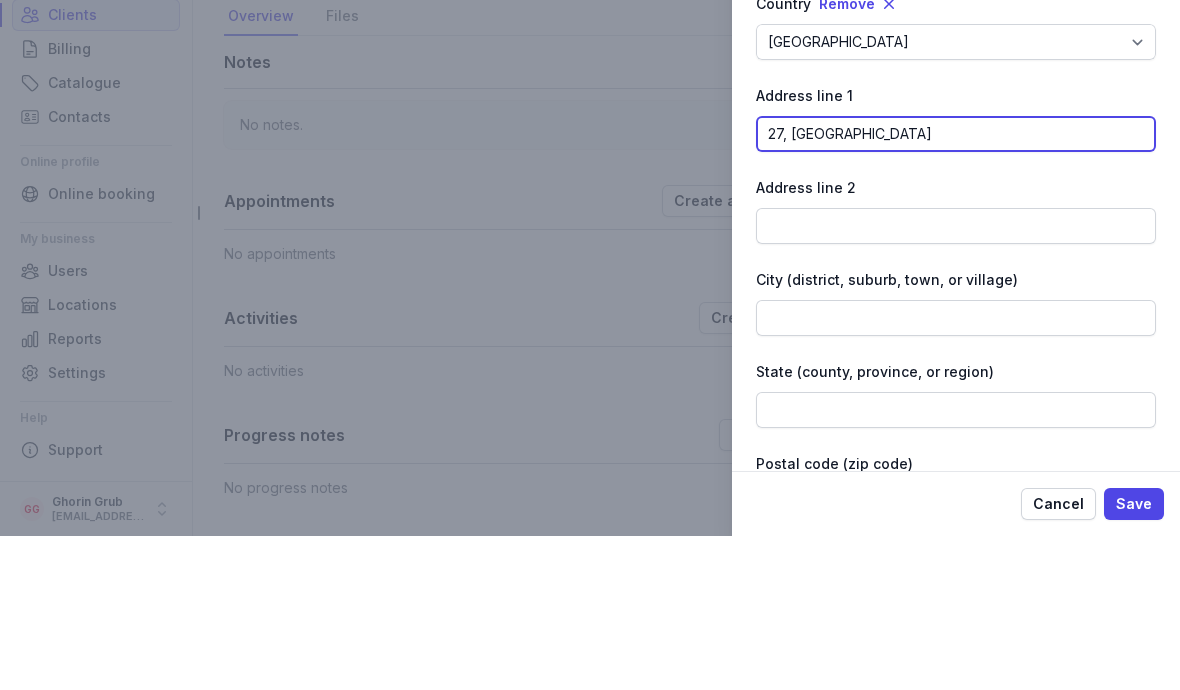 type on "27, [GEOGRAPHIC_DATA]" 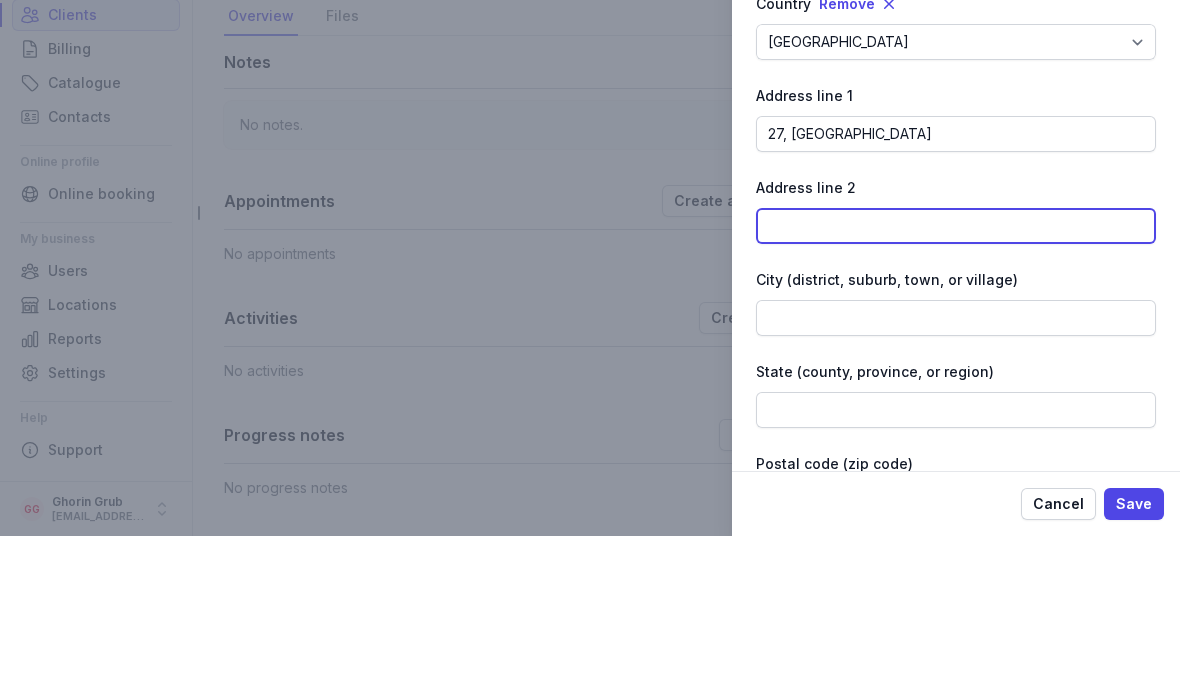 click 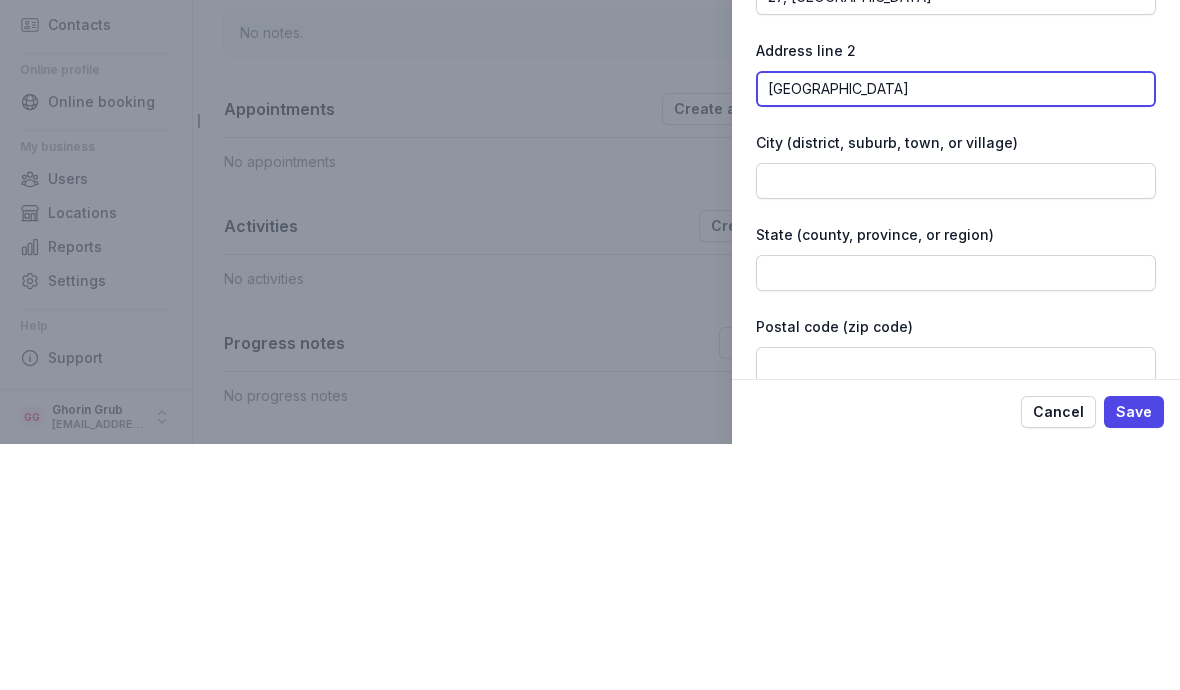 scroll, scrollTop: 1586, scrollLeft: 0, axis: vertical 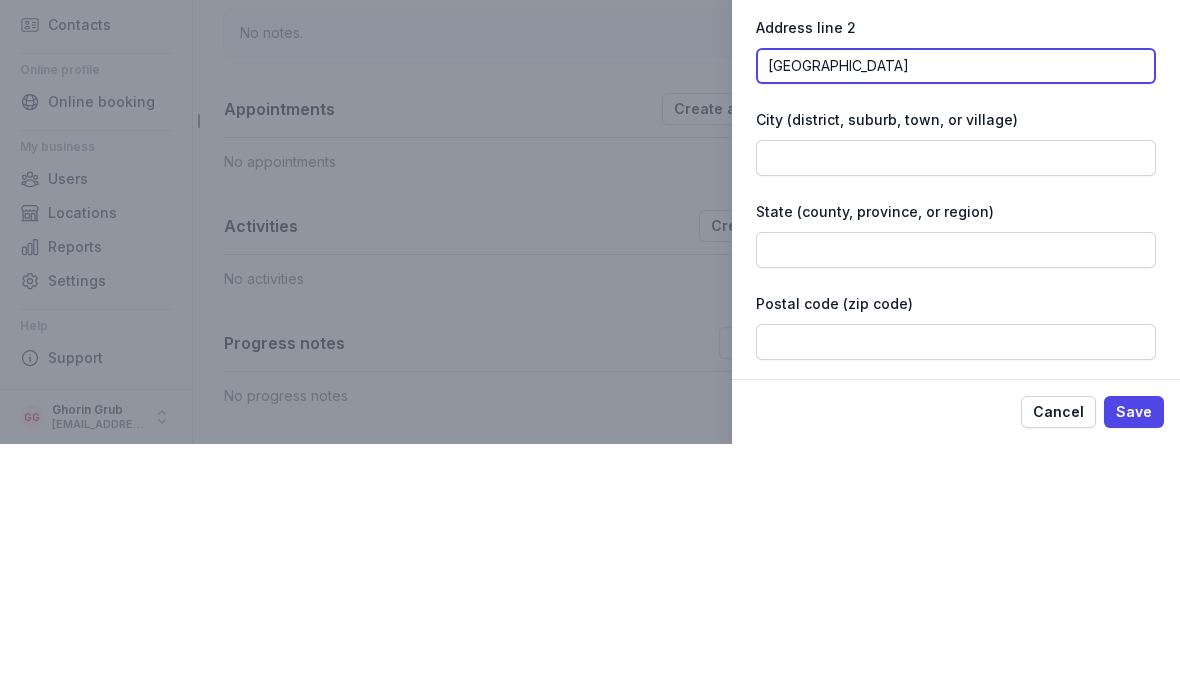 type on "[GEOGRAPHIC_DATA]" 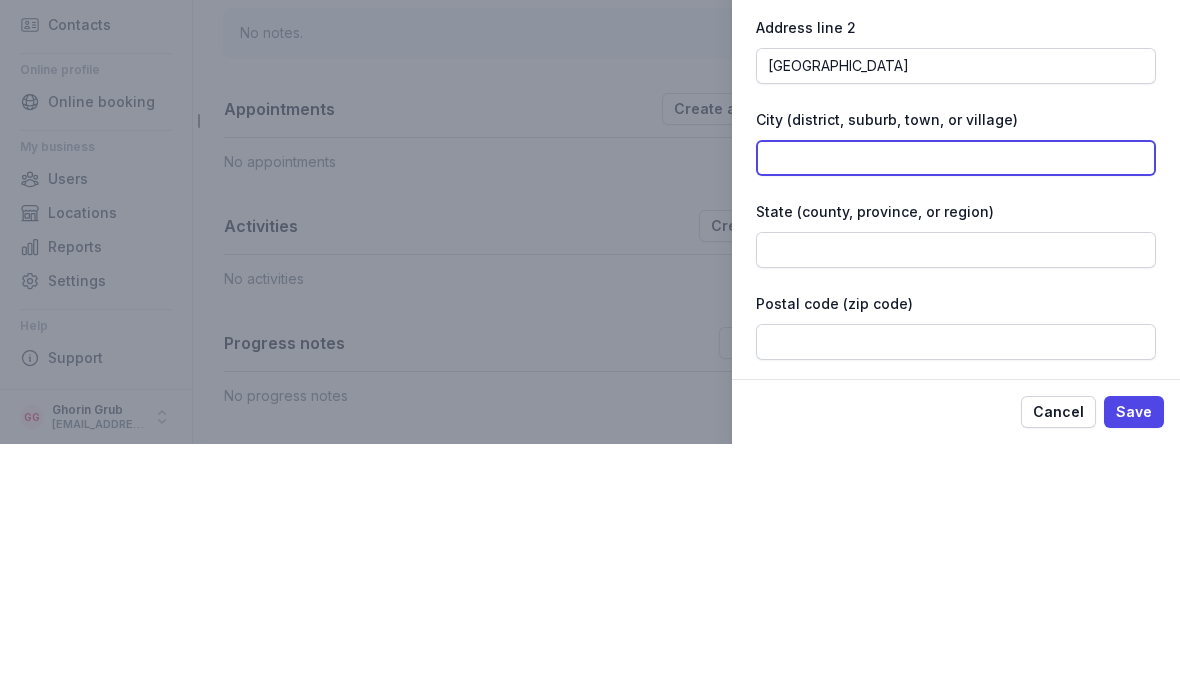 click 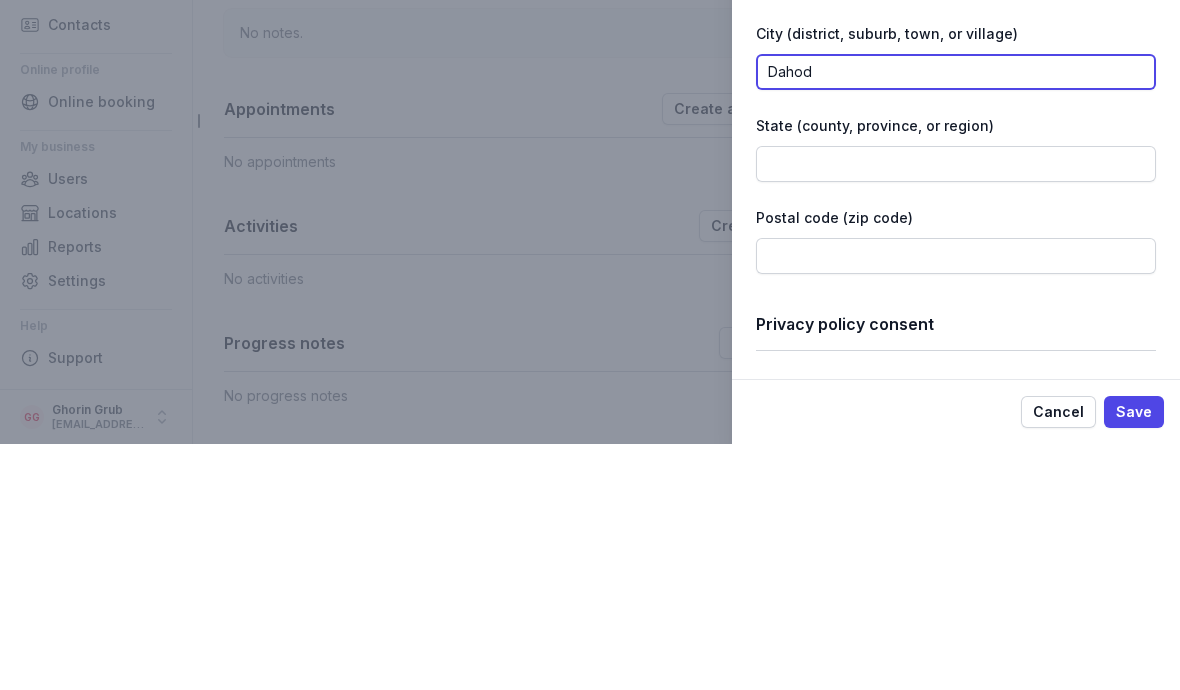 scroll, scrollTop: 1686, scrollLeft: 0, axis: vertical 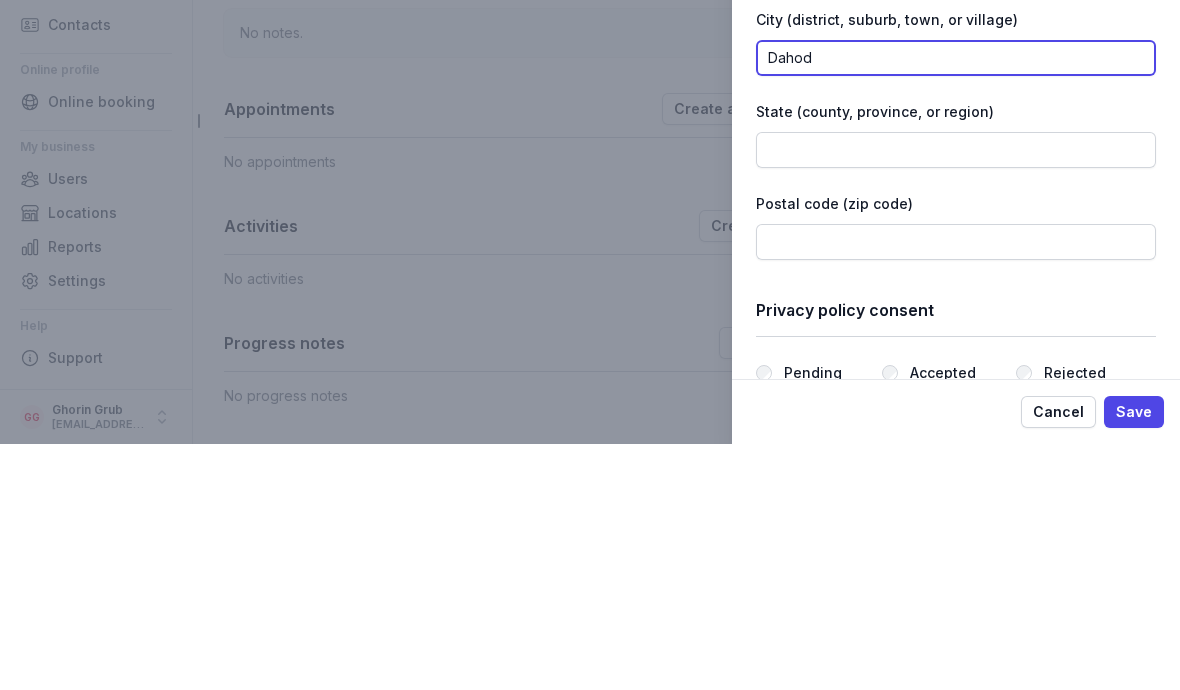 type on "Dahod" 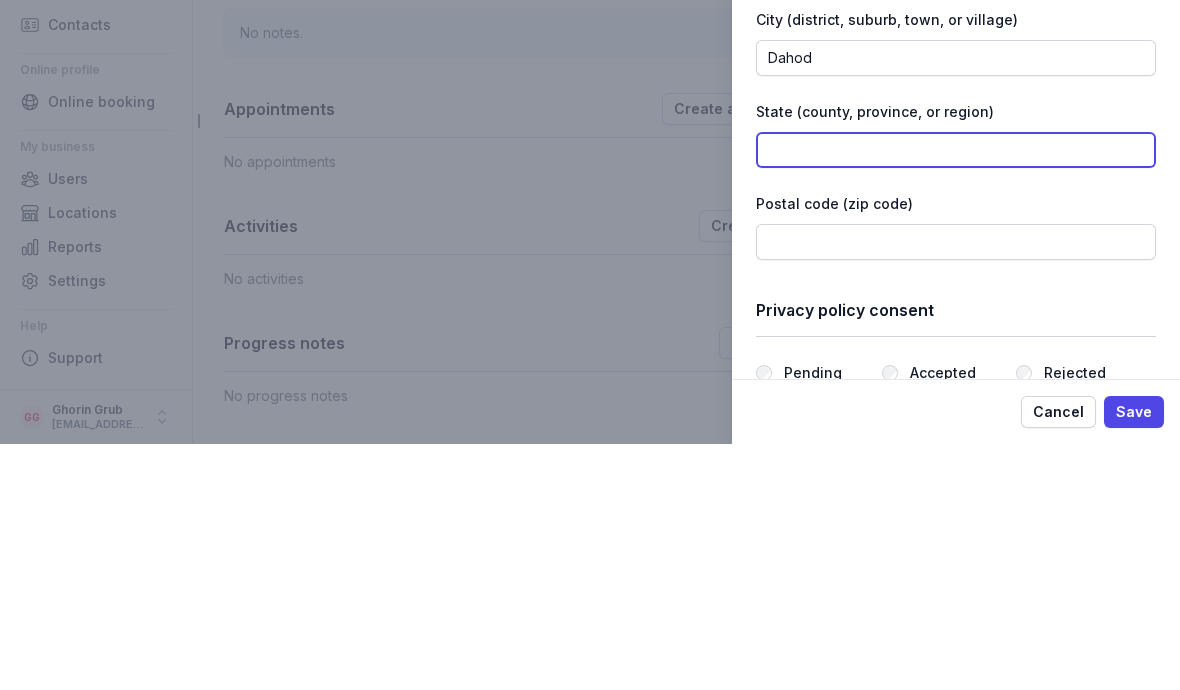 click 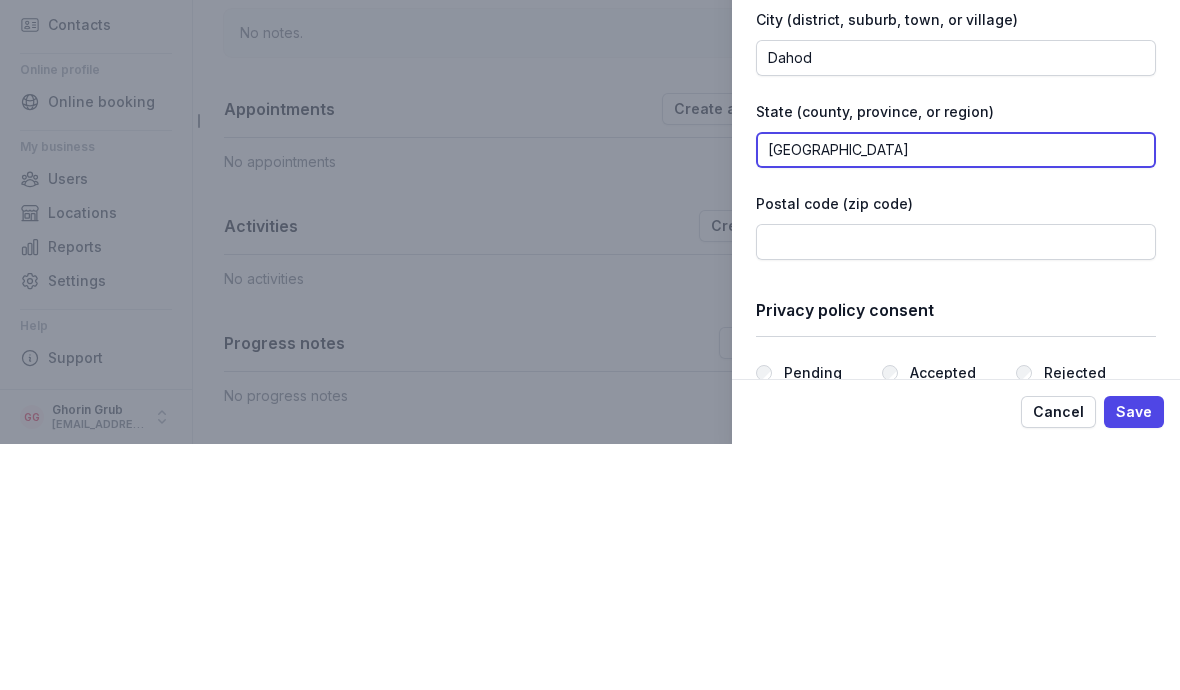 type on "[GEOGRAPHIC_DATA]" 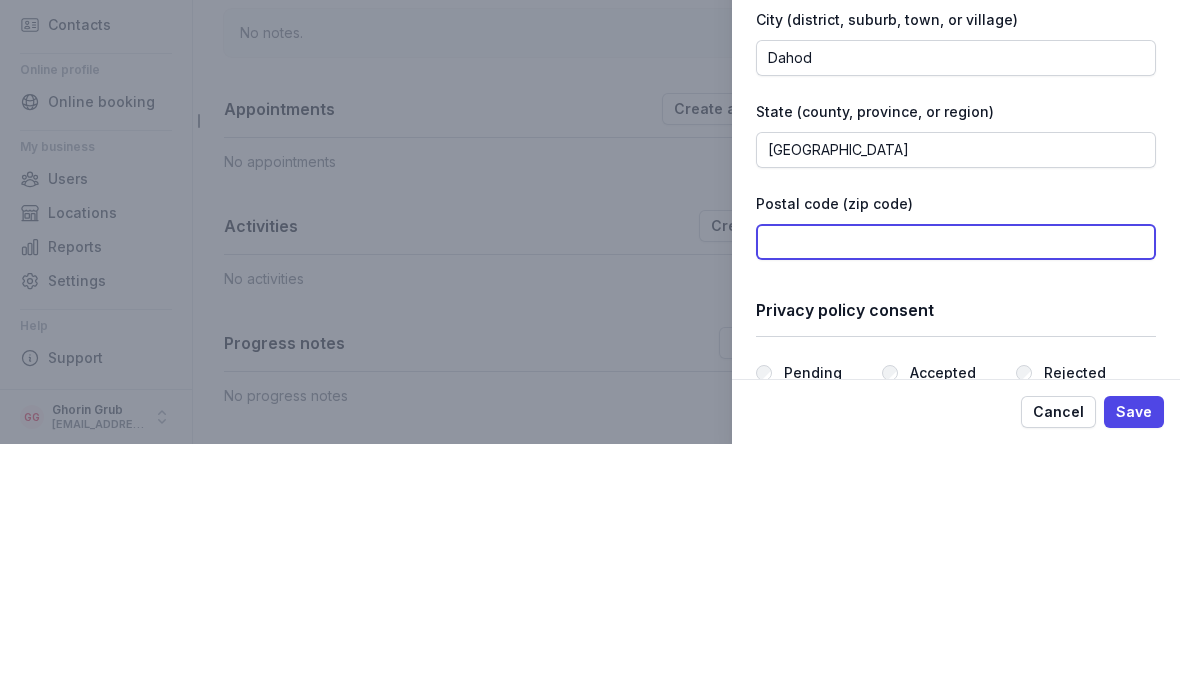 click 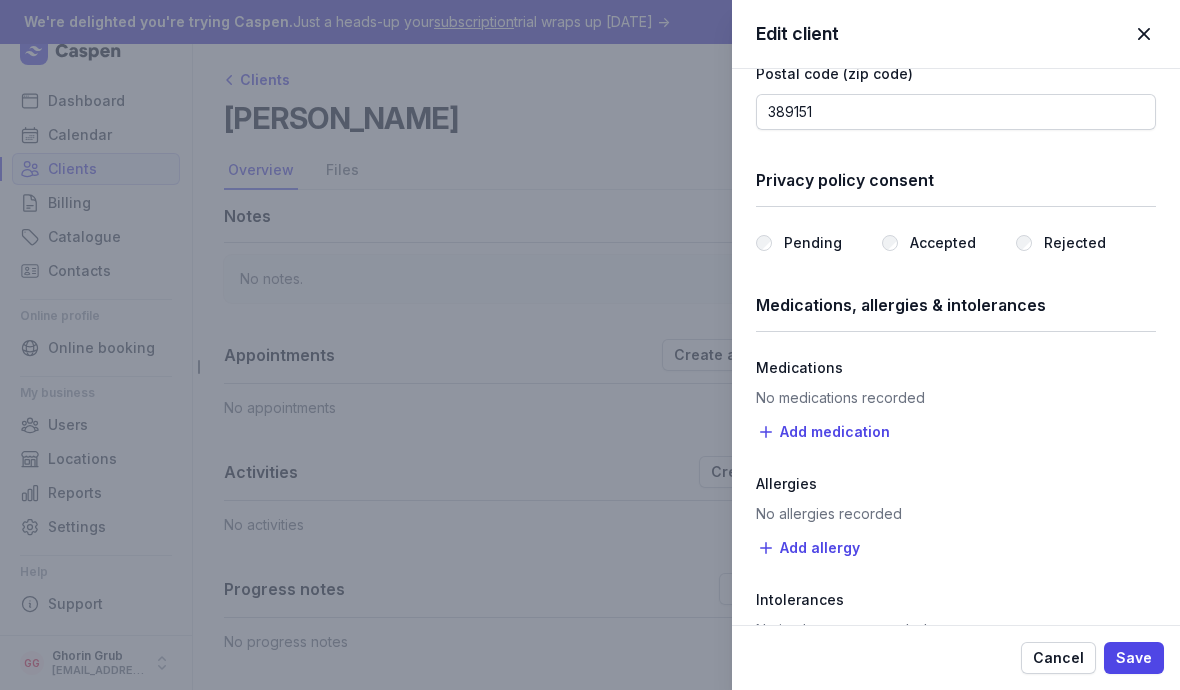 scroll, scrollTop: 2065, scrollLeft: 0, axis: vertical 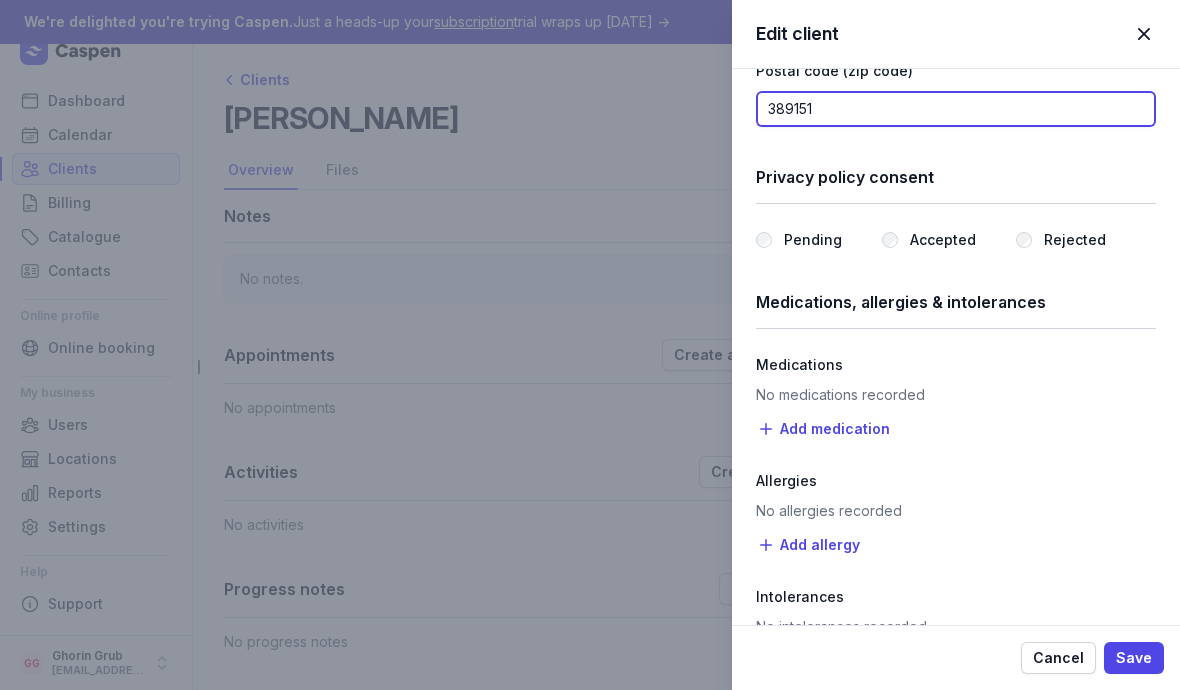 type on "389151" 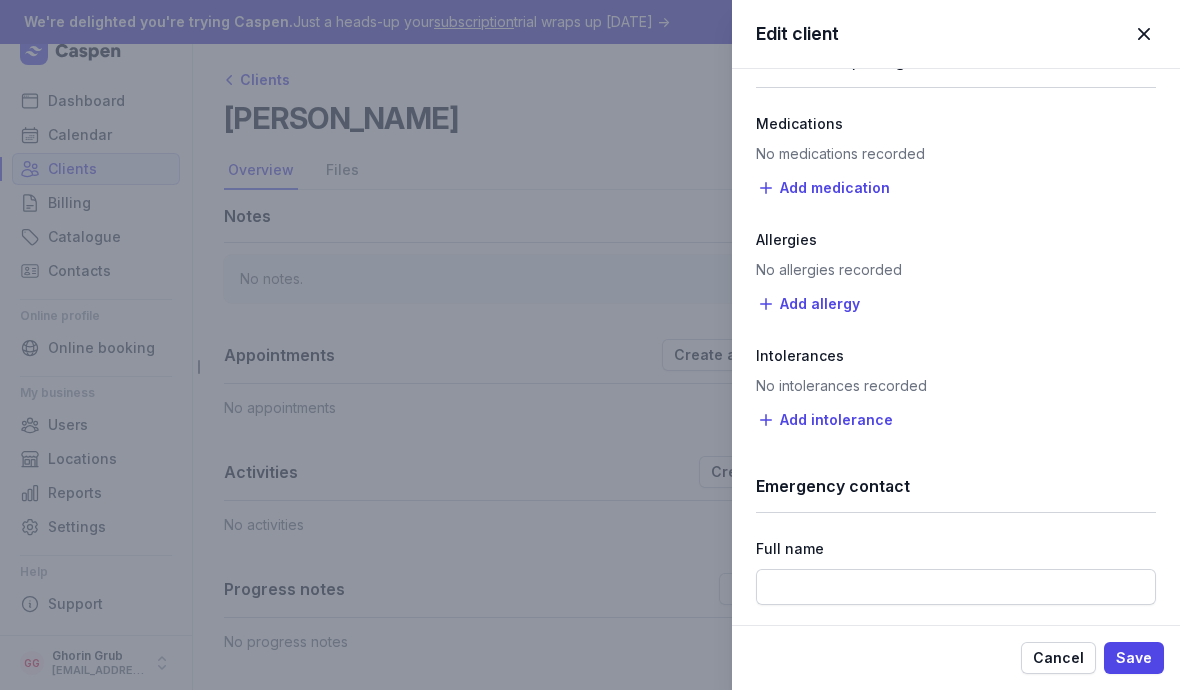 scroll, scrollTop: 2321, scrollLeft: 0, axis: vertical 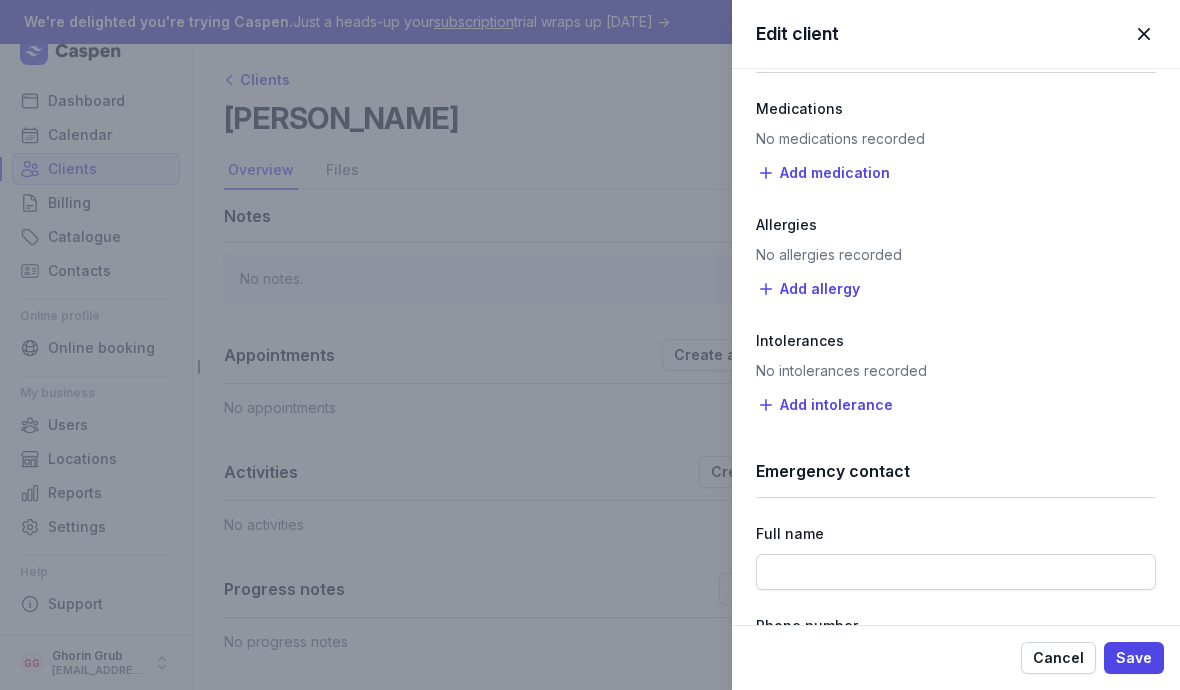 click on "Add medication" 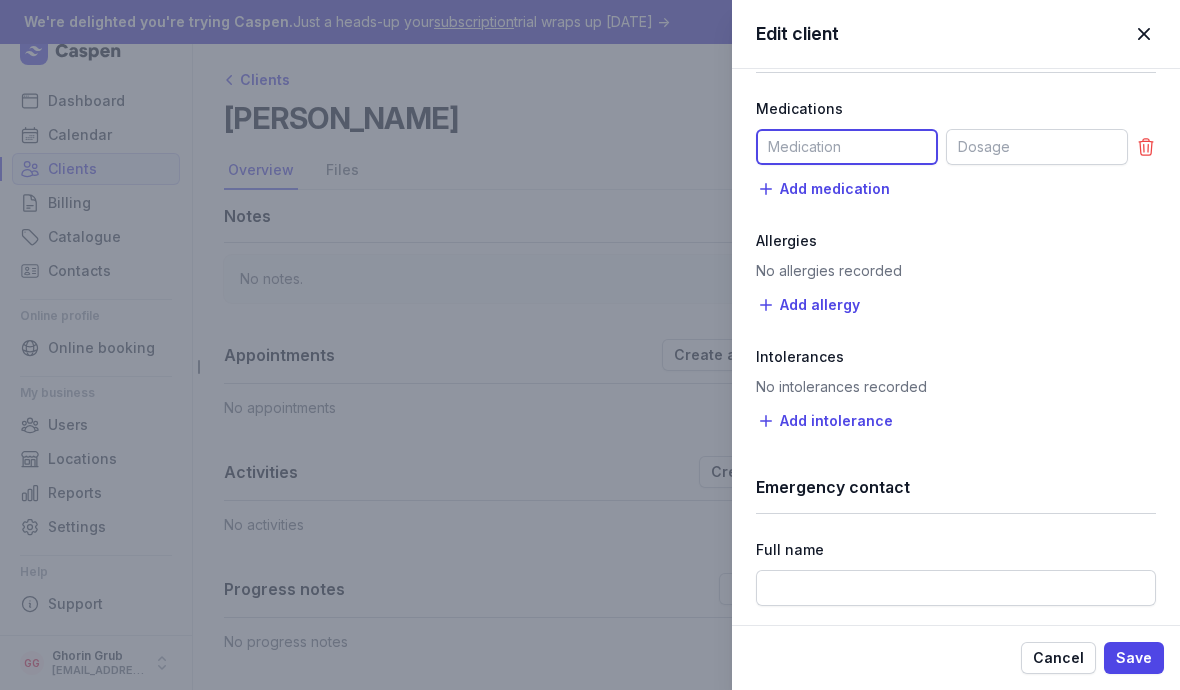 click 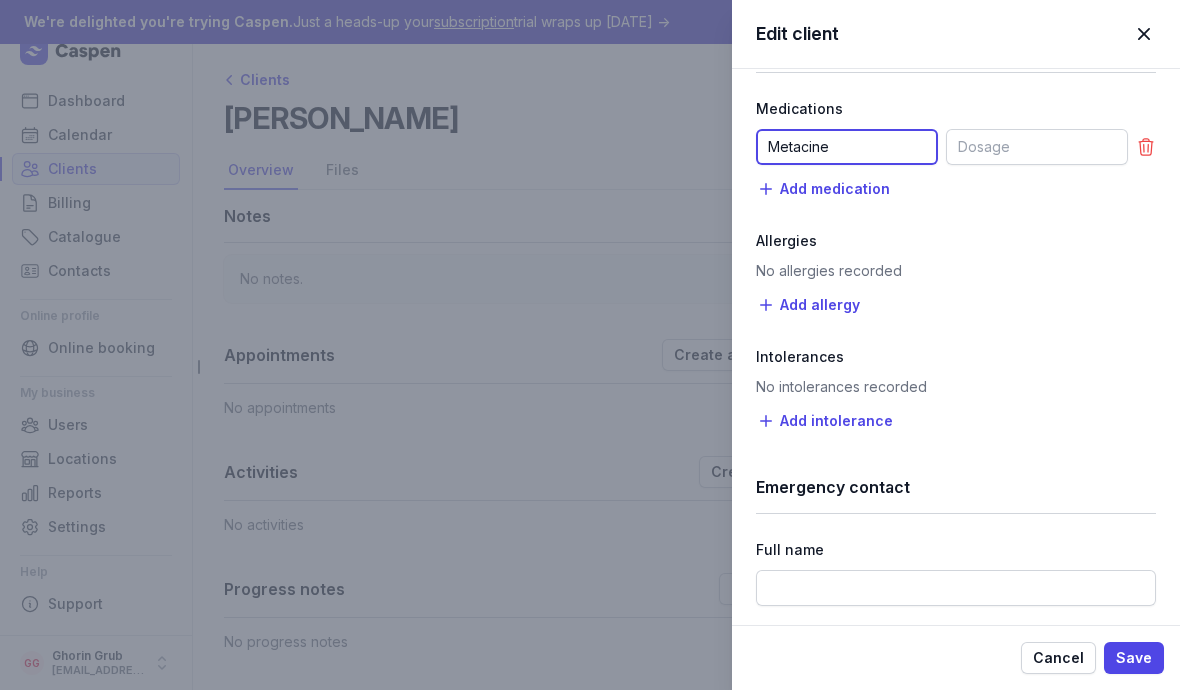 type on "Metacine" 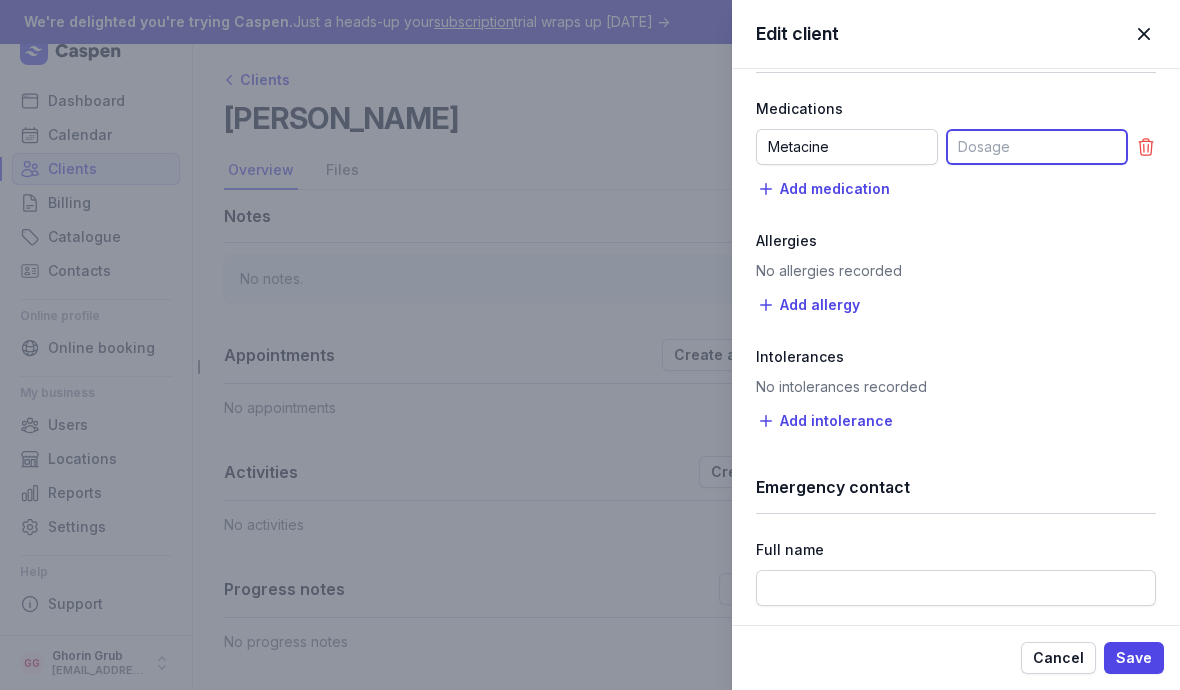 click 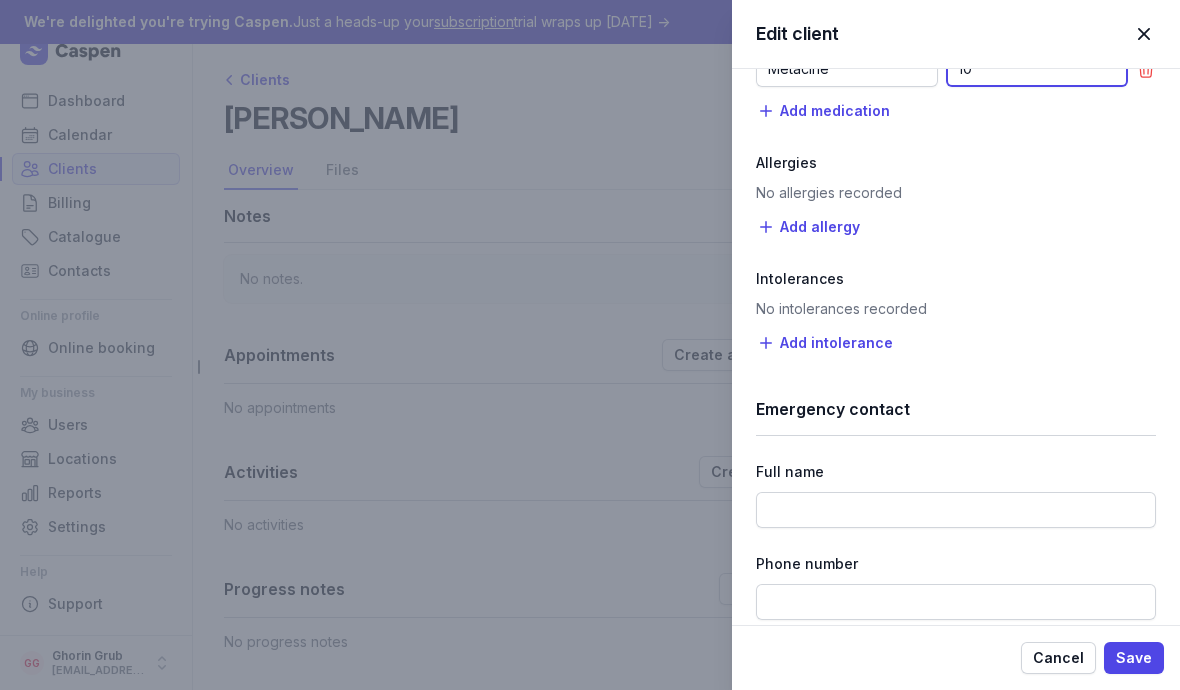scroll, scrollTop: 2420, scrollLeft: 0, axis: vertical 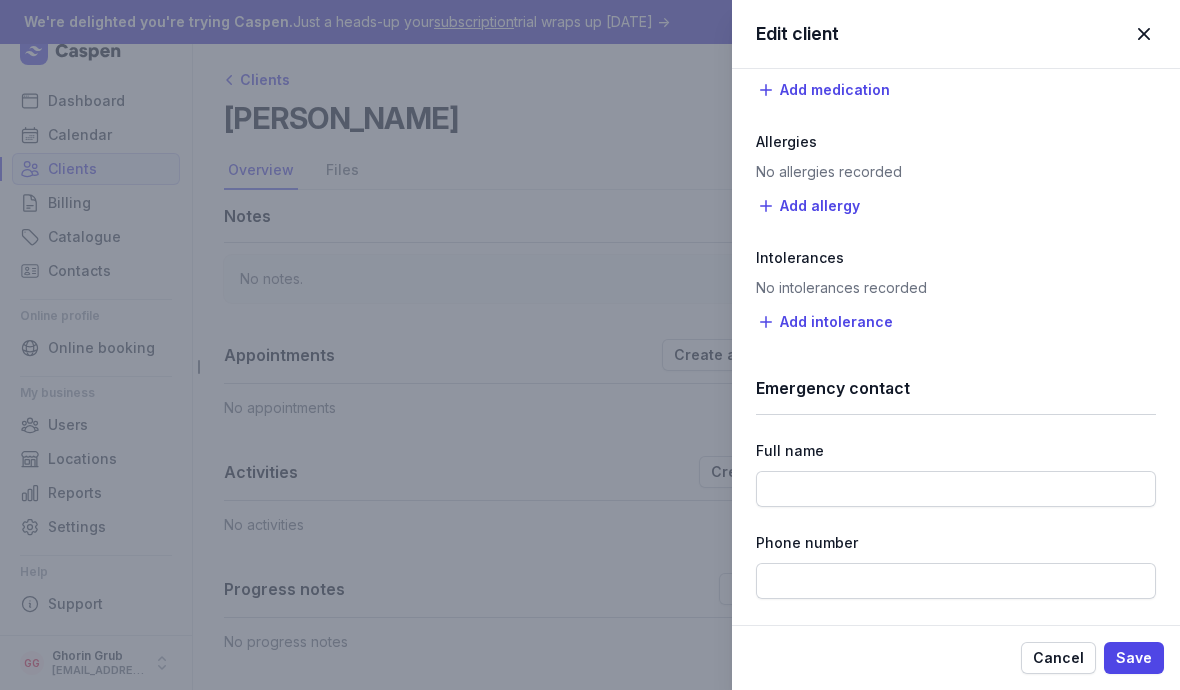 type on "10" 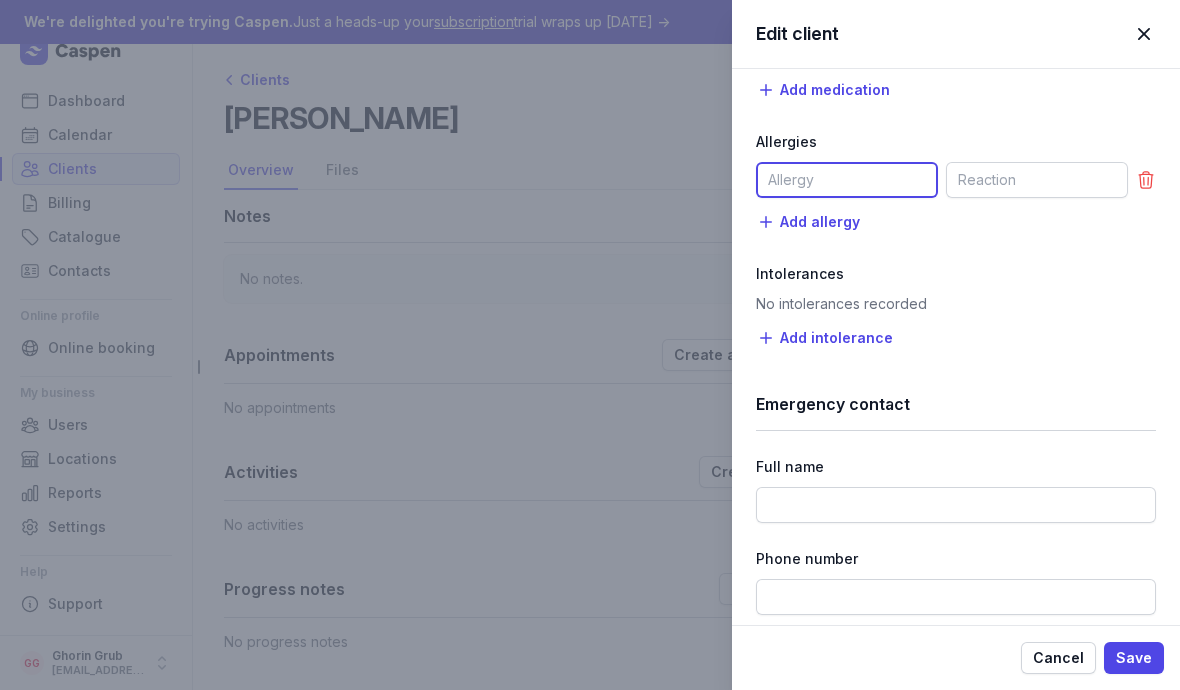 click 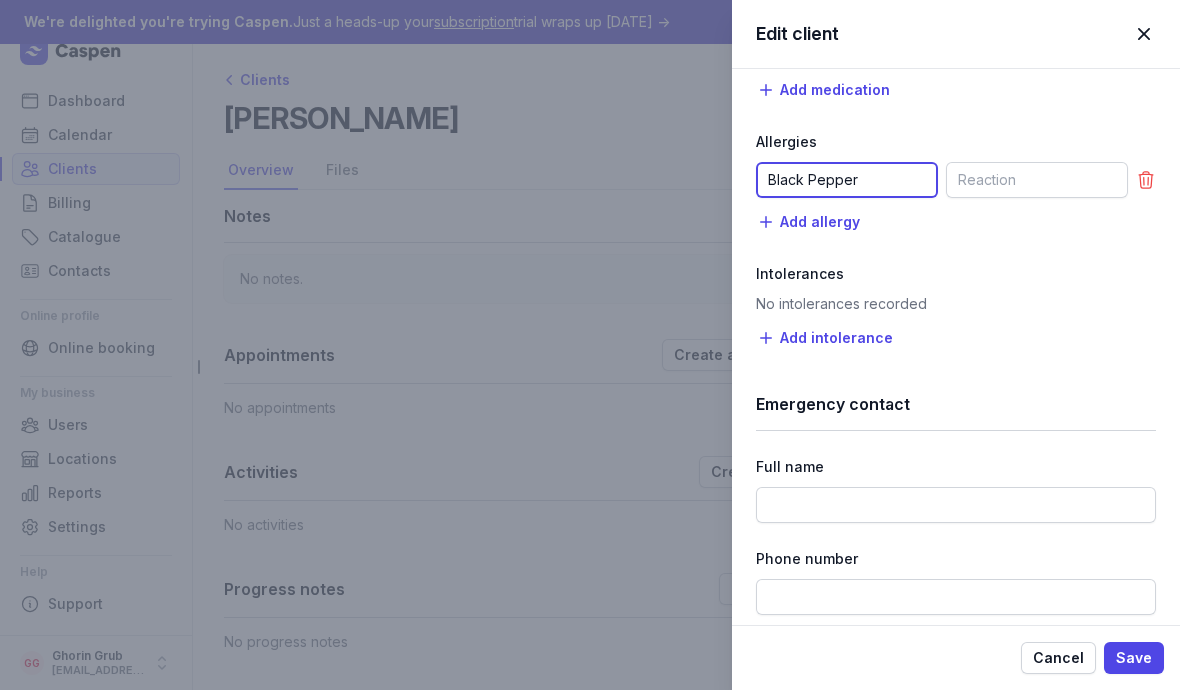 type on "Black Pepper" 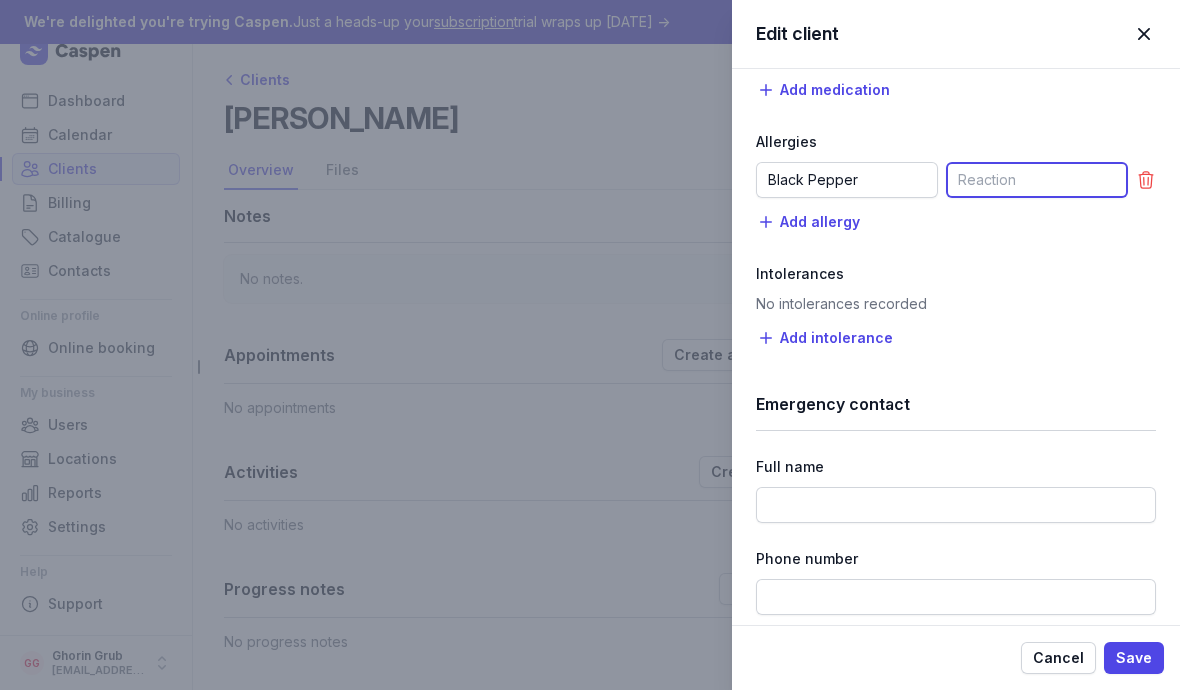 click 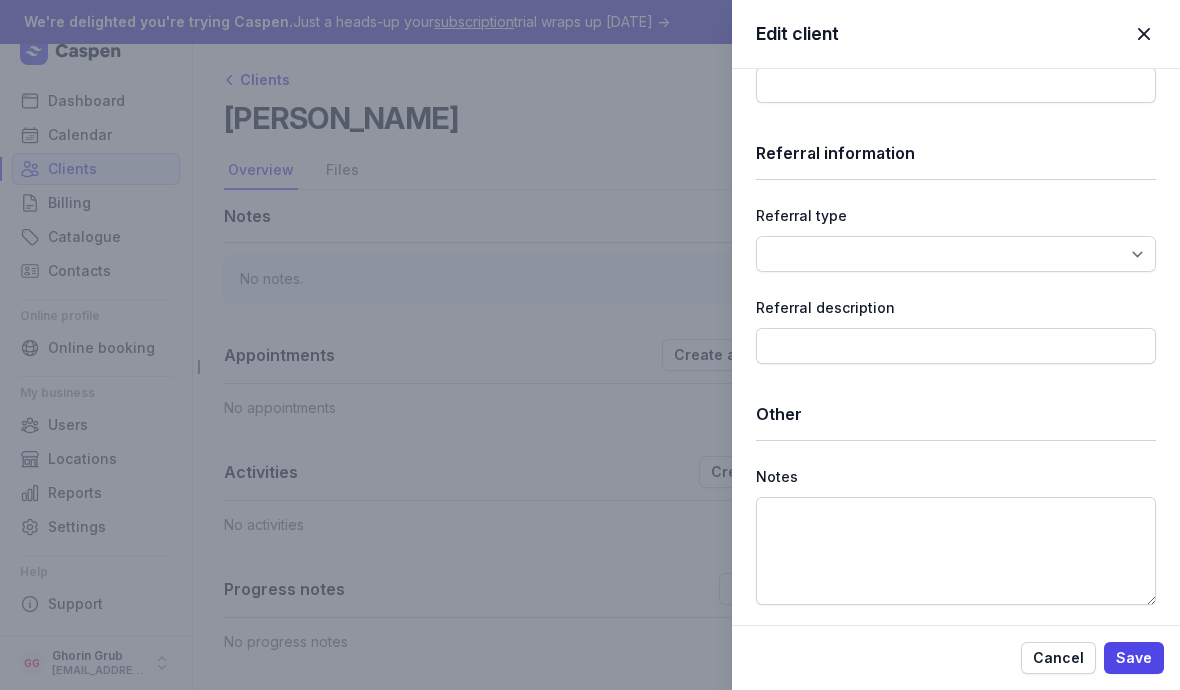 scroll, scrollTop: 3024, scrollLeft: 0, axis: vertical 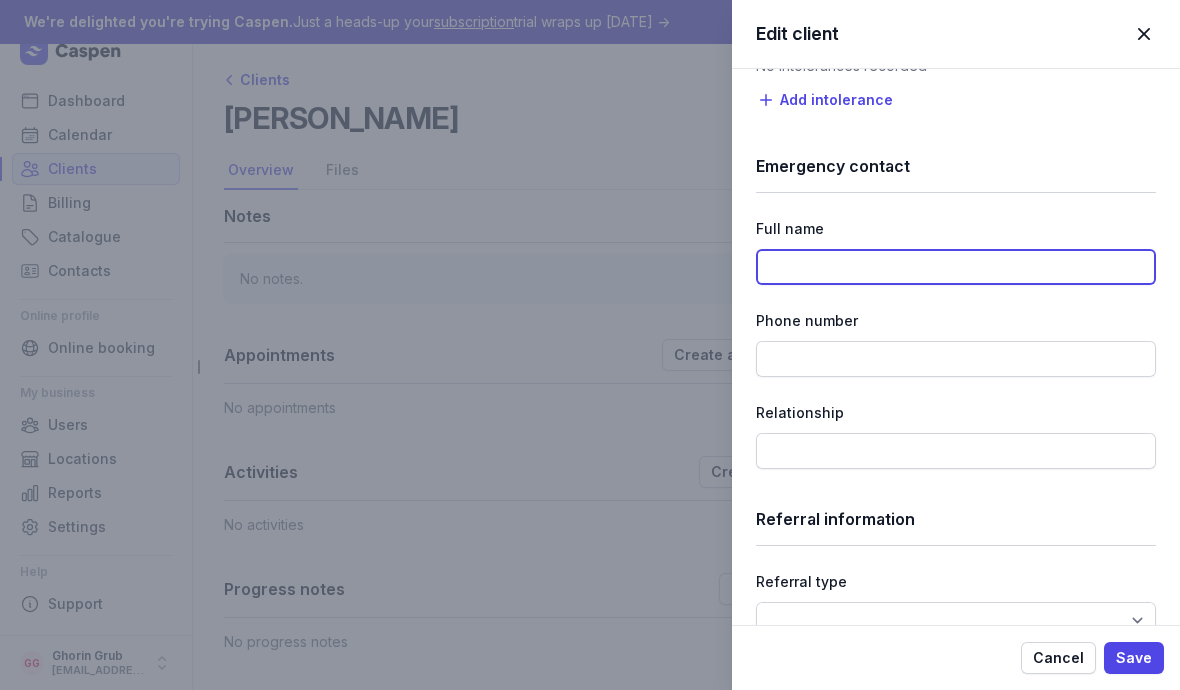 click 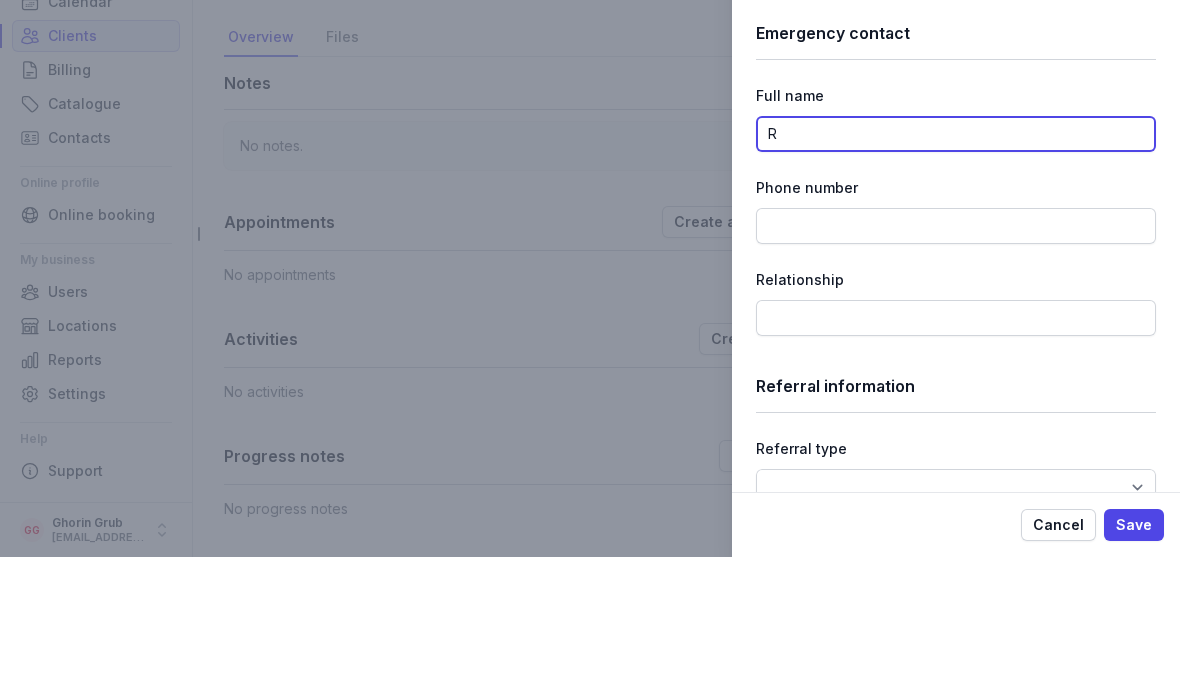 type on "Ra" 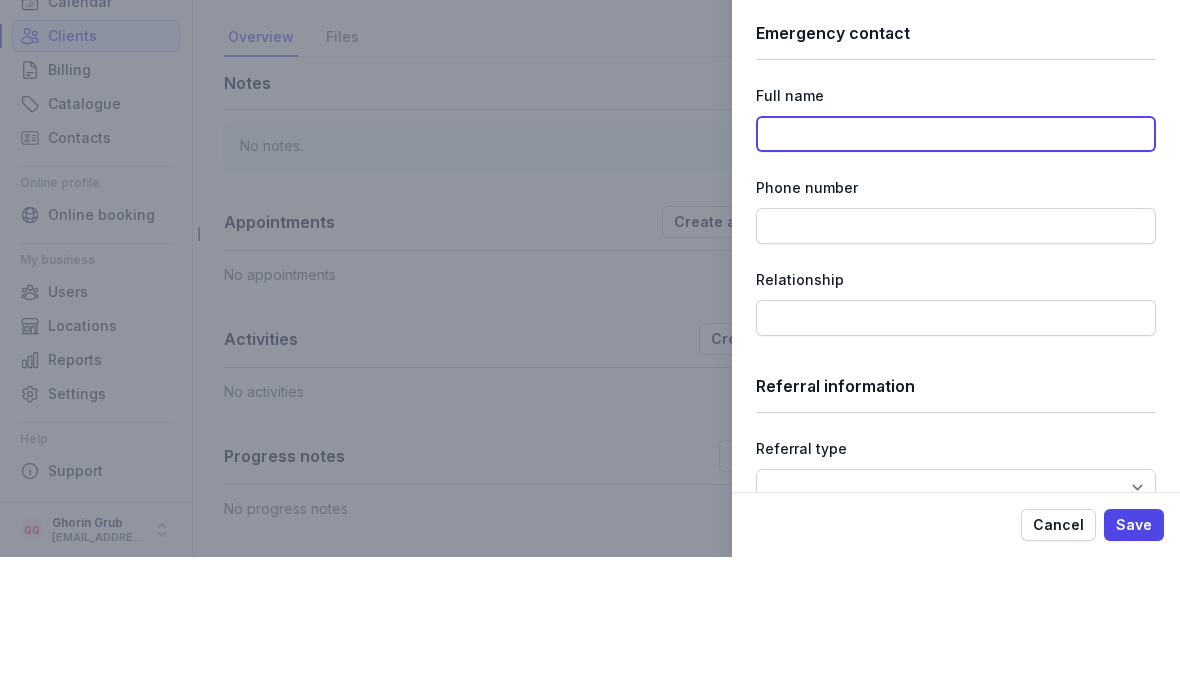 type on "[PERSON_NAME]" 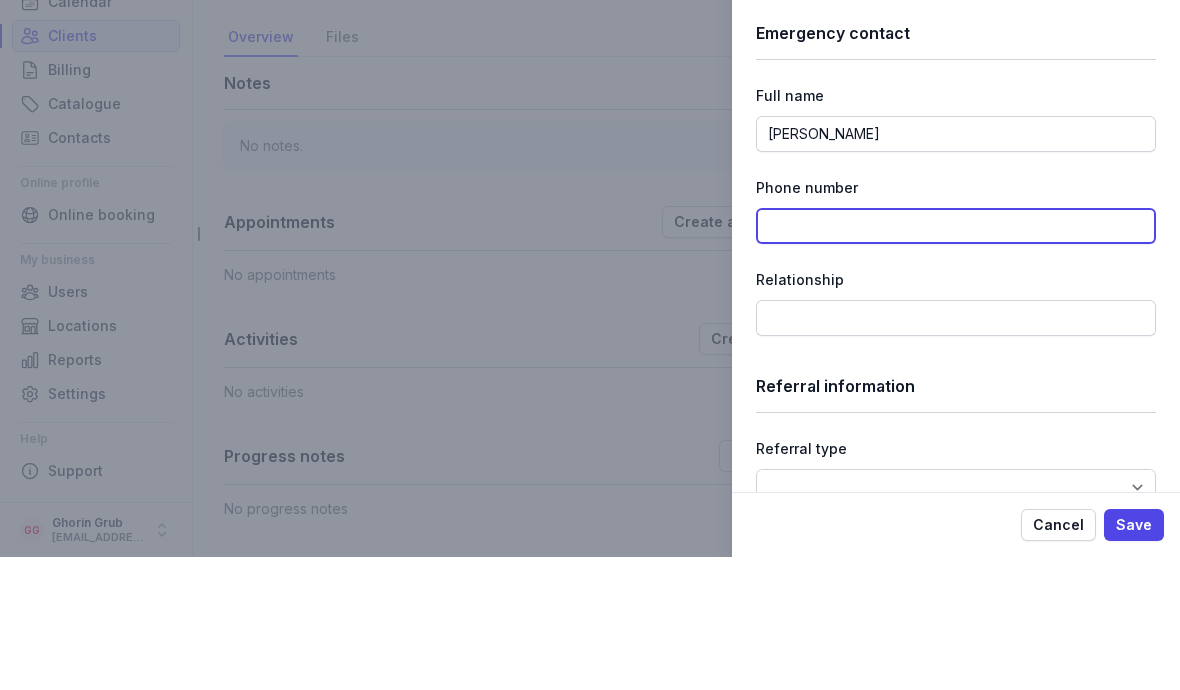 type on "9427035680" 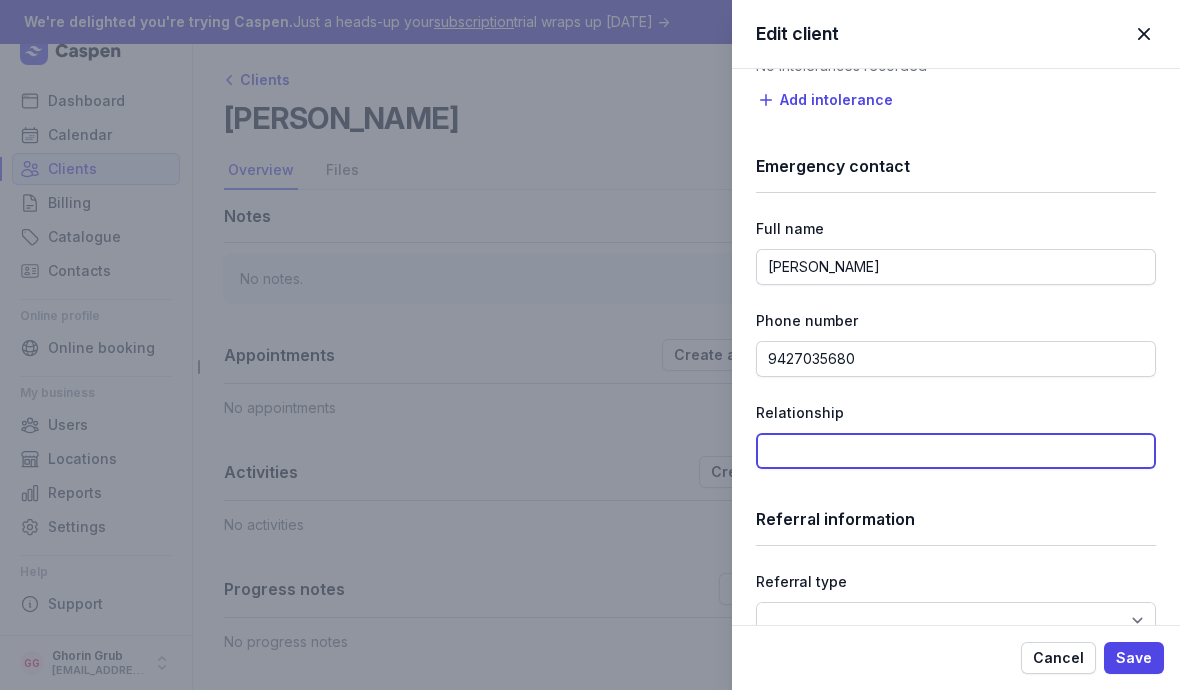 click 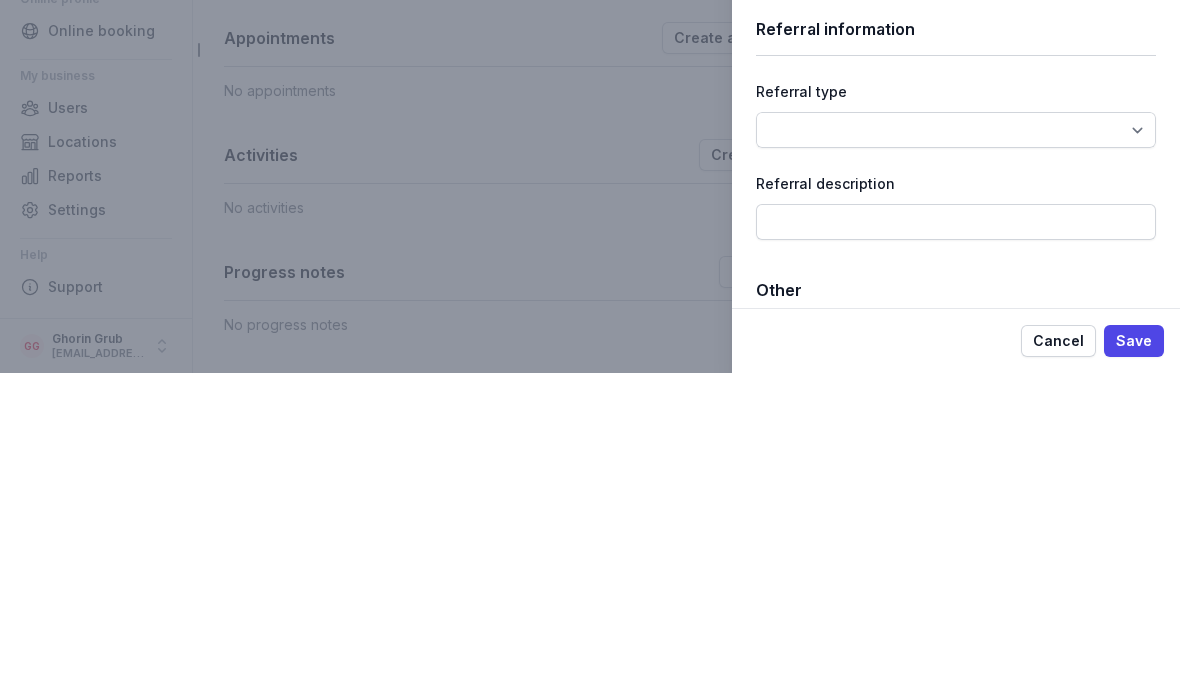 scroll, scrollTop: 2833, scrollLeft: 0, axis: vertical 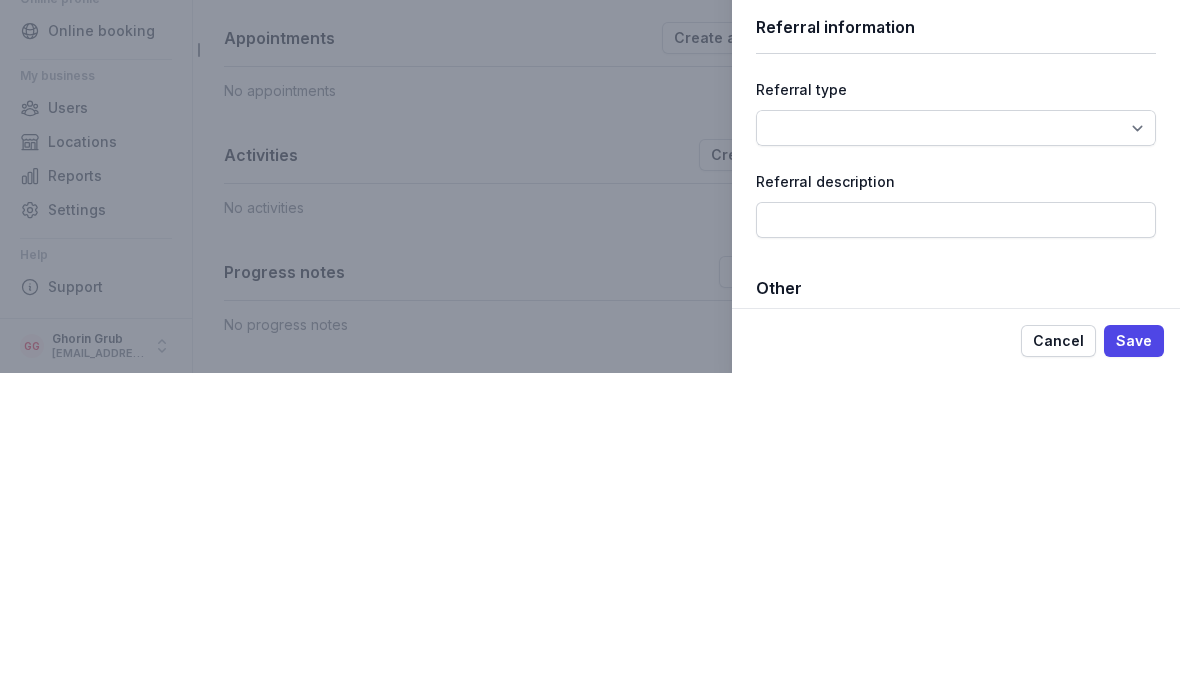type on "Father" 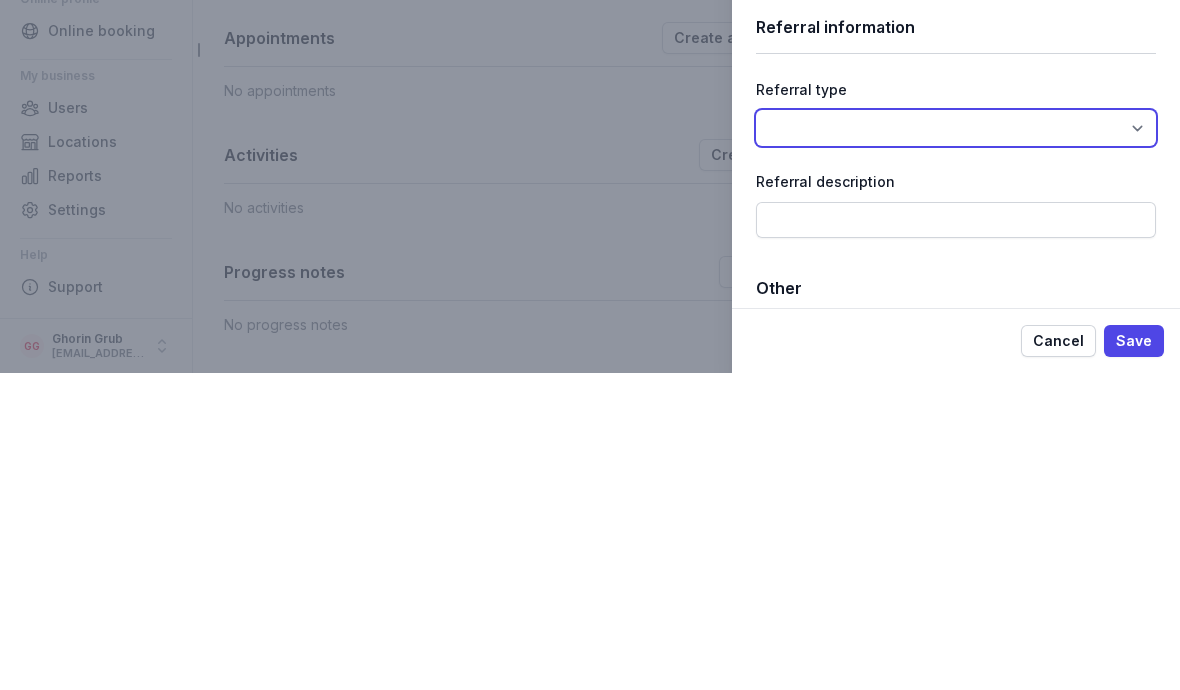 click on "Client Contact Other" at bounding box center (956, 445) 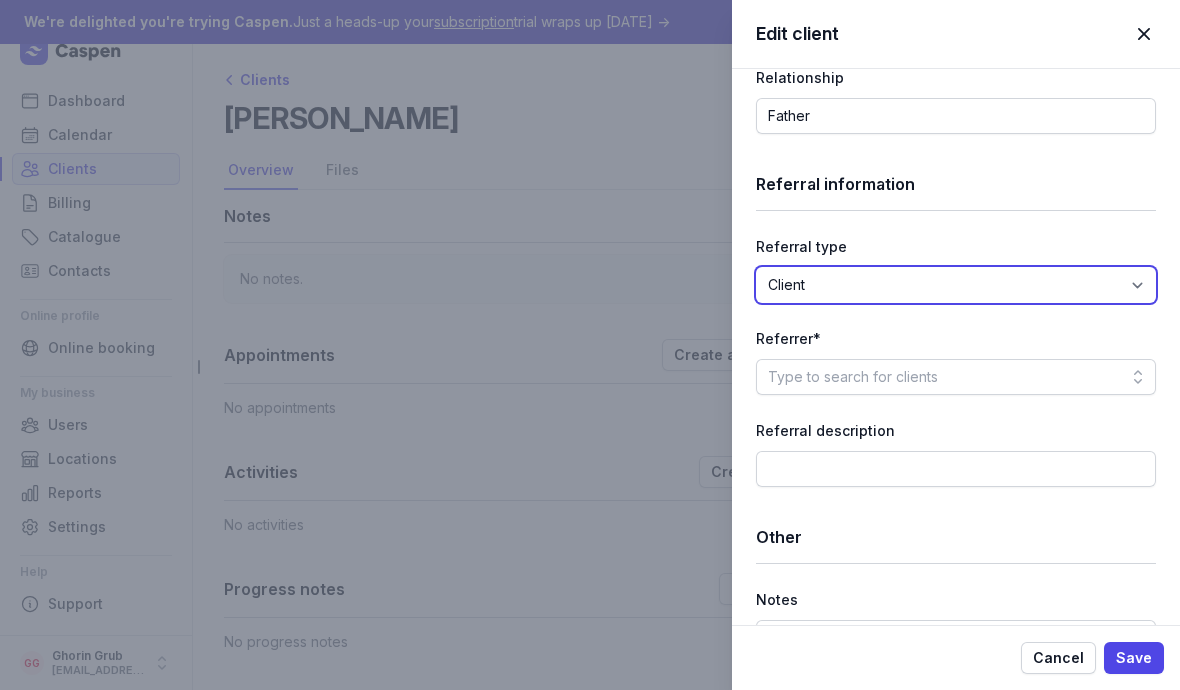 scroll, scrollTop: 2994, scrollLeft: 0, axis: vertical 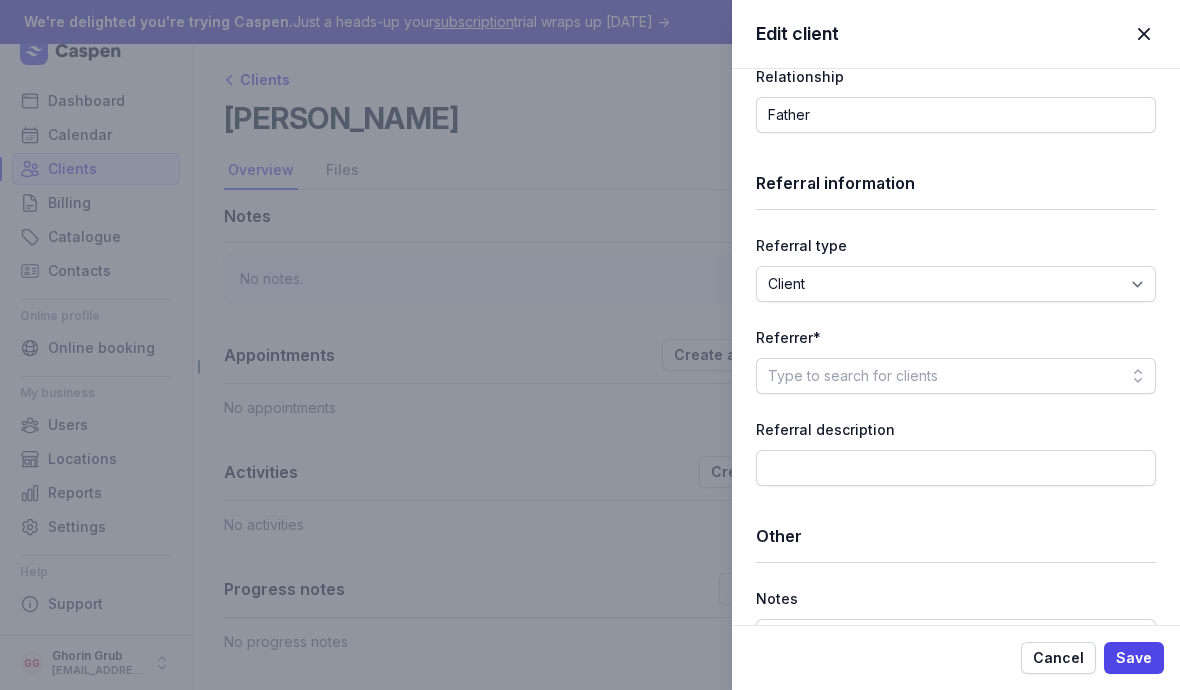 click on "Type to search for clients" at bounding box center [956, 376] 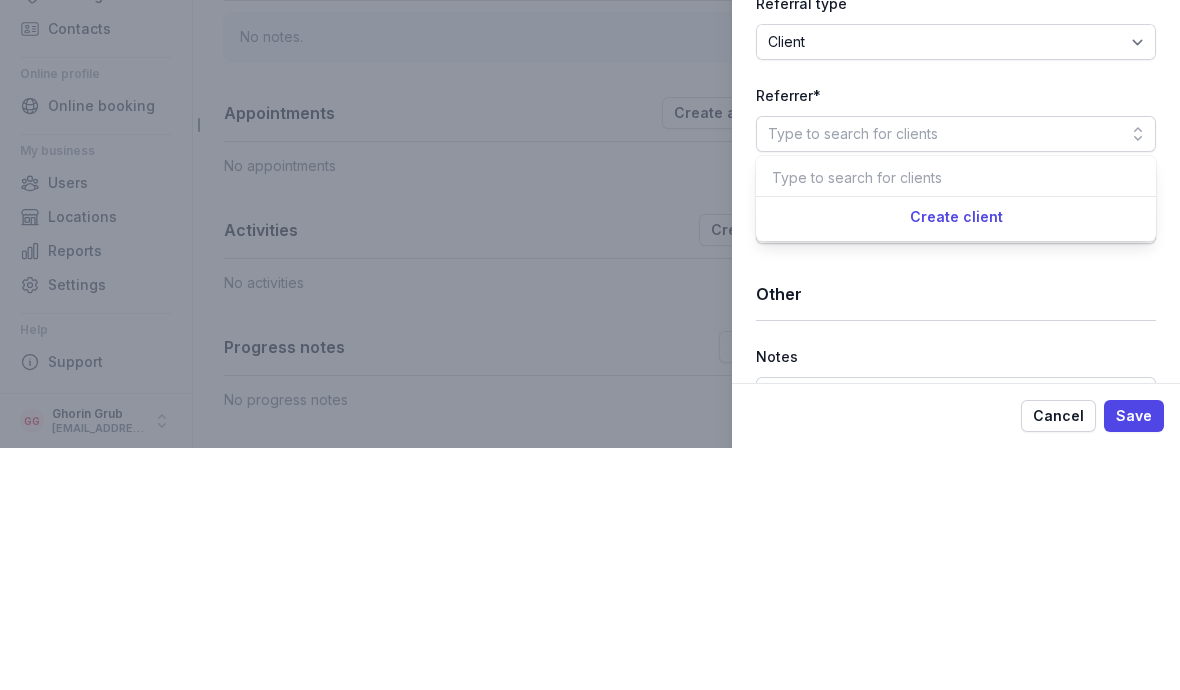 click on "Details  Title Dr Mr Ms Mrs Miss [PERSON_NAME] Master First name [PERSON_NAME] name Demo Preferred name [PERSON_NAME] Date of birth [DEMOGRAPHIC_DATA] Sex [DEMOGRAPHIC_DATA] [DEMOGRAPHIC_DATA] Other (specify) Gender identity Woman Man [DEMOGRAPHIC_DATA] [DEMOGRAPHIC_DATA] [DEMOGRAPHIC_DATA] [DEMOGRAPHIC_DATA] [DEMOGRAPHIC_DATA] Other (specify) Pronouns He She They Other (specify) Profession It engineer Alert The information you enter here will appear in key areas, such as when scheduling appointments. Tags VIP   Communication  Email [EMAIL_ADDRESS][DOMAIN_NAME] Primary phone number [PHONE_NUMBER] This must be a mobile phone number, as it is used for sending notifications and logging into the portal. Additional phone numbers Add phone number  Address  Country Remove [GEOGRAPHIC_DATA] [GEOGRAPHIC_DATA] [GEOGRAPHIC_DATA] [GEOGRAPHIC_DATA] [GEOGRAPHIC_DATA] [GEOGRAPHIC_DATA] [GEOGRAPHIC_DATA] [GEOGRAPHIC_DATA] [GEOGRAPHIC_DATA] [GEOGRAPHIC_DATA] [US_STATE] [GEOGRAPHIC_DATA] [GEOGRAPHIC_DATA] [GEOGRAPHIC_DATA] [GEOGRAPHIC_DATA] [GEOGRAPHIC_DATA] [GEOGRAPHIC_DATA] [GEOGRAPHIC_DATA] [GEOGRAPHIC_DATA] [DATE][GEOGRAPHIC_DATA] [GEOGRAPHIC_DATA] [GEOGRAPHIC_DATA] [GEOGRAPHIC_DATA] [GEOGRAPHIC_DATA] [GEOGRAPHIC_DATA] [GEOGRAPHIC_DATA] [GEOGRAPHIC_DATA] [GEOGRAPHIC_DATA] [GEOGRAPHIC_DATA] [GEOGRAPHIC_DATA] [GEOGRAPHIC_DATA] [GEOGRAPHIC_DATA] [GEOGRAPHIC_DATA] [GEOGRAPHIC_DATA] [GEOGRAPHIC_DATA] [GEOGRAPHIC_DATA] 10" at bounding box center (956, -1089) 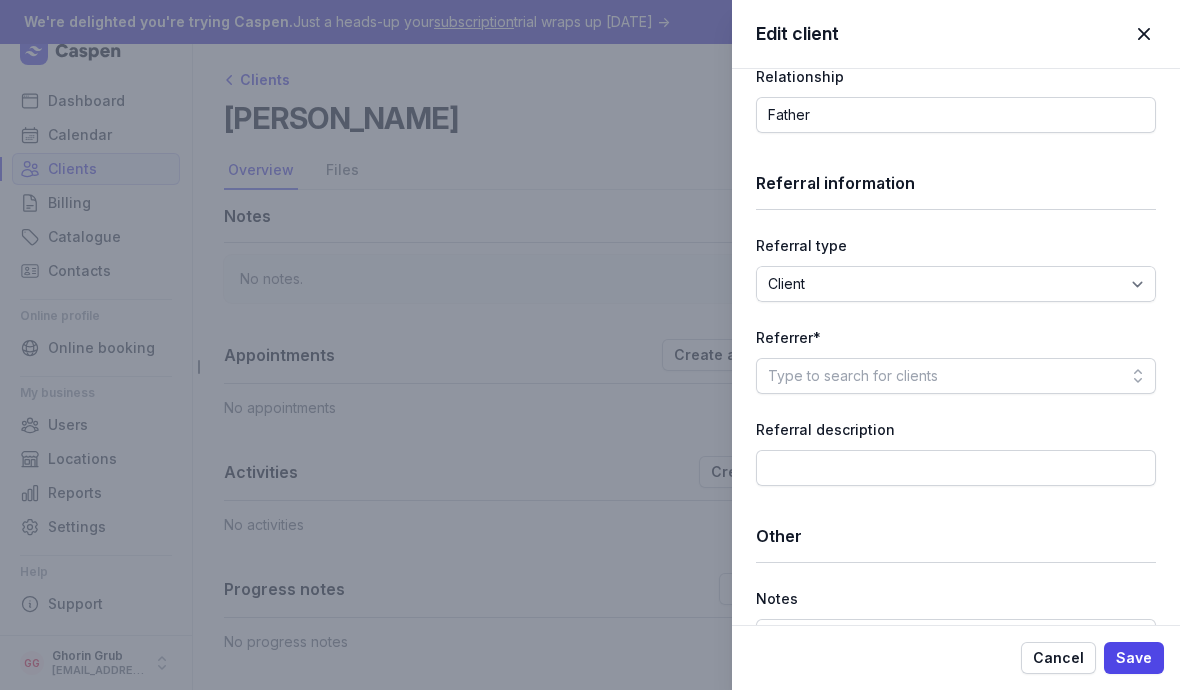 click on "Type to search for clients" at bounding box center [956, 376] 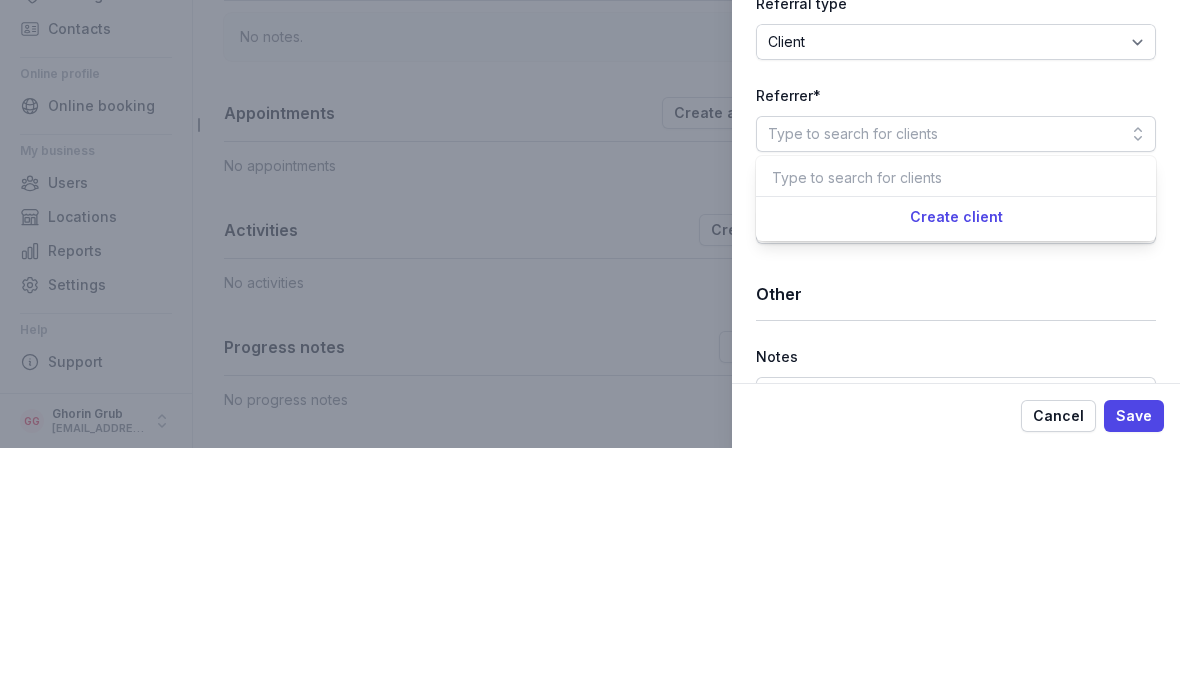 click on "Referrer*" at bounding box center [956, 338] 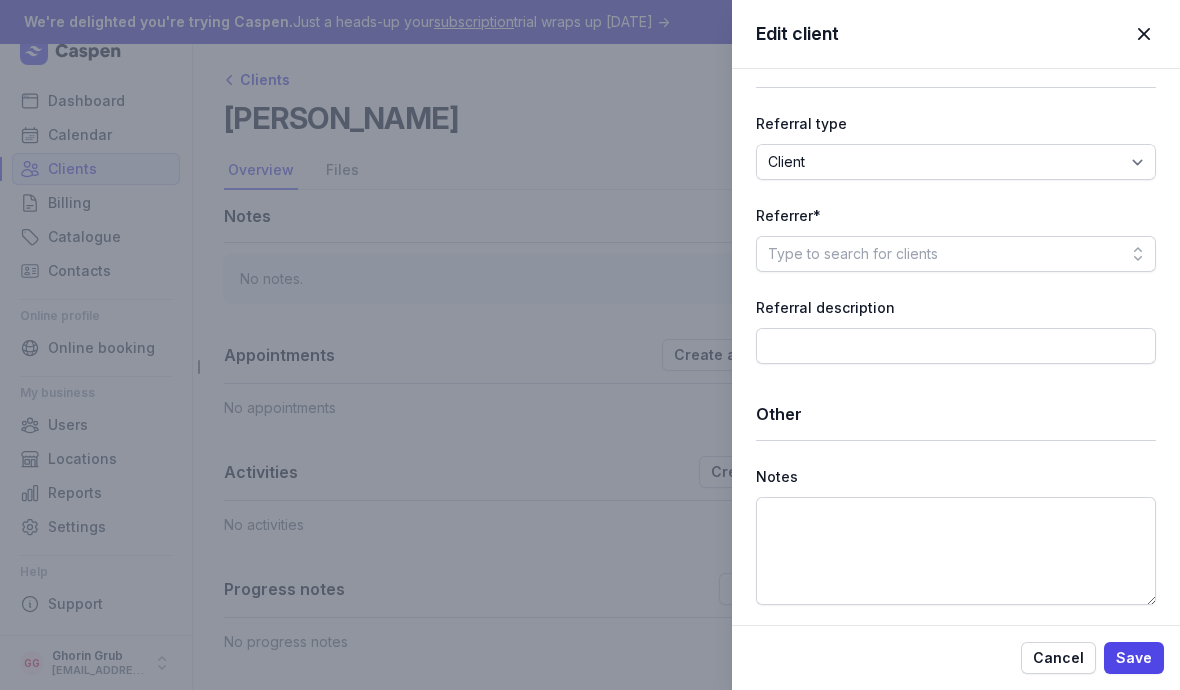 scroll, scrollTop: 3116, scrollLeft: 0, axis: vertical 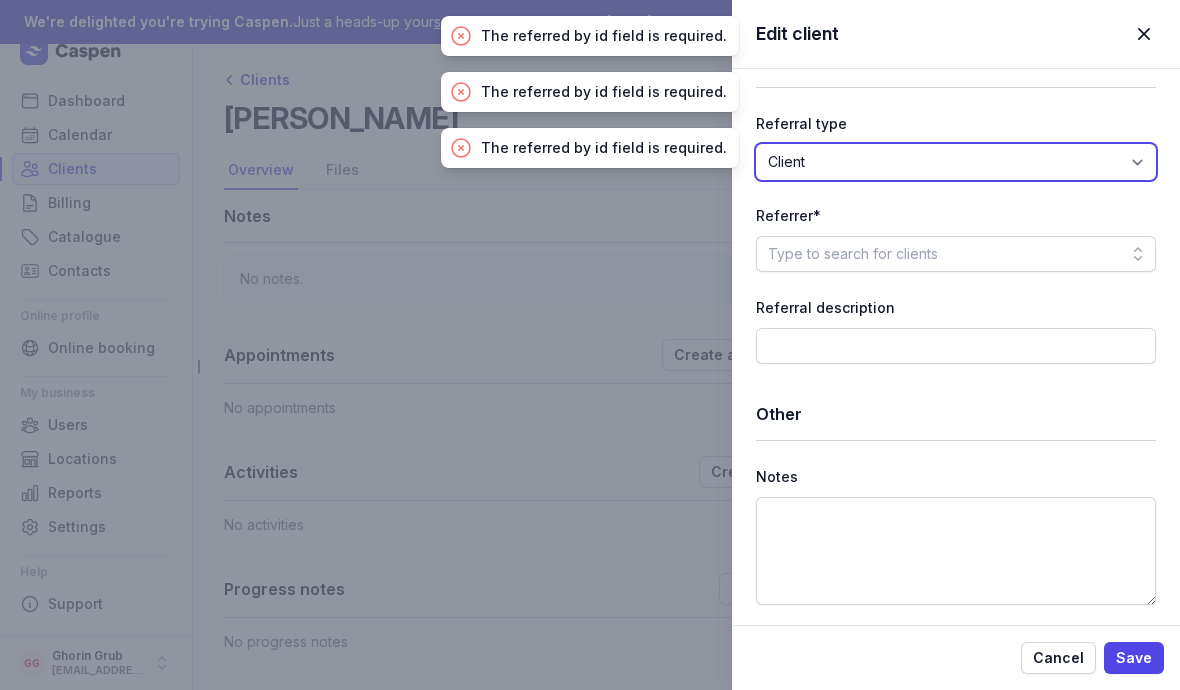 click on "Client Contact Other" at bounding box center (956, 162) 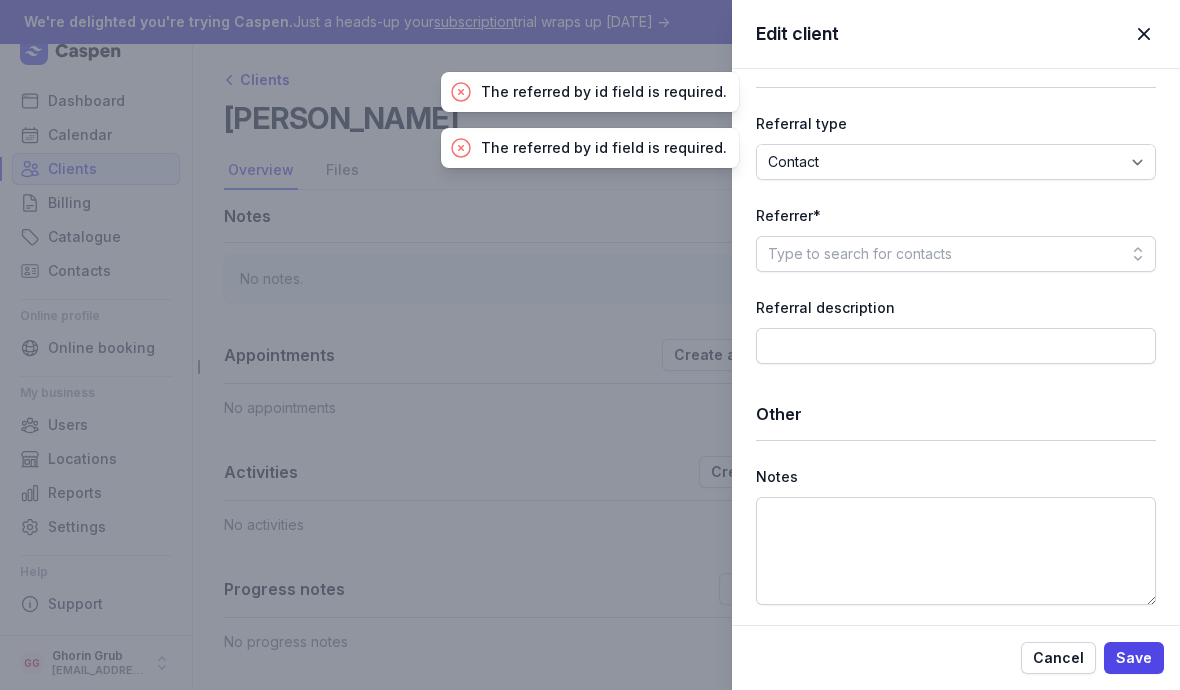 click on "Type to search for contacts" at bounding box center (956, 254) 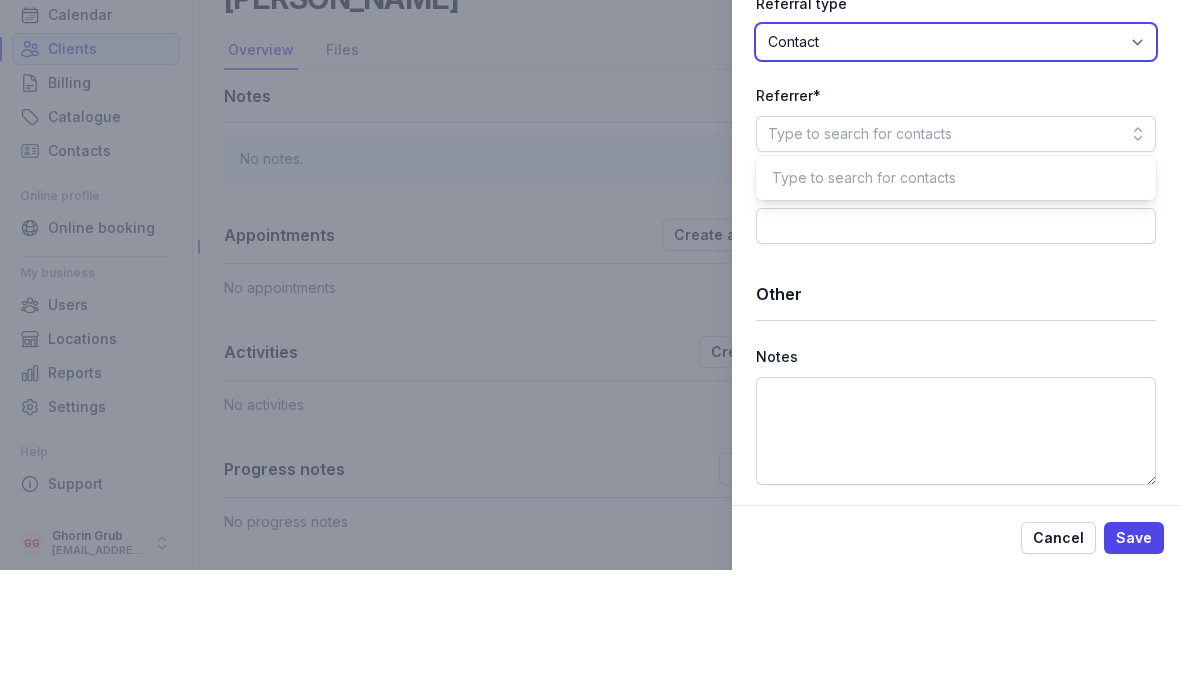 click on "Client Contact Other" at bounding box center [956, 162] 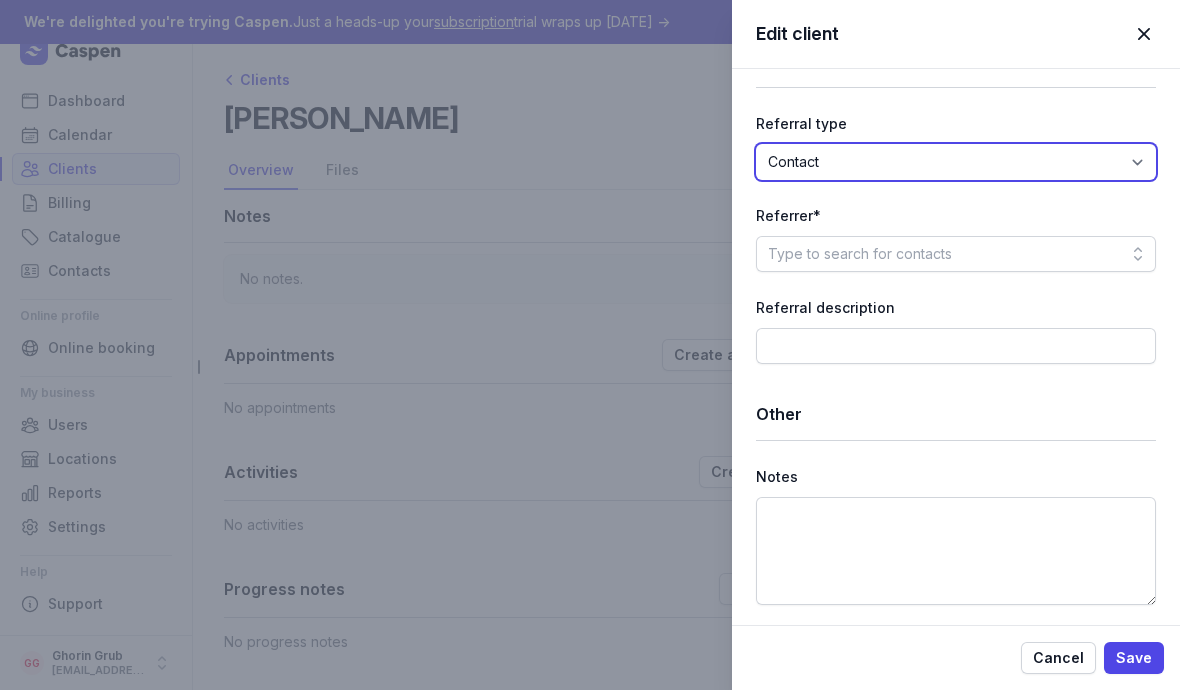 select on "ret_01JZ5A2MT5SHR1J7KGPJRP0QPR" 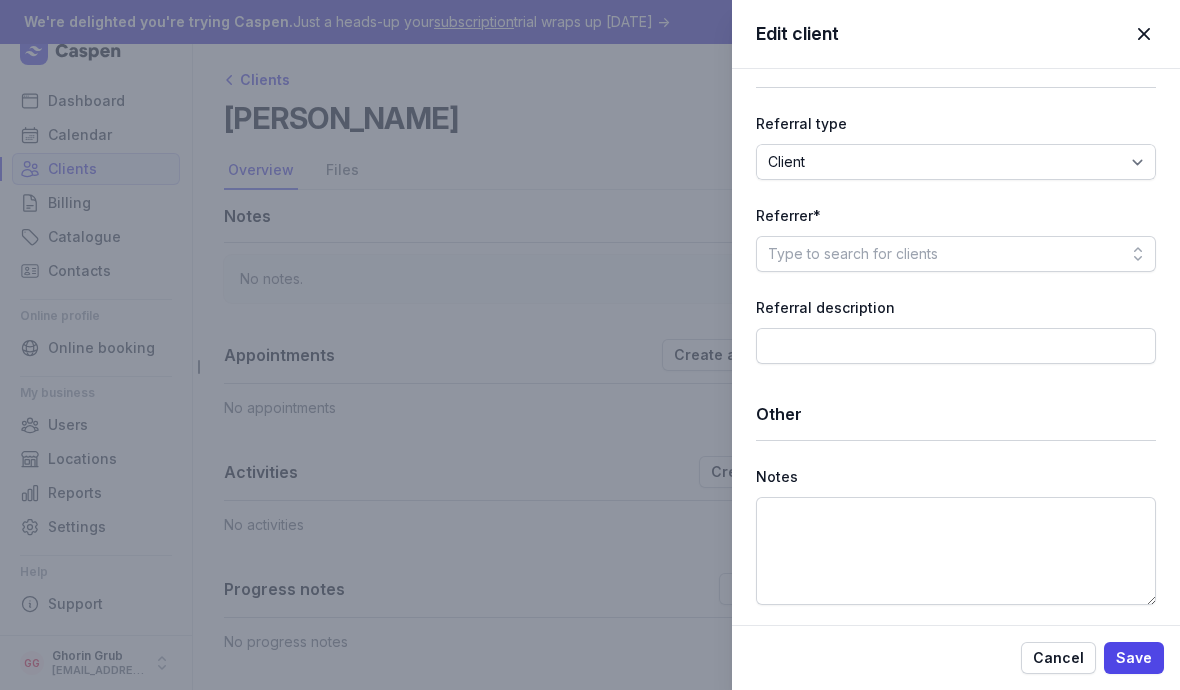 click on "Type to search for clients" at bounding box center (956, 254) 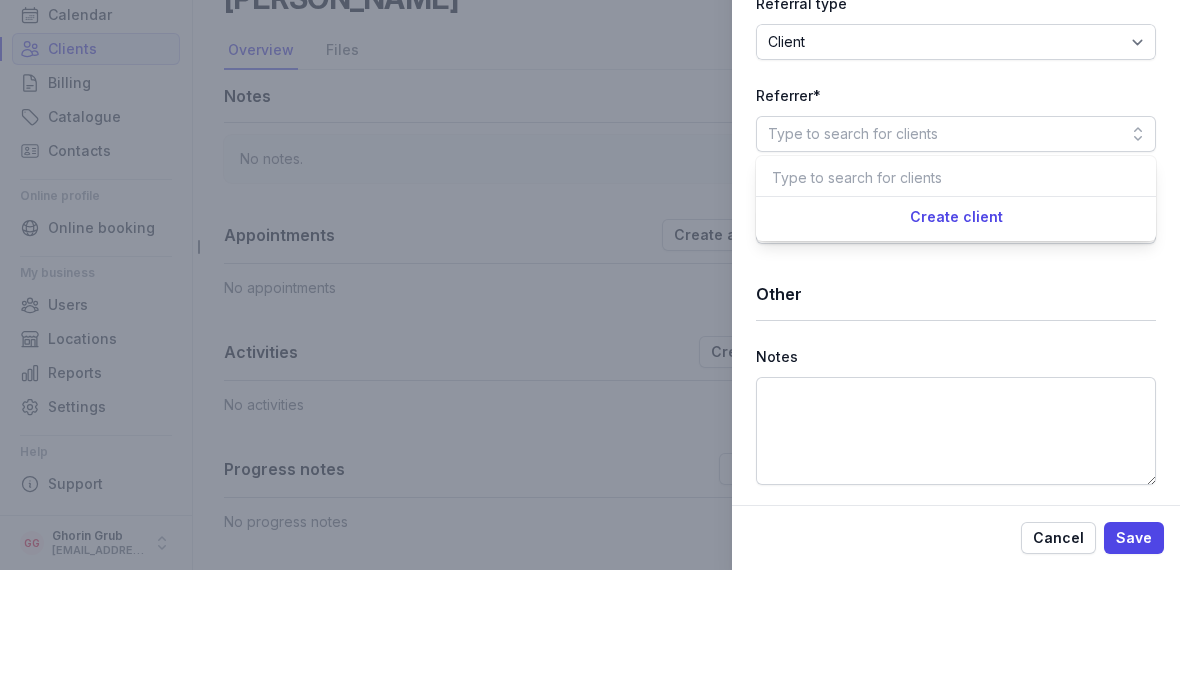 click on "Create client" 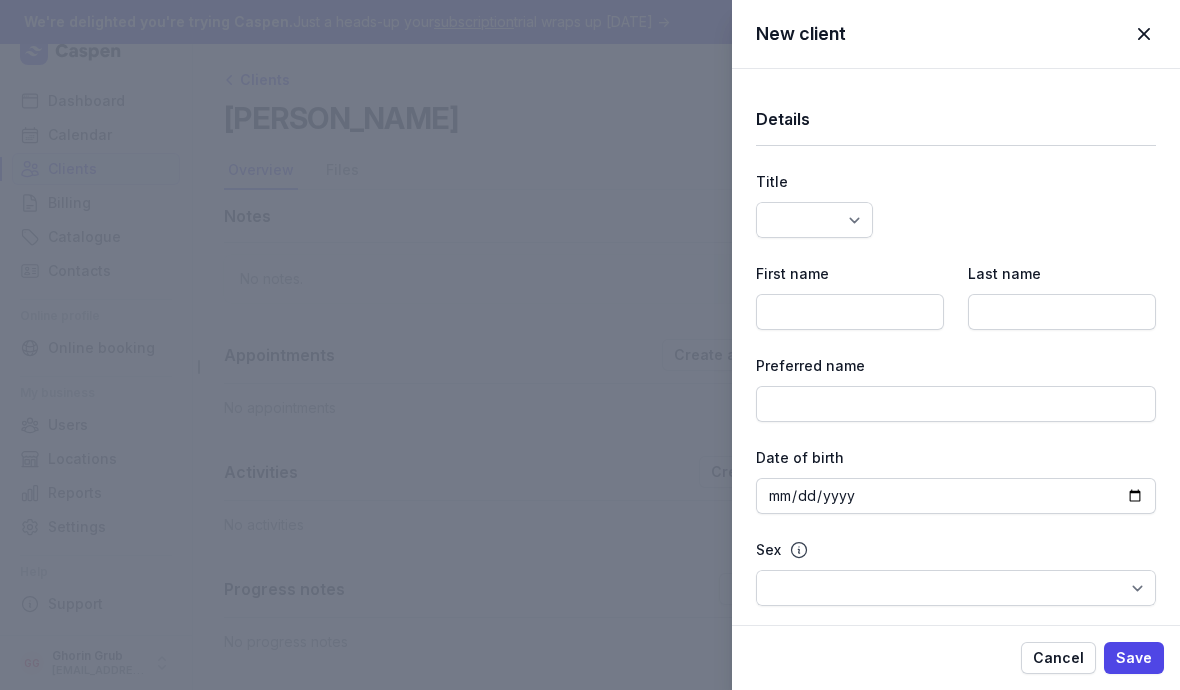 select 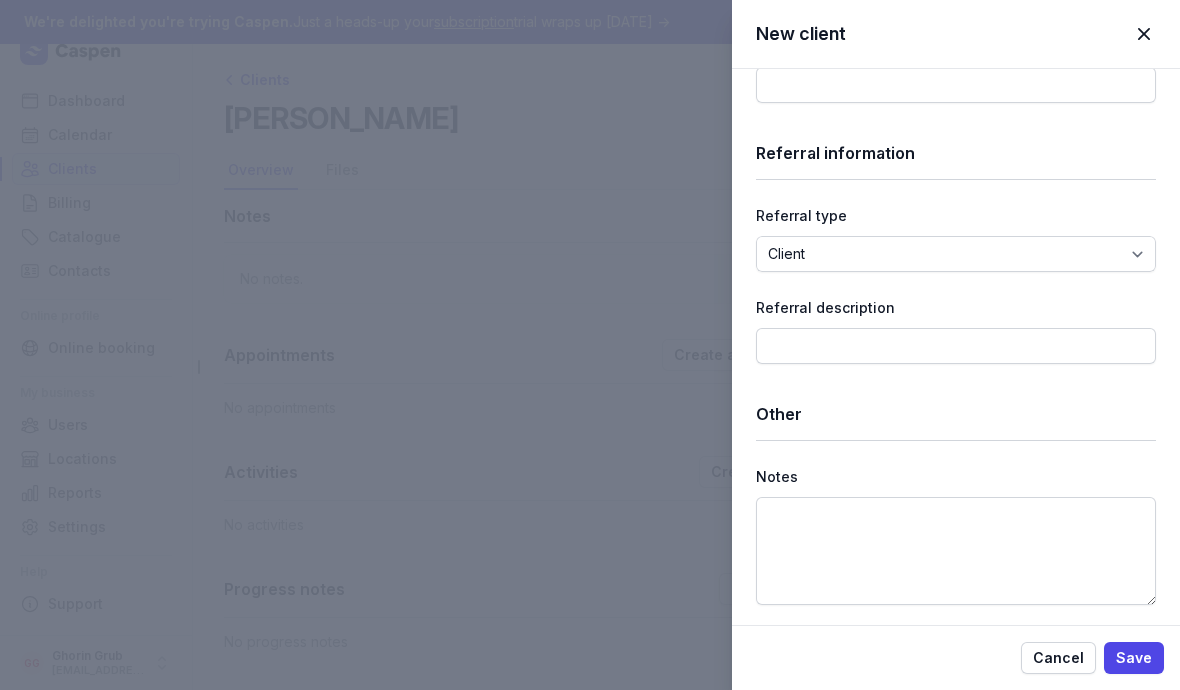 click at bounding box center [1144, 34] 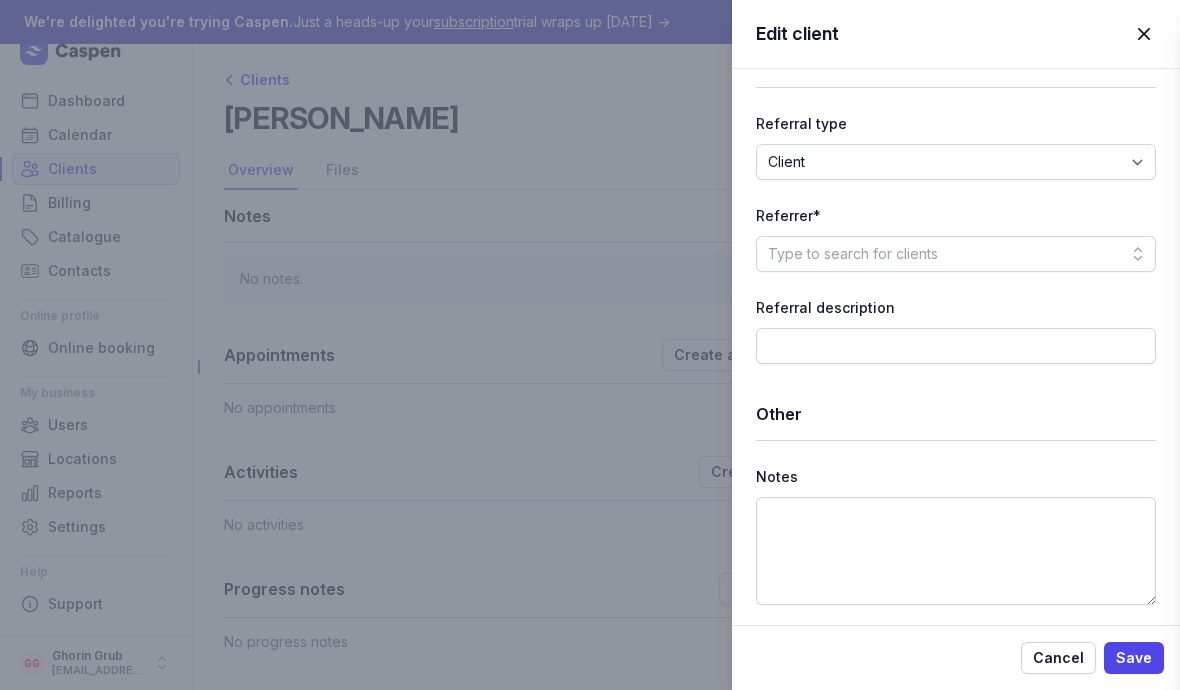 scroll, scrollTop: 2529, scrollLeft: 0, axis: vertical 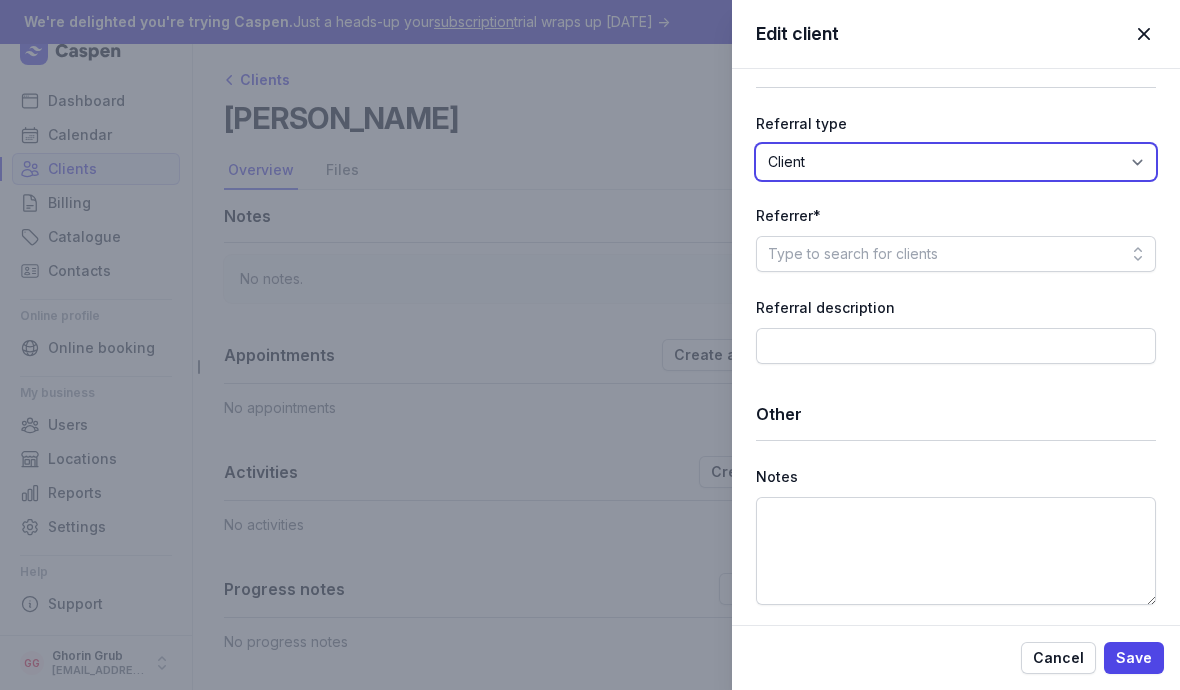 click on "Client Contact Other" at bounding box center (956, 162) 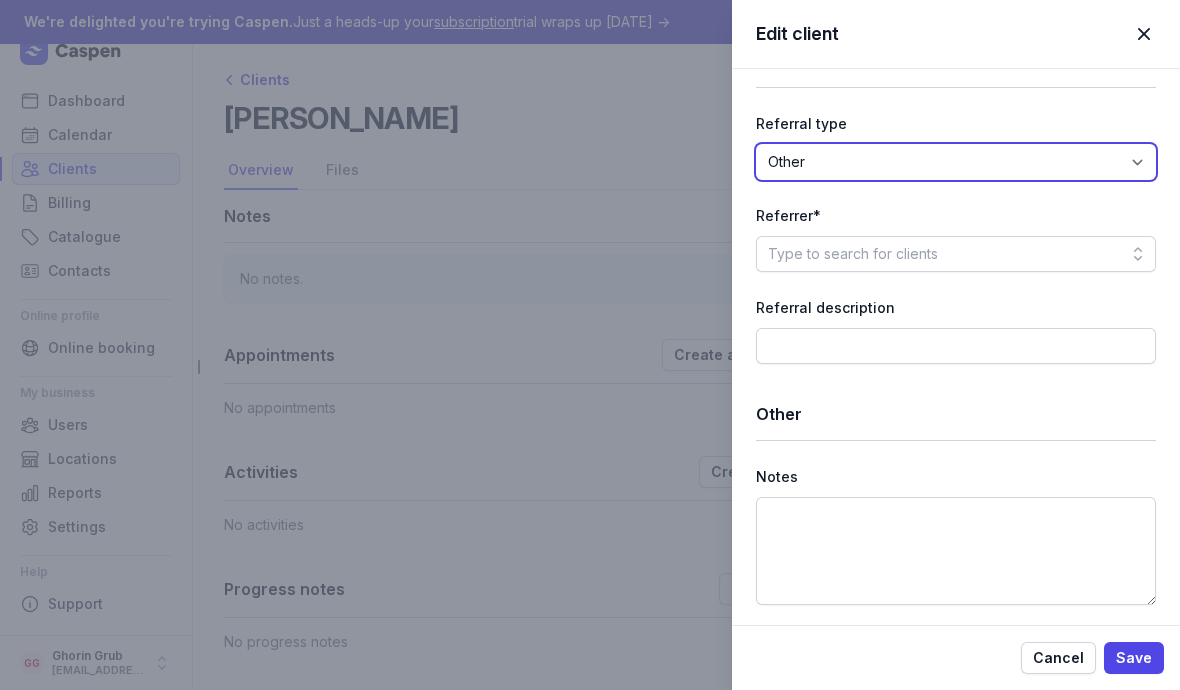scroll, scrollTop: 3024, scrollLeft: 0, axis: vertical 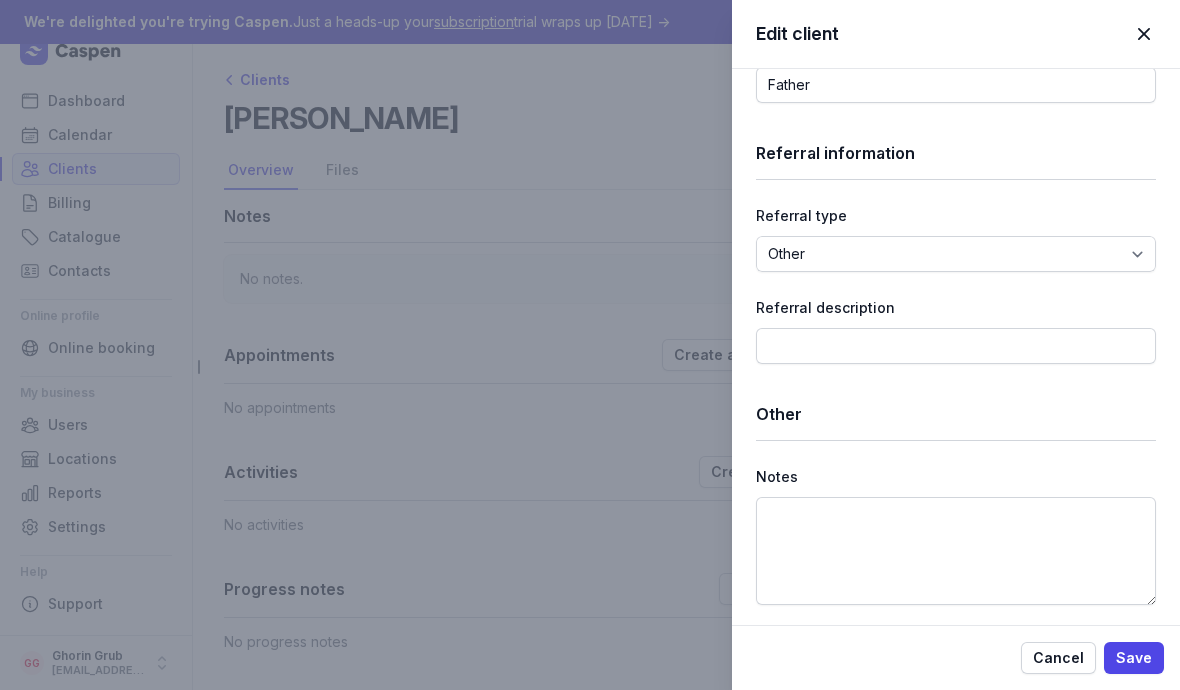click on "Save" at bounding box center [1134, 658] 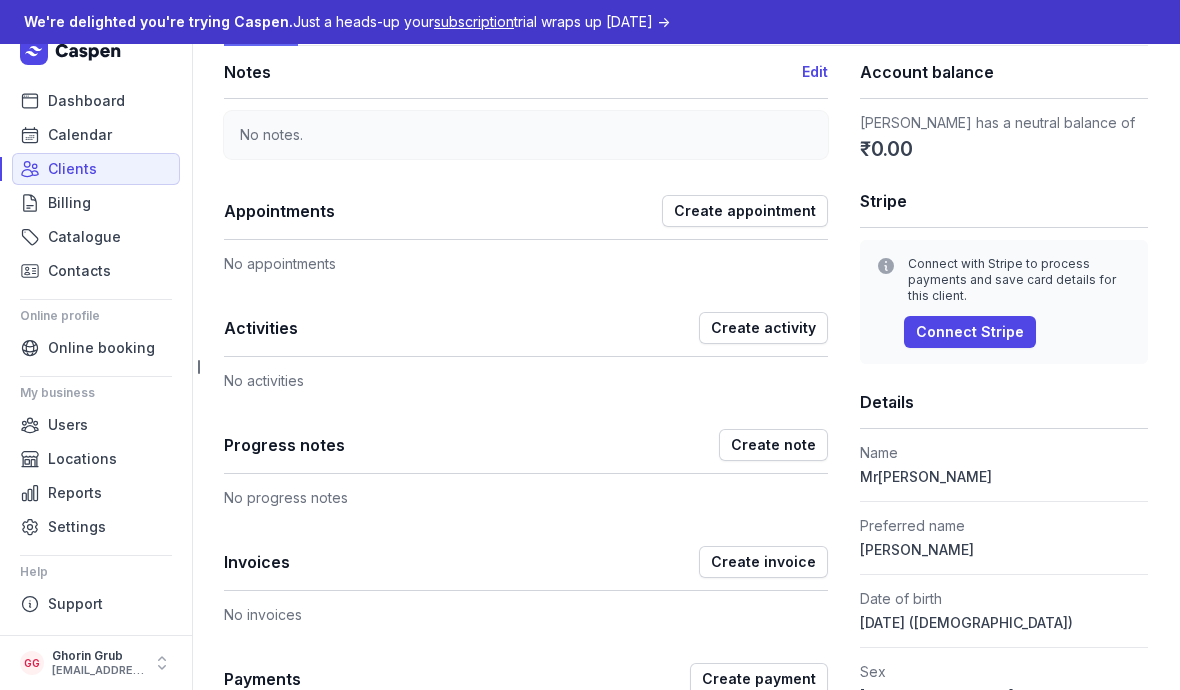 scroll, scrollTop: 150, scrollLeft: 0, axis: vertical 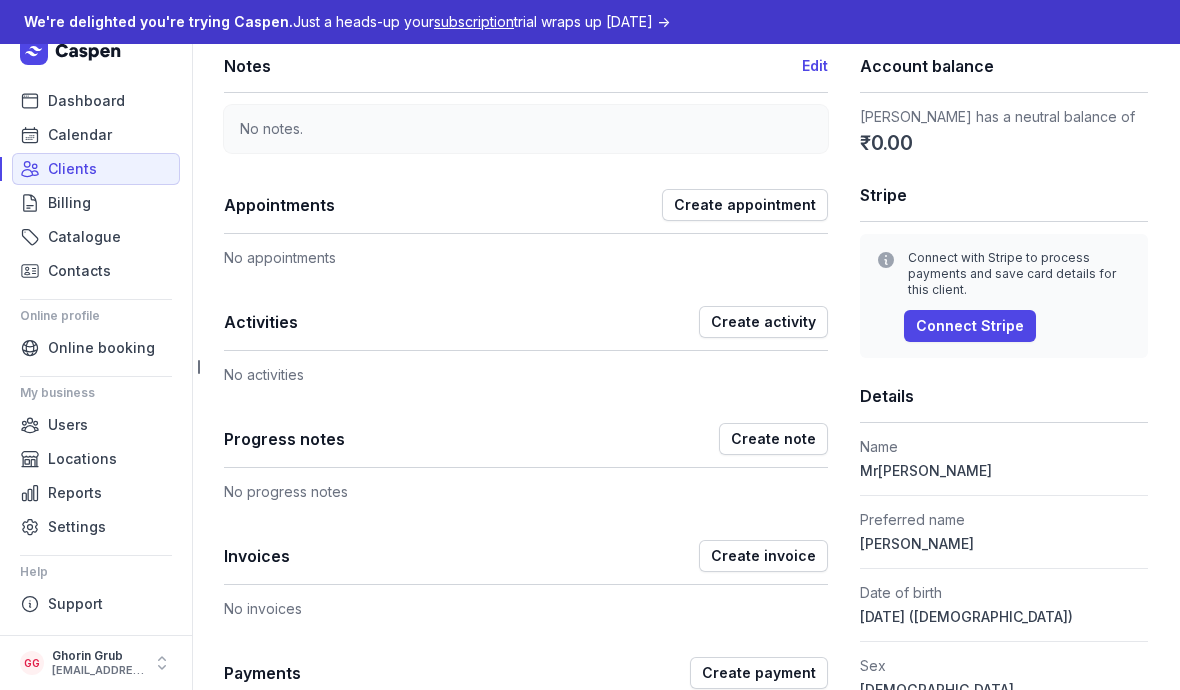 click on "Create appointment" at bounding box center [745, 205] 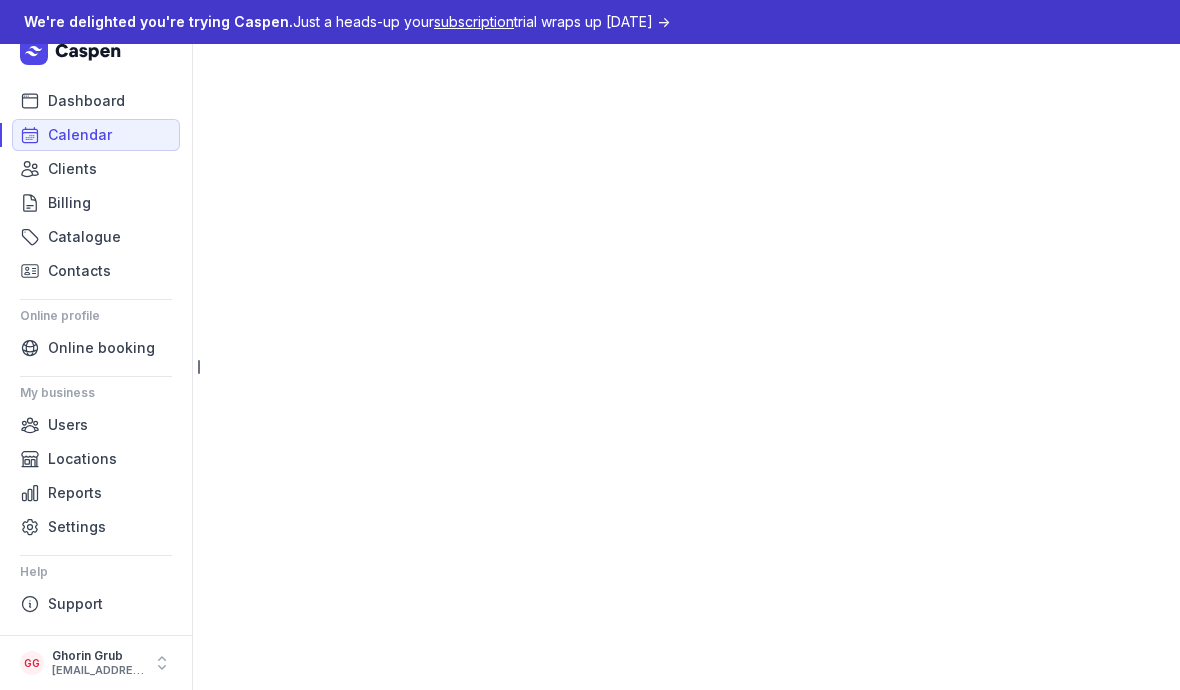 scroll, scrollTop: 0, scrollLeft: 0, axis: both 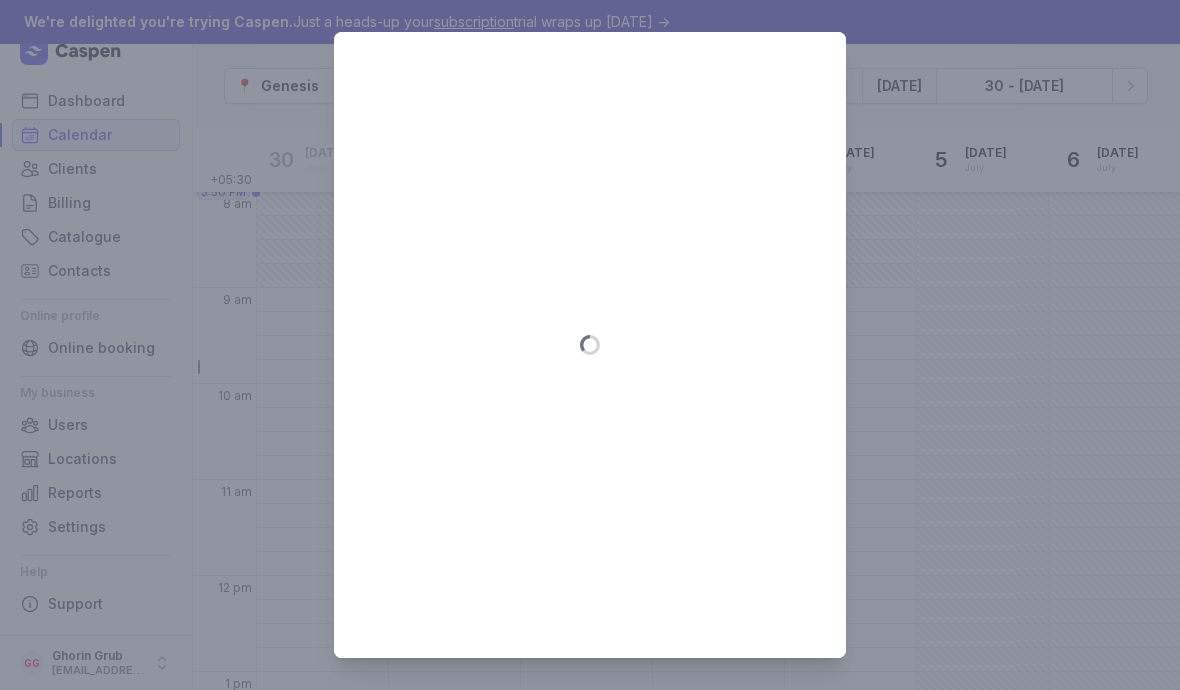 type on "[DATE]" 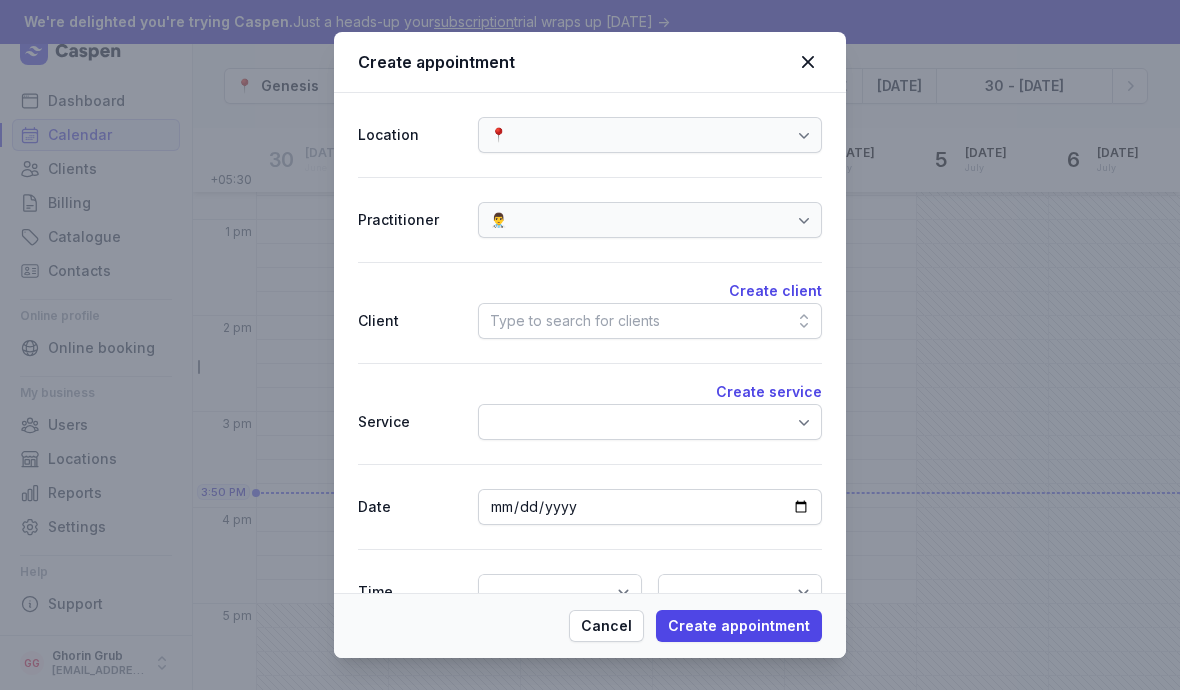 scroll, scrollTop: 502, scrollLeft: 0, axis: vertical 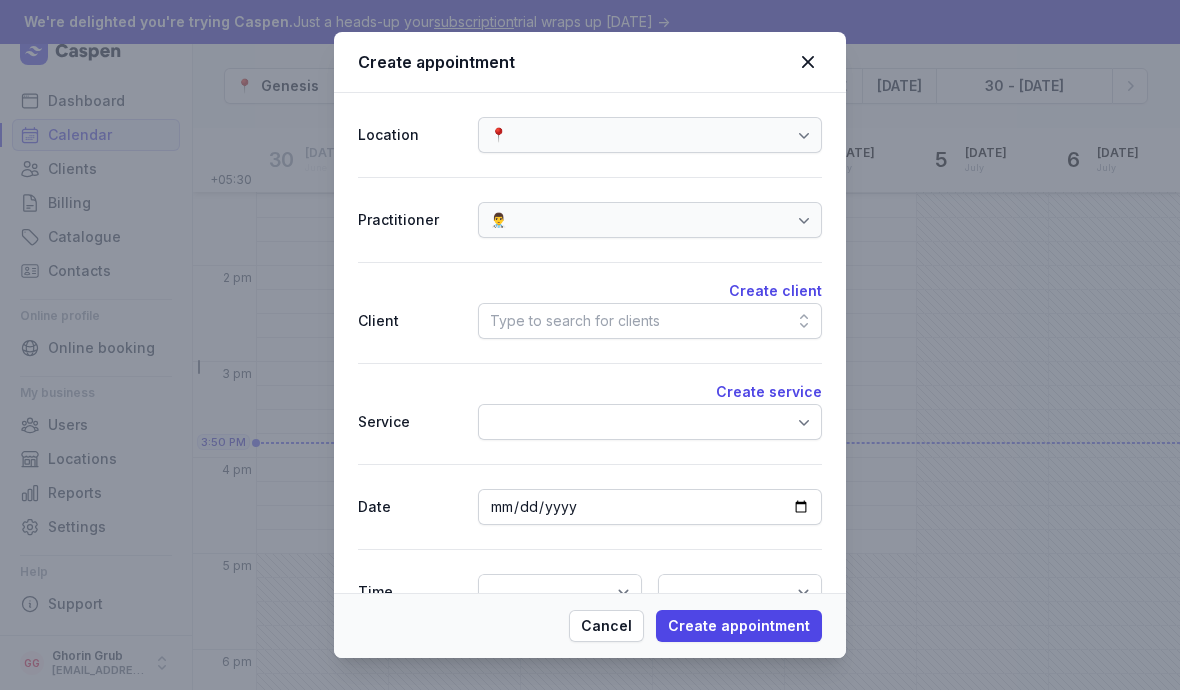click on "📍" at bounding box center [650, 135] 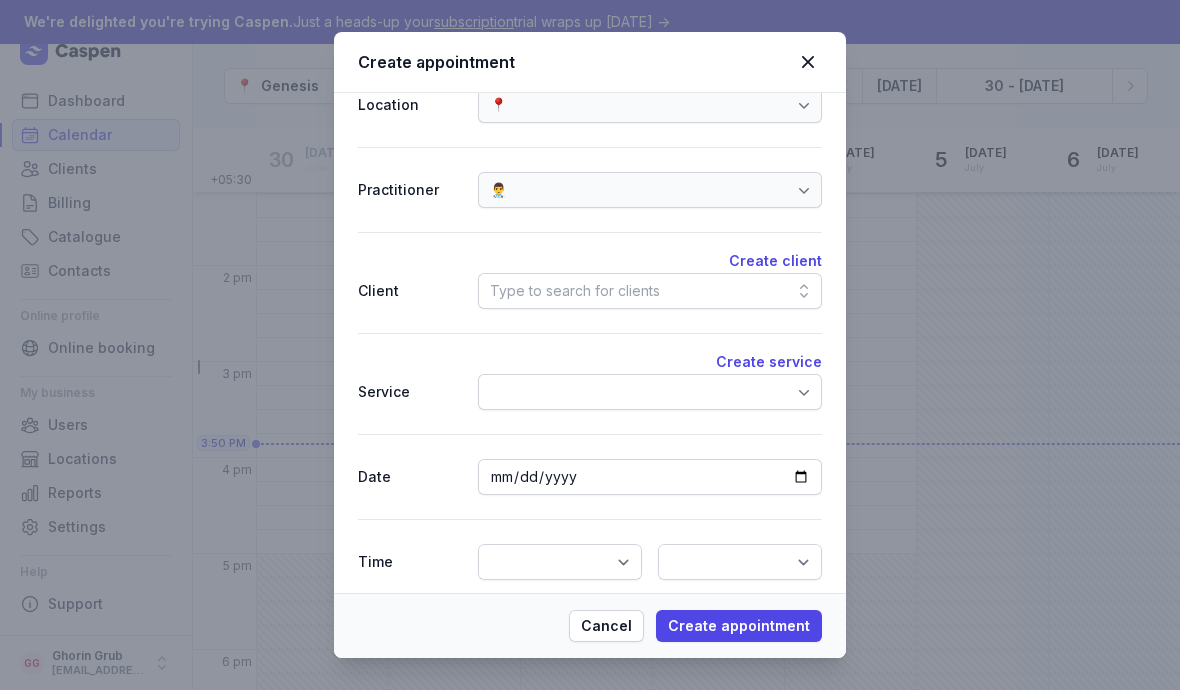 type 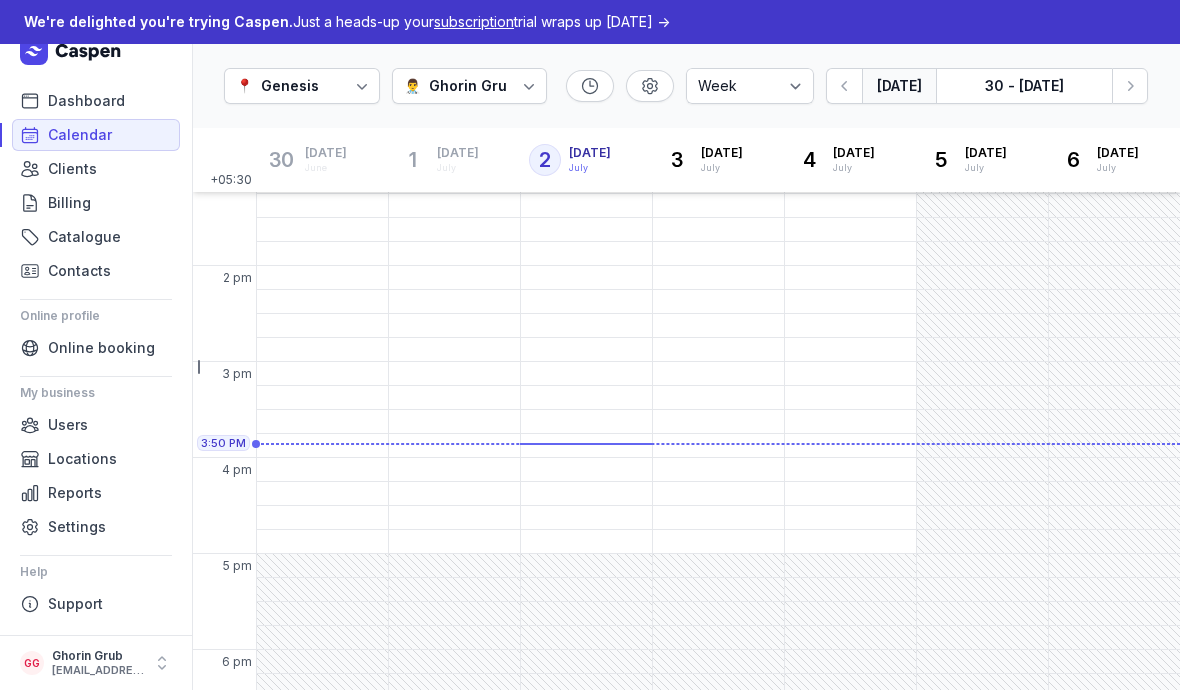 click on "Calendar" 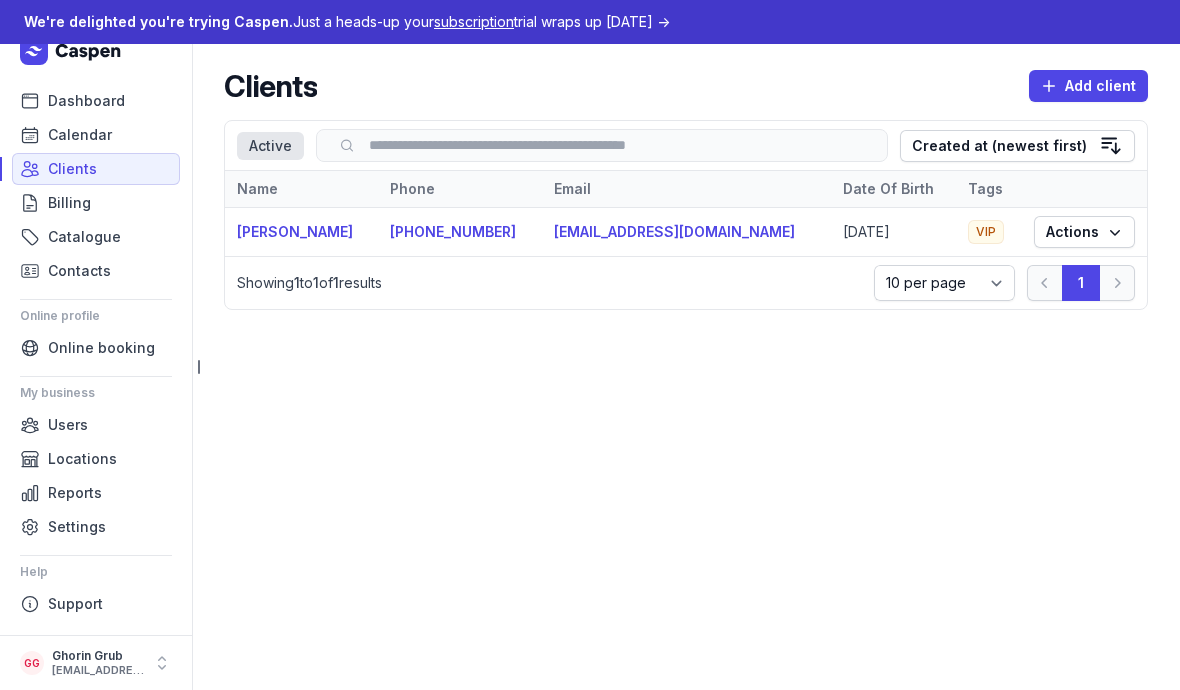 click on "[PERSON_NAME]" 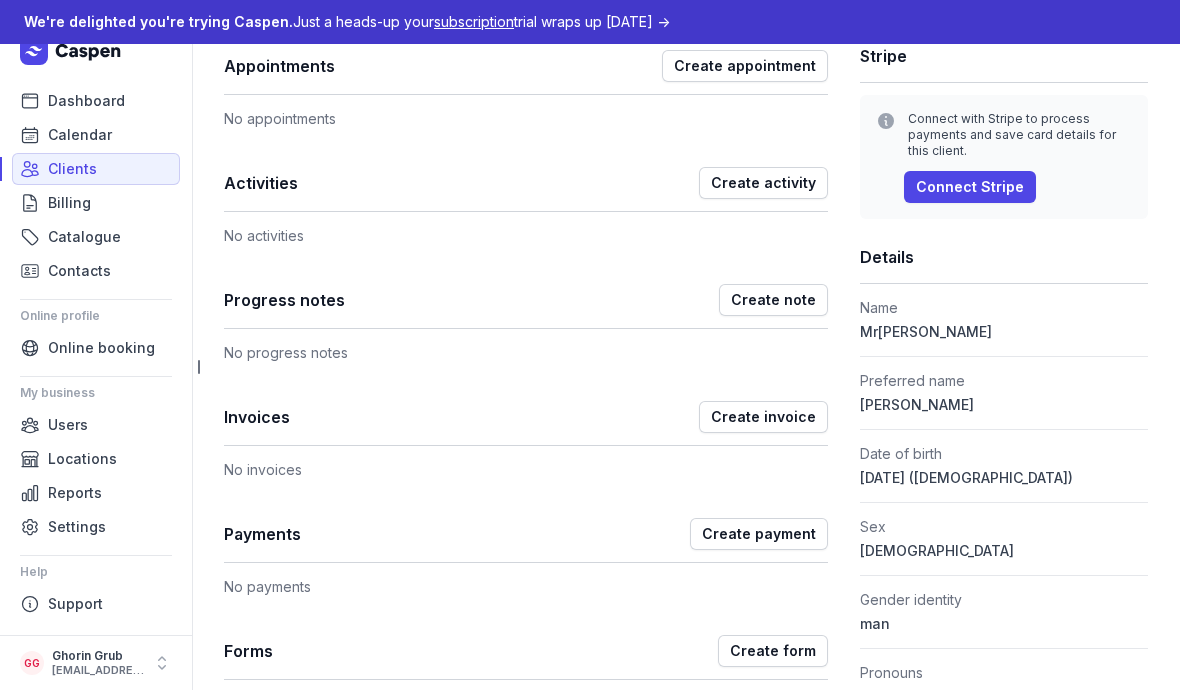 scroll, scrollTop: 292, scrollLeft: 0, axis: vertical 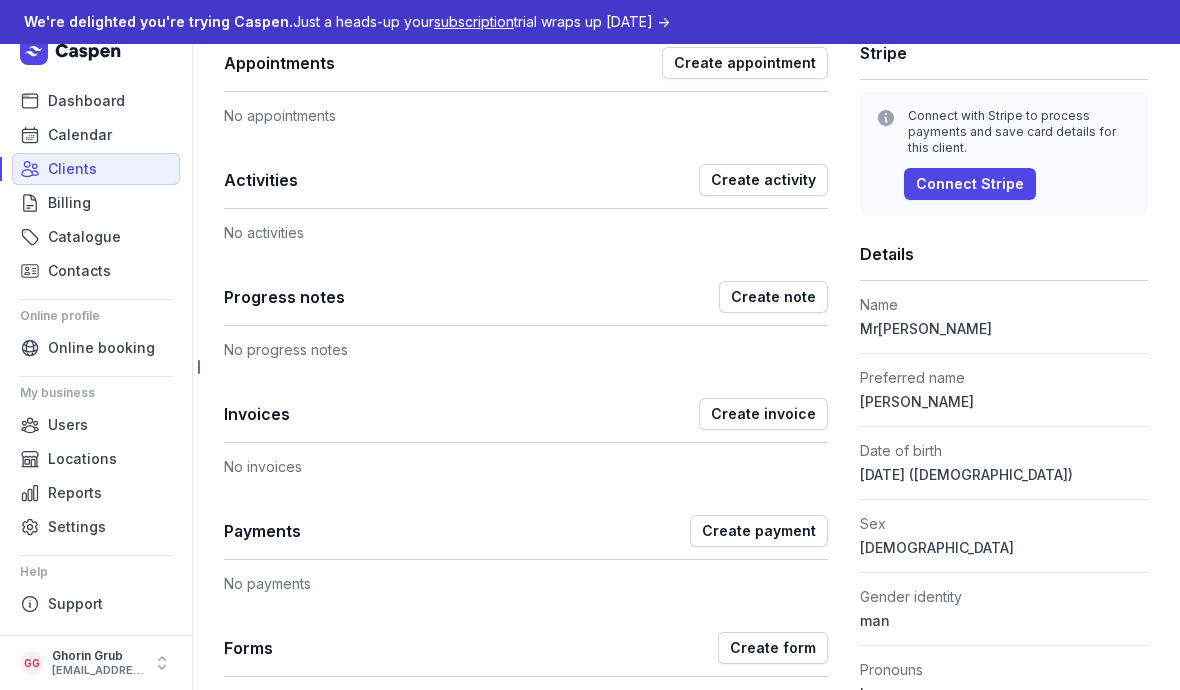 click on "Create activity" at bounding box center [763, 180] 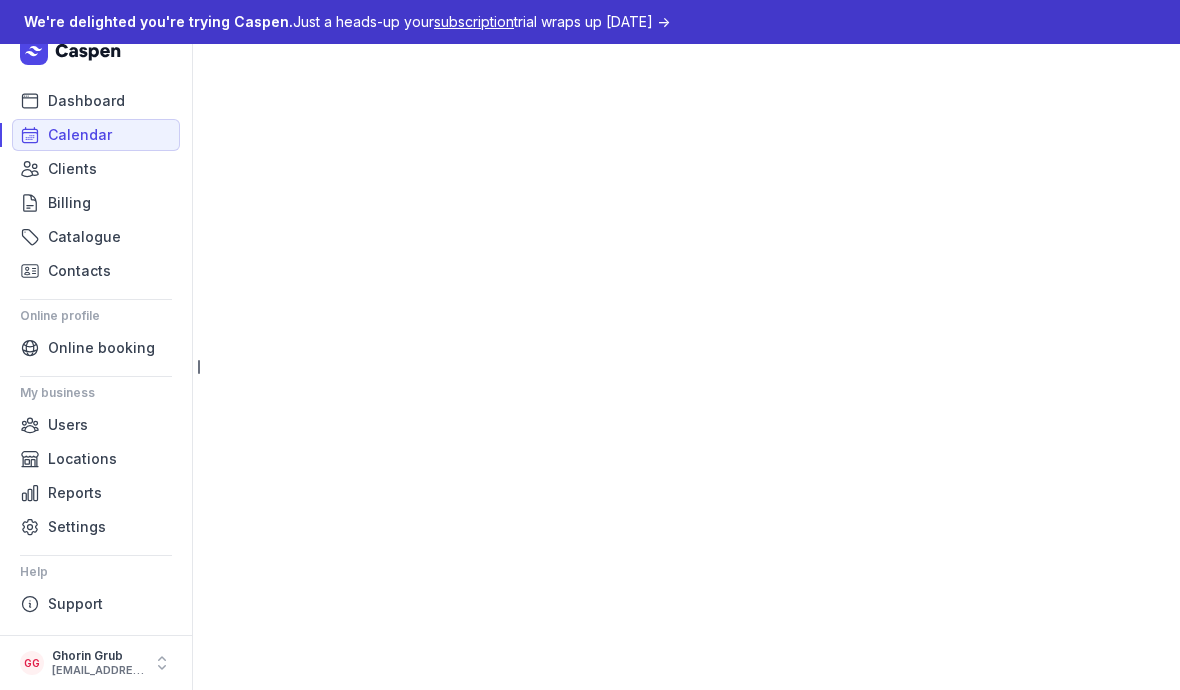 select on "week" 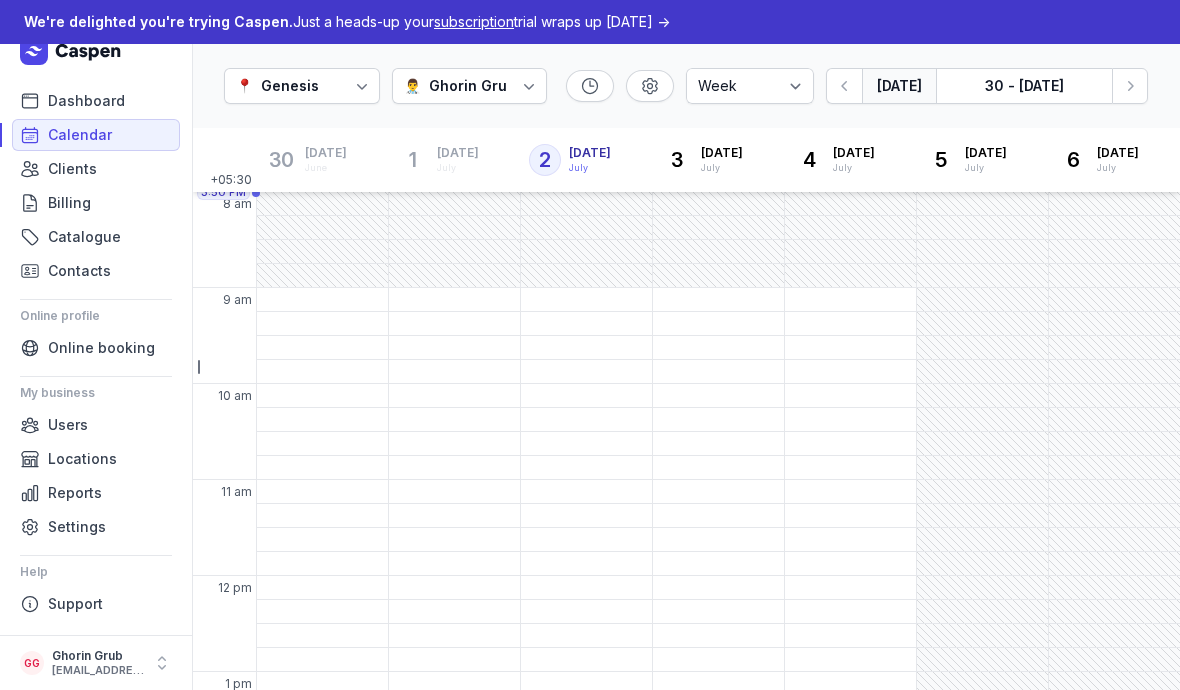 select 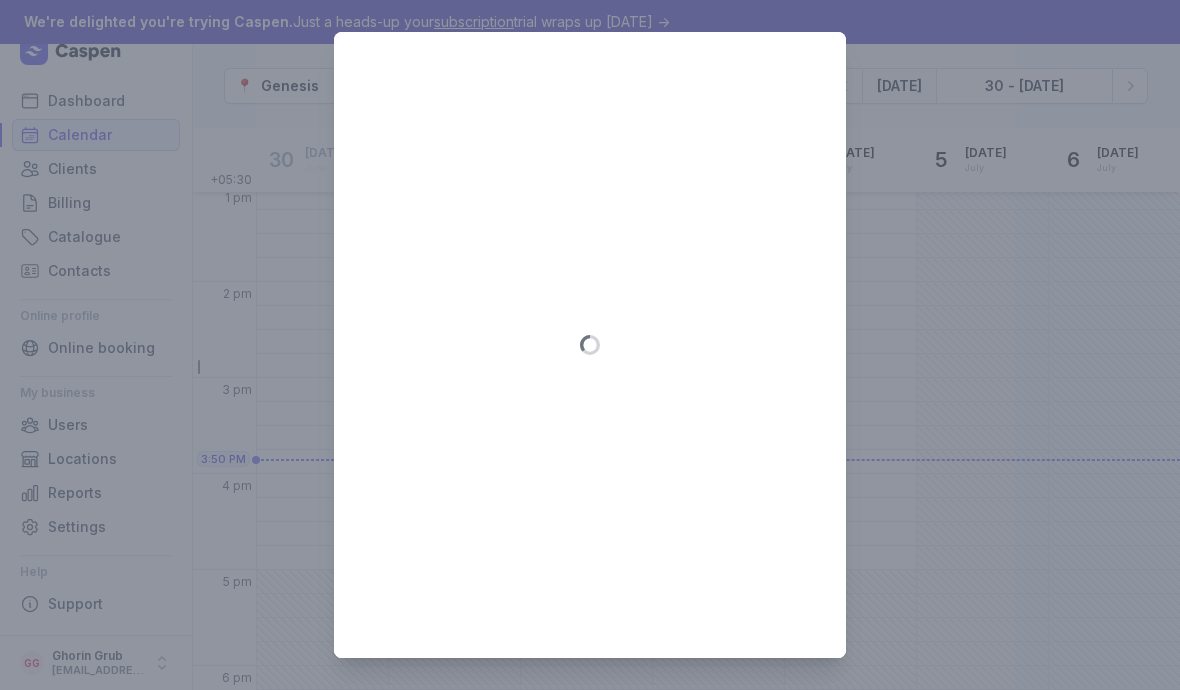 scroll, scrollTop: 502, scrollLeft: 0, axis: vertical 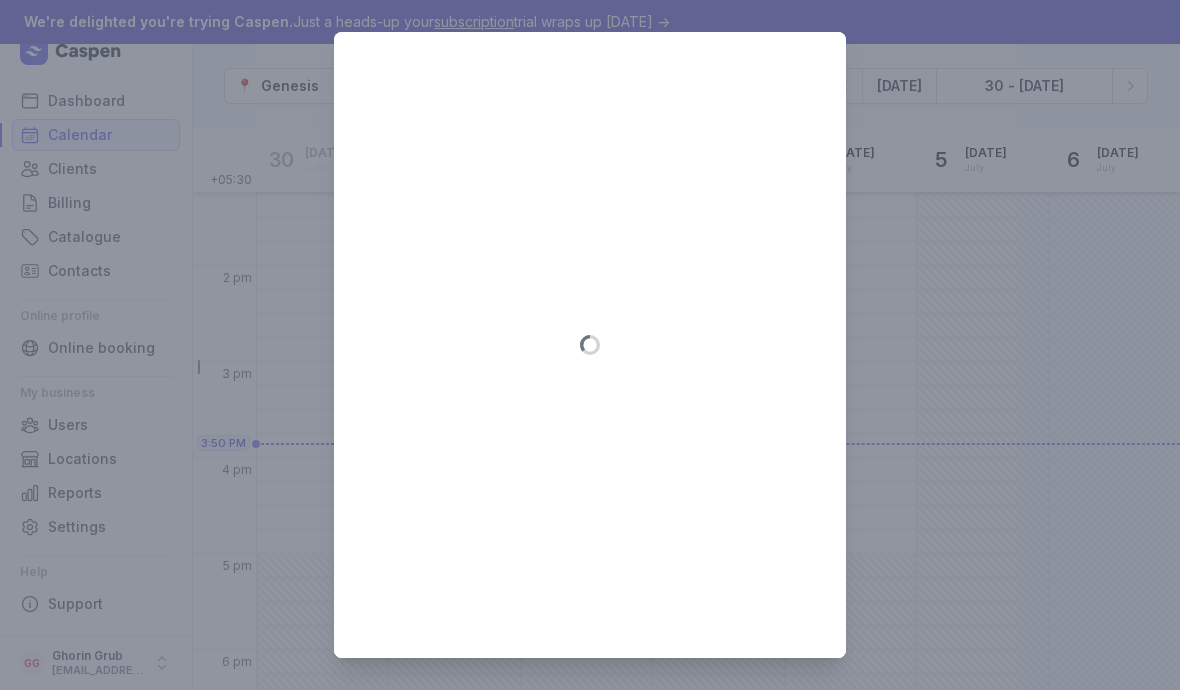 type on "[DATE]" 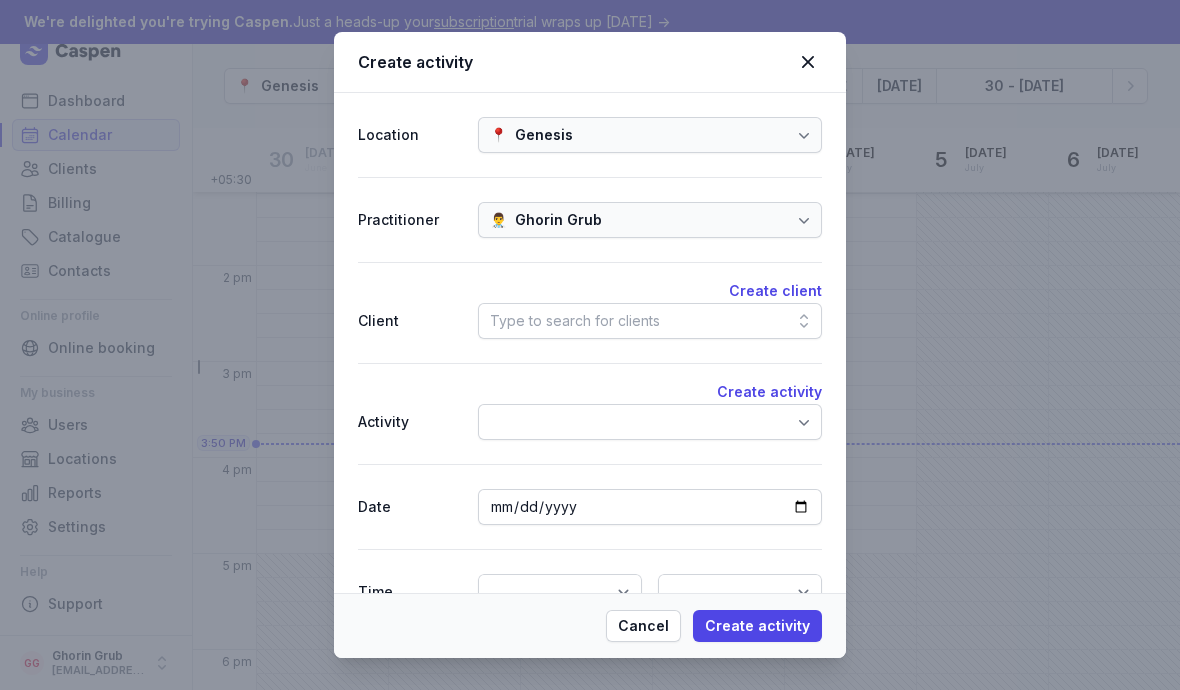 click on "📍 Genesis" at bounding box center (650, 135) 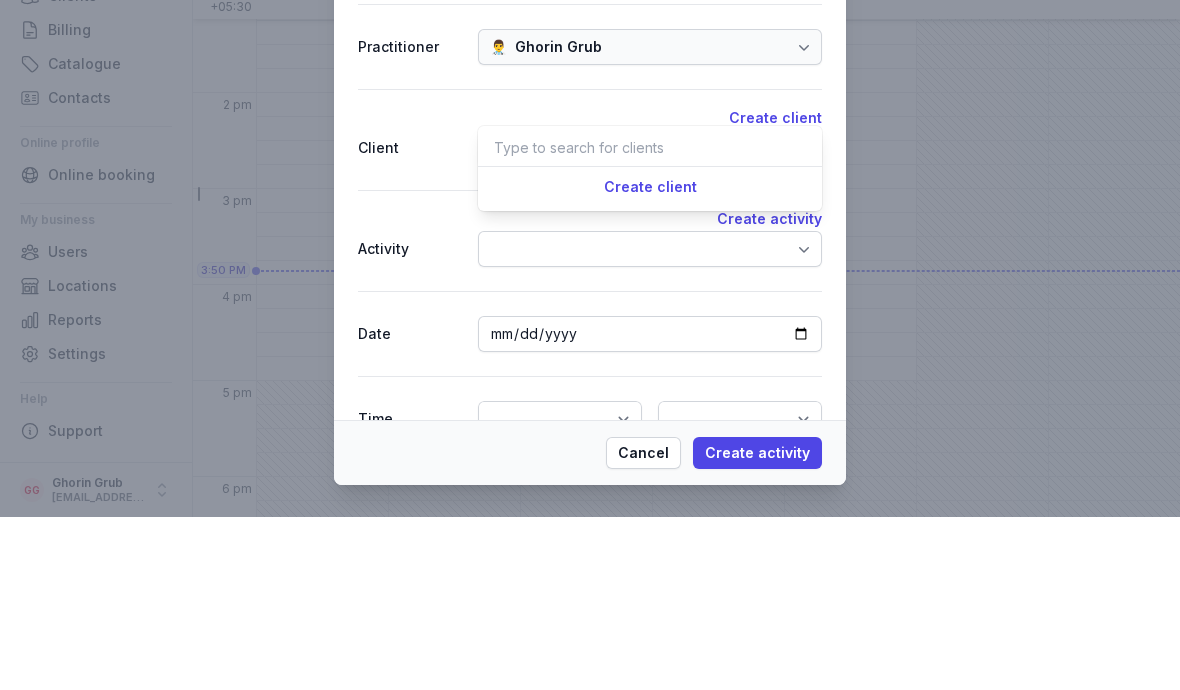 click on "Create client" at bounding box center [775, 291] 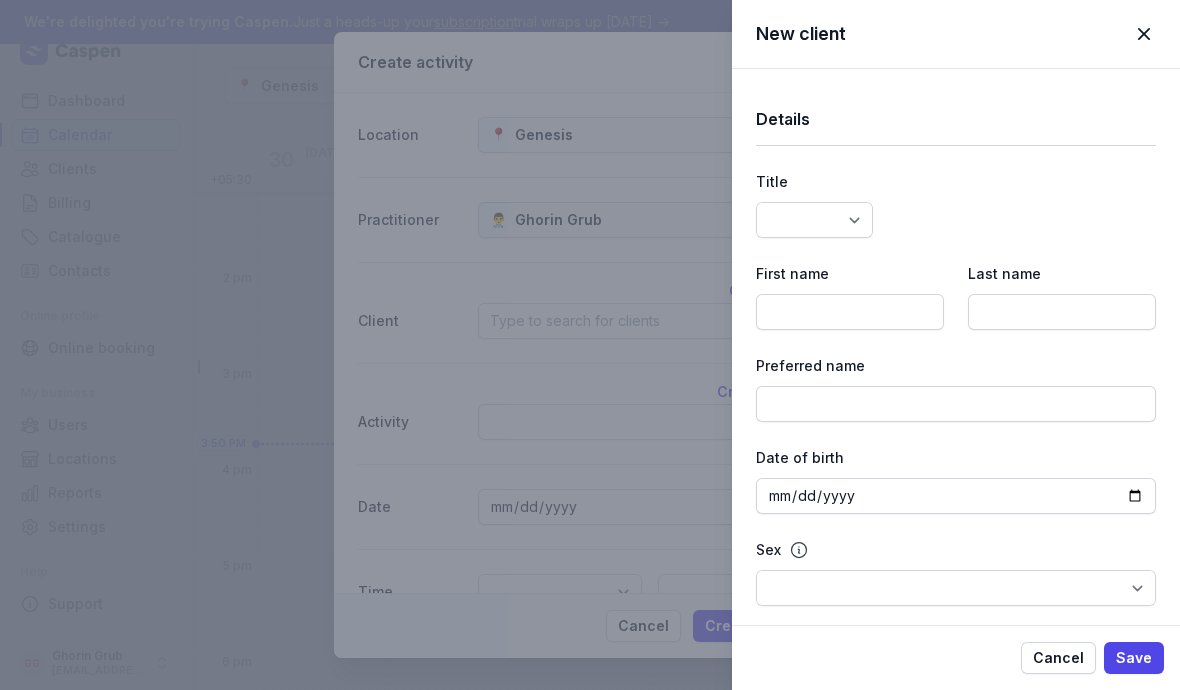 select 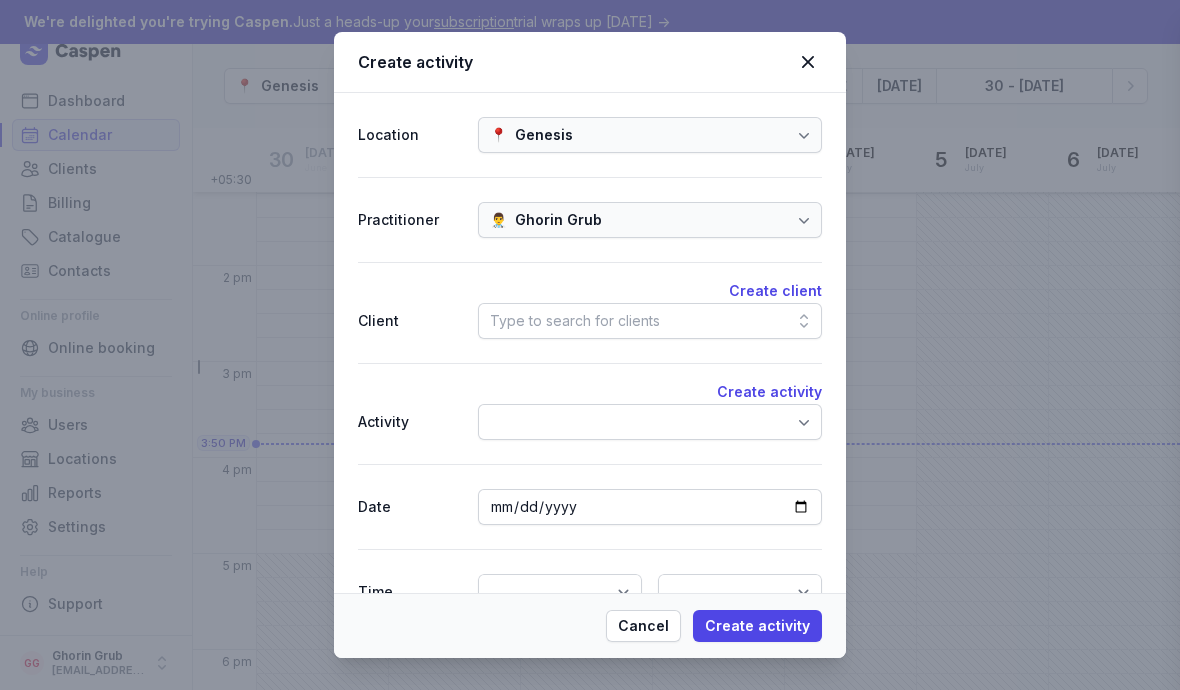 click on "New client  Close panel  Details  Title Dr Mr Ms Mrs Miss [PERSON_NAME] Master First name Last name Preferred name Date of birth Sex [DEMOGRAPHIC_DATA] [DEMOGRAPHIC_DATA] Other (specify) Gender identity Woman Man [DEMOGRAPHIC_DATA] [DEMOGRAPHIC_DATA] [DEMOGRAPHIC_DATA] [DEMOGRAPHIC_DATA] [DEMOGRAPHIC_DATA] Other (specify) Pronouns He She They Other (specify) Profession Alert The information you enter here will appear in key areas, such as when scheduling appointments. Tags  Communication  Email Primary phone number +91 This must be a mobile phone number, as it is used for sending notifications and logging into the portal. Additional phone numbers Add phone number  Address  Country [GEOGRAPHIC_DATA] [GEOGRAPHIC_DATA] [GEOGRAPHIC_DATA] [GEOGRAPHIC_DATA] [GEOGRAPHIC_DATA] [GEOGRAPHIC_DATA] [GEOGRAPHIC_DATA] [GEOGRAPHIC_DATA] [GEOGRAPHIC_DATA] [GEOGRAPHIC_DATA] [US_STATE] [GEOGRAPHIC_DATA] [GEOGRAPHIC_DATA] [GEOGRAPHIC_DATA] [GEOGRAPHIC_DATA] [GEOGRAPHIC_DATA] [GEOGRAPHIC_DATA] [GEOGRAPHIC_DATA] [GEOGRAPHIC_DATA] [DATE][GEOGRAPHIC_DATA] [GEOGRAPHIC_DATA] [GEOGRAPHIC_DATA] [GEOGRAPHIC_DATA] [GEOGRAPHIC_DATA] [GEOGRAPHIC_DATA] [GEOGRAPHIC_DATA] [GEOGRAPHIC_DATA] [GEOGRAPHIC_DATA] [GEOGRAPHIC_DATA] [GEOGRAPHIC_DATA] [GEOGRAPHIC_DATA] [GEOGRAPHIC_DATA] [GEOGRAPHIC_DATA] [GEOGRAPHIC_DATA] [GEOGRAPHIC_DATA] [GEOGRAPHIC_DATA] [GEOGRAPHIC_DATA] [GEOGRAPHIC_DATA] [GEOGRAPHIC_DATA] [GEOGRAPHIC_DATA]" at bounding box center (590, 345) 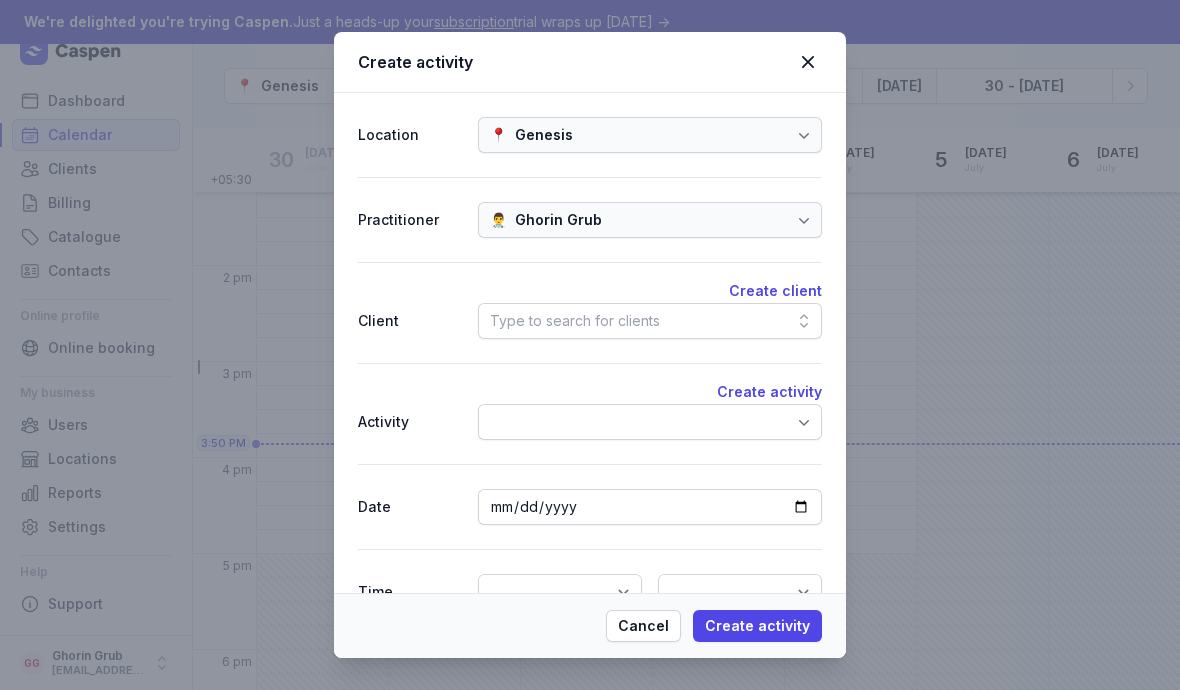 click on "Type to search for clients" at bounding box center (650, 321) 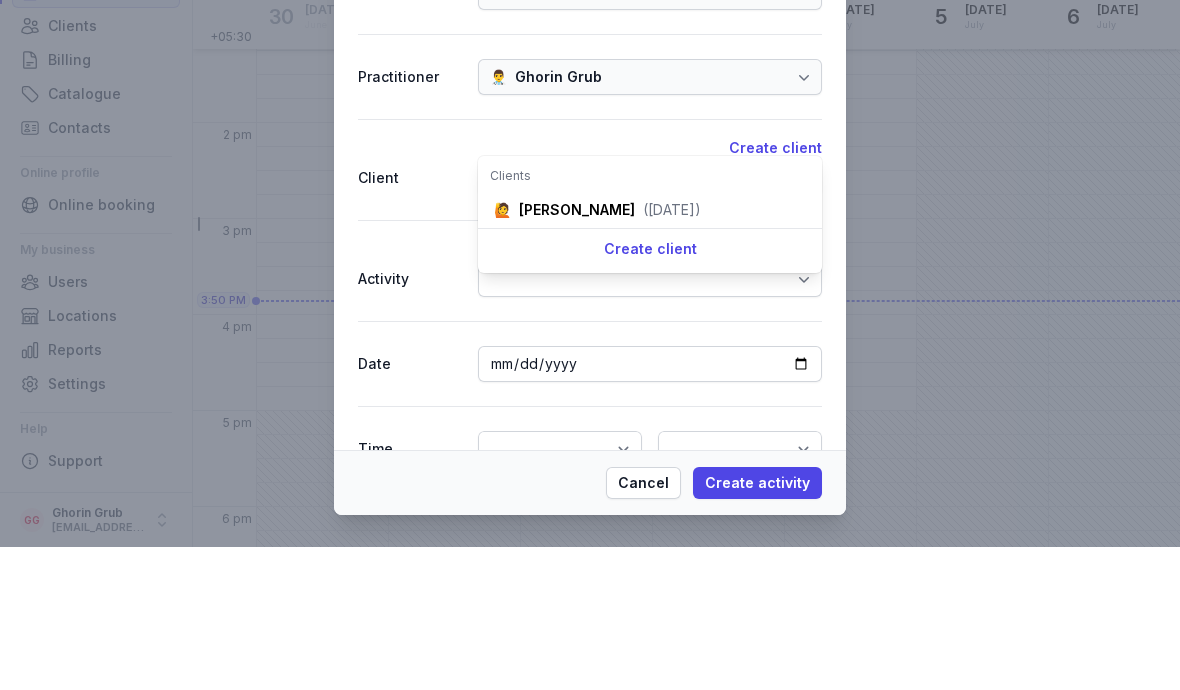 type on "R" 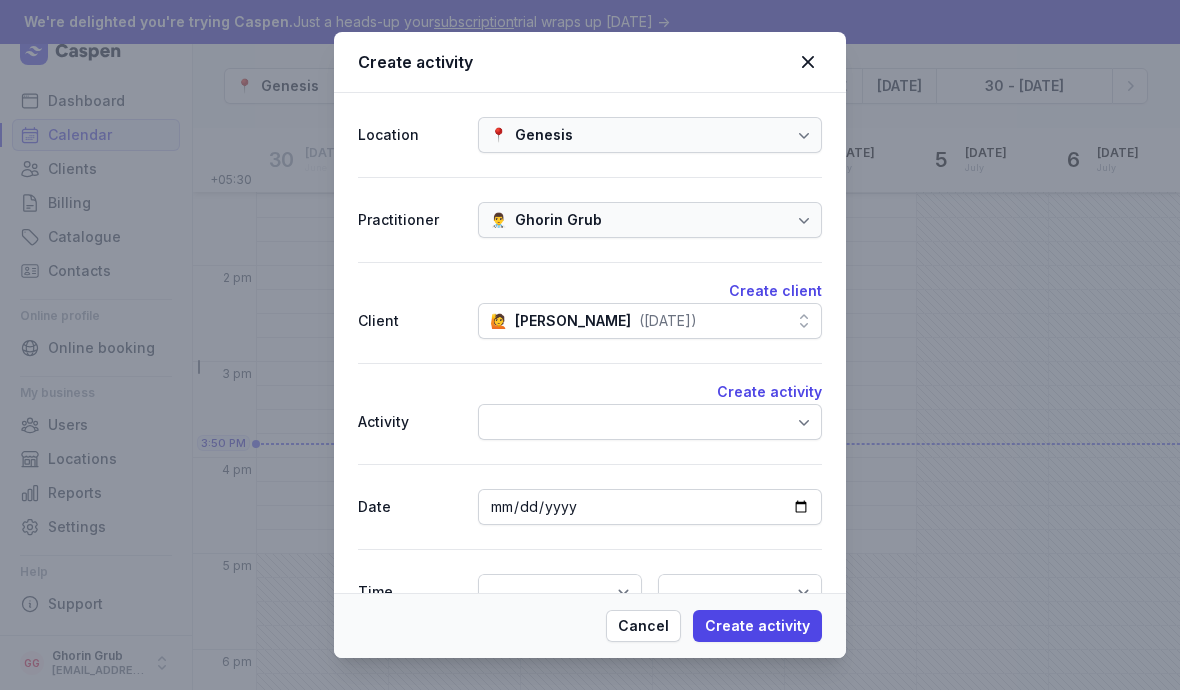 click at bounding box center (650, 422) 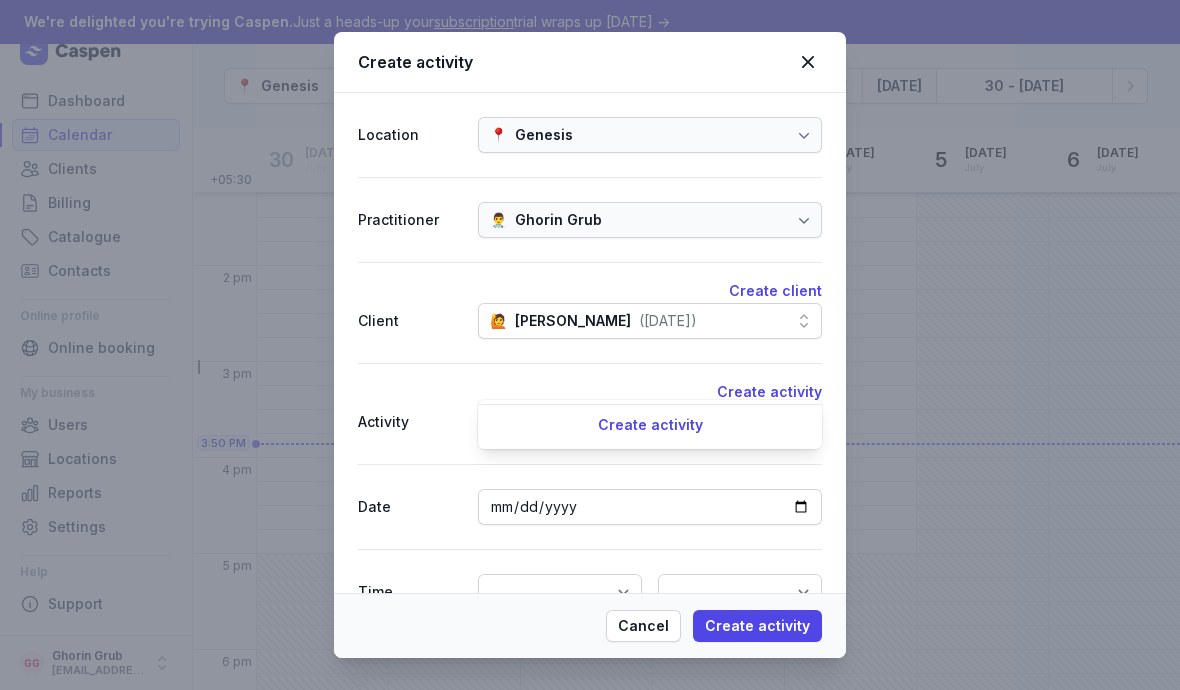 click on "Create activity" at bounding box center (769, 392) 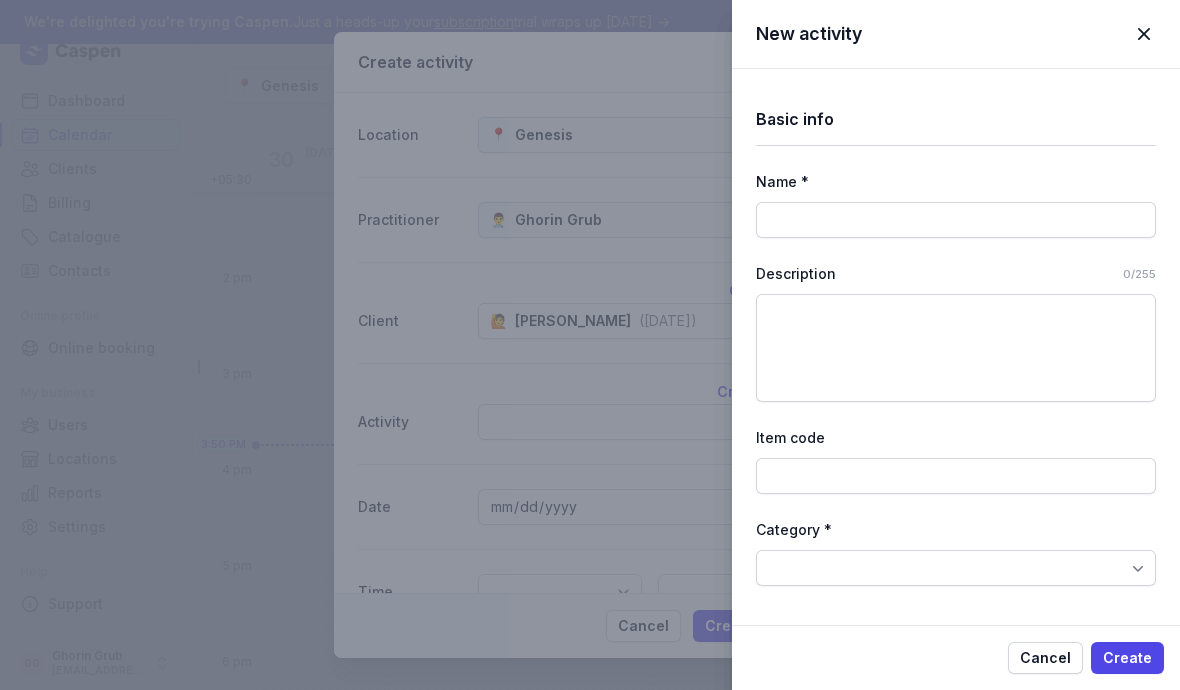 scroll, scrollTop: 0, scrollLeft: 0, axis: both 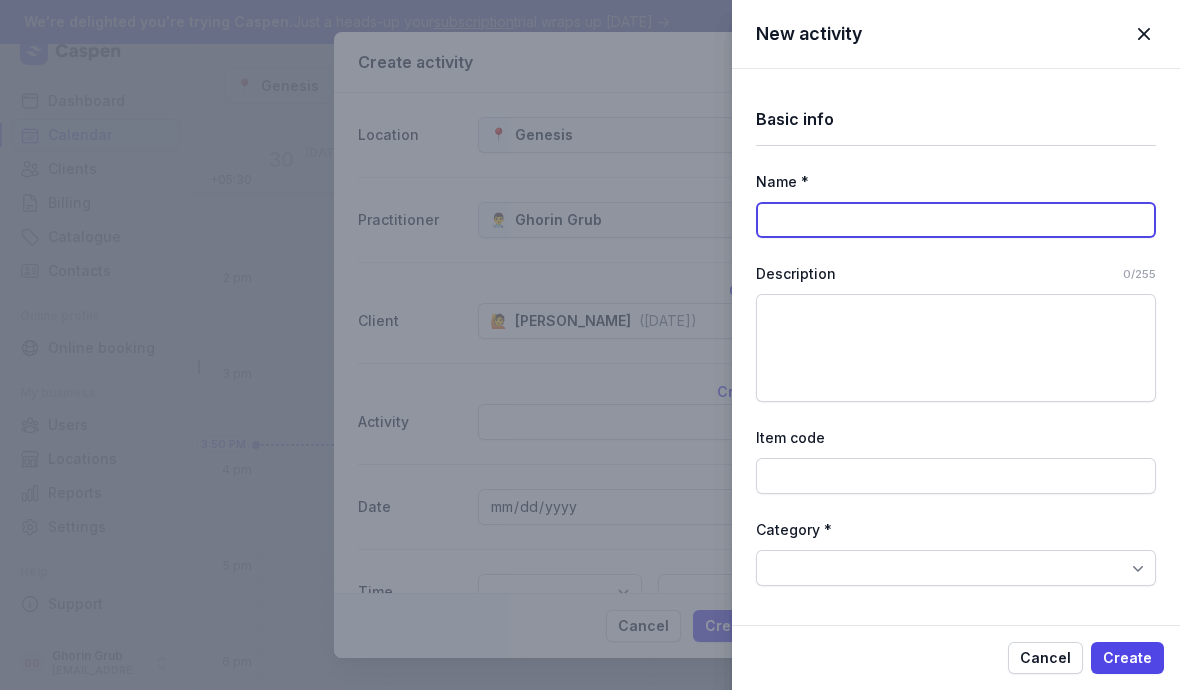 click 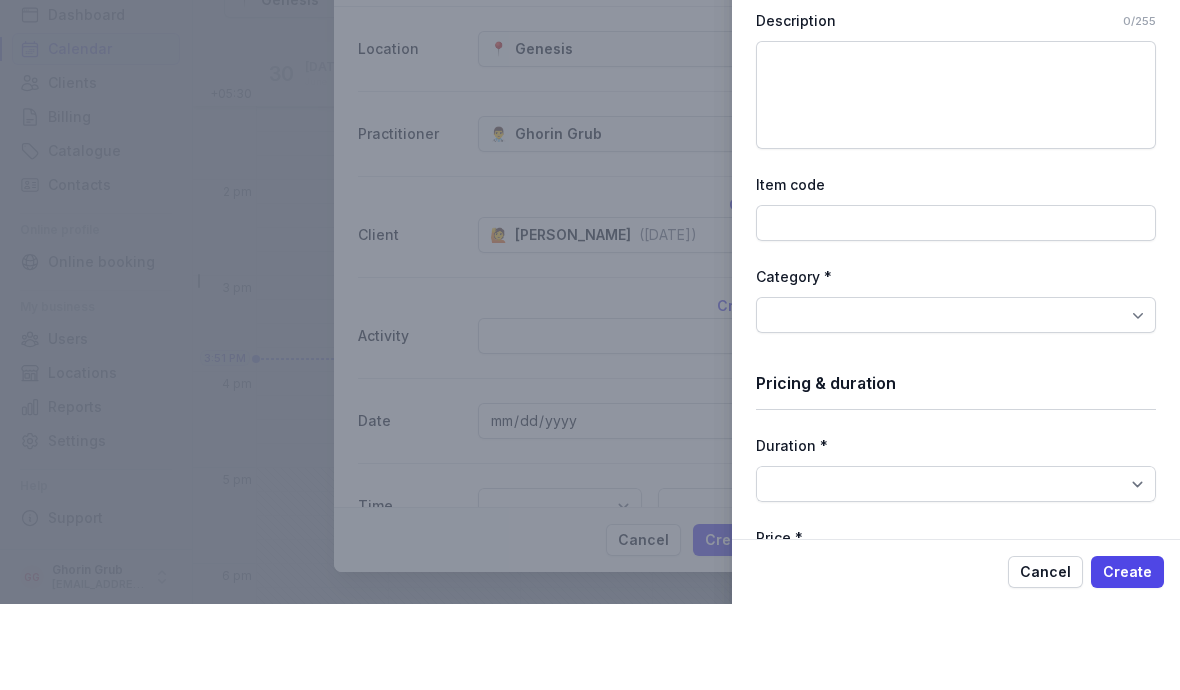 scroll, scrollTop: 180, scrollLeft: 0, axis: vertical 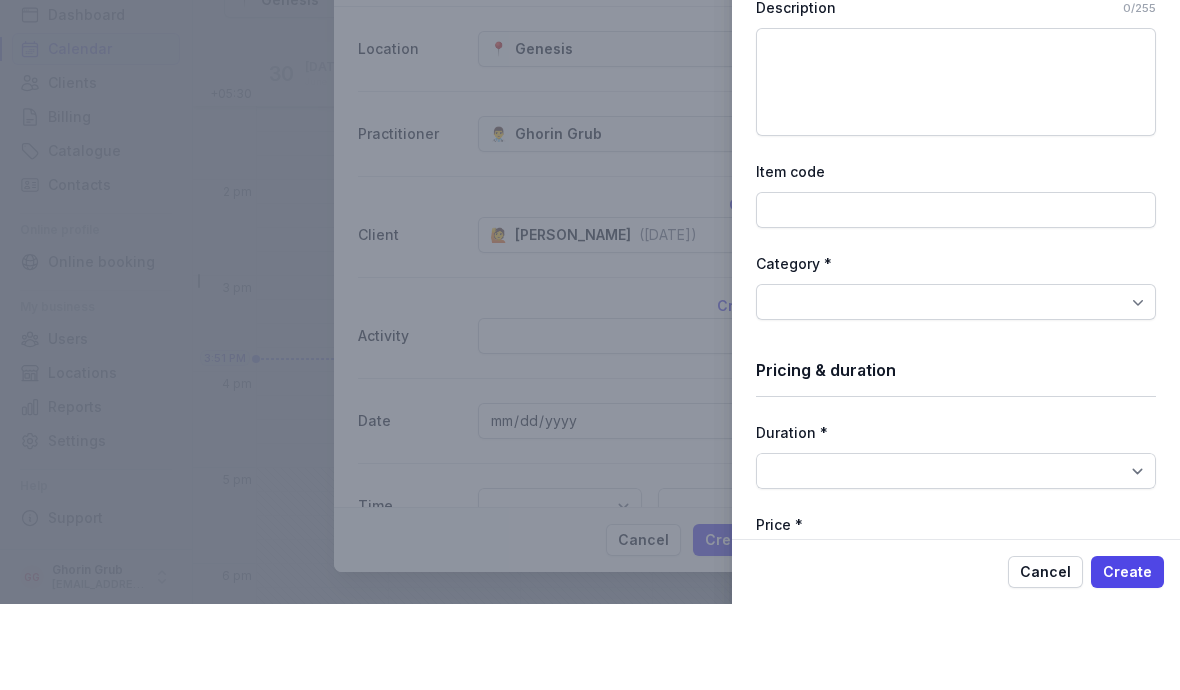 type on "First Consult" 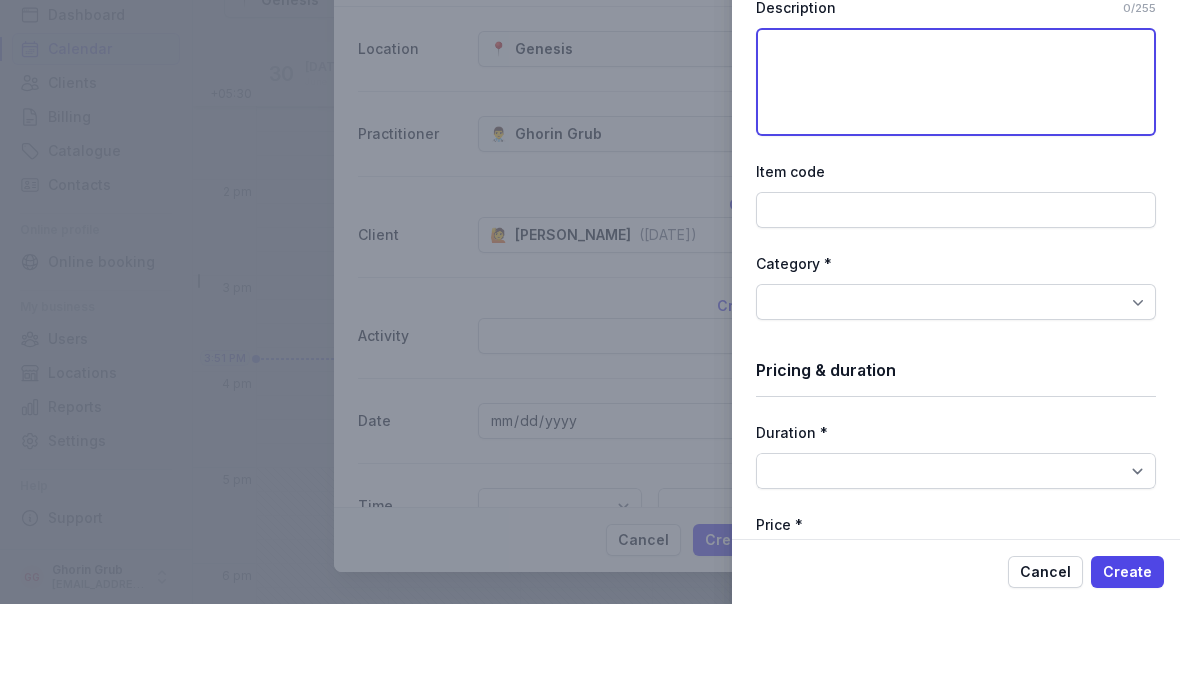 click at bounding box center [956, 168] 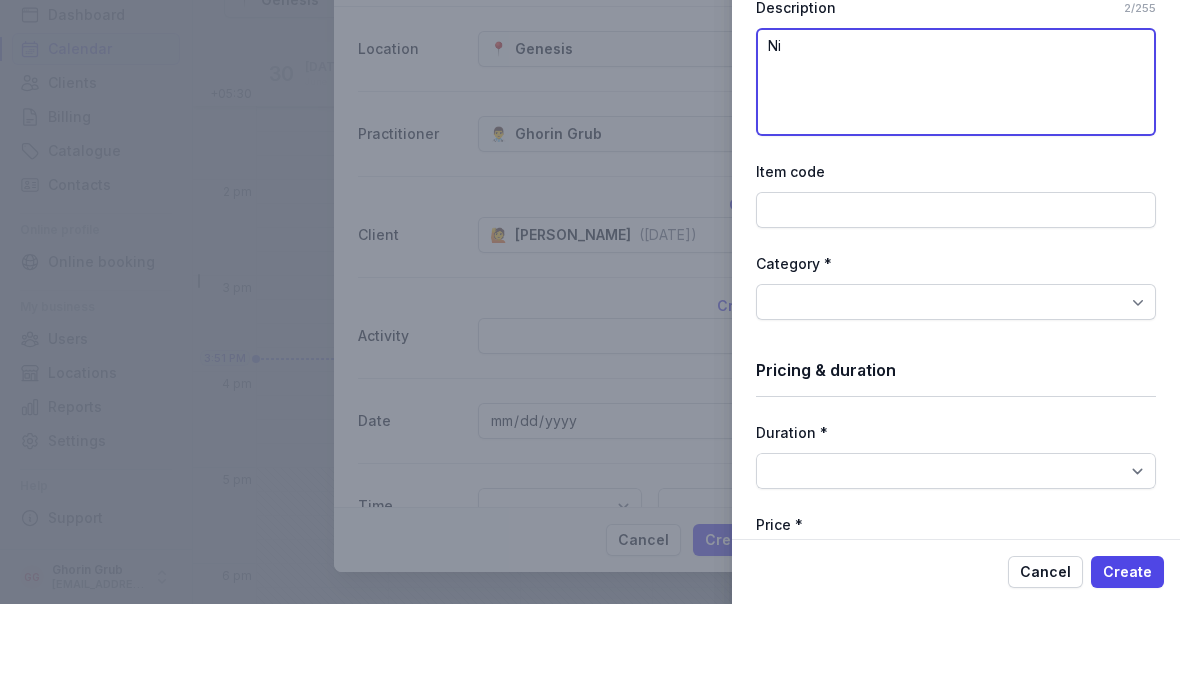 type on "N" 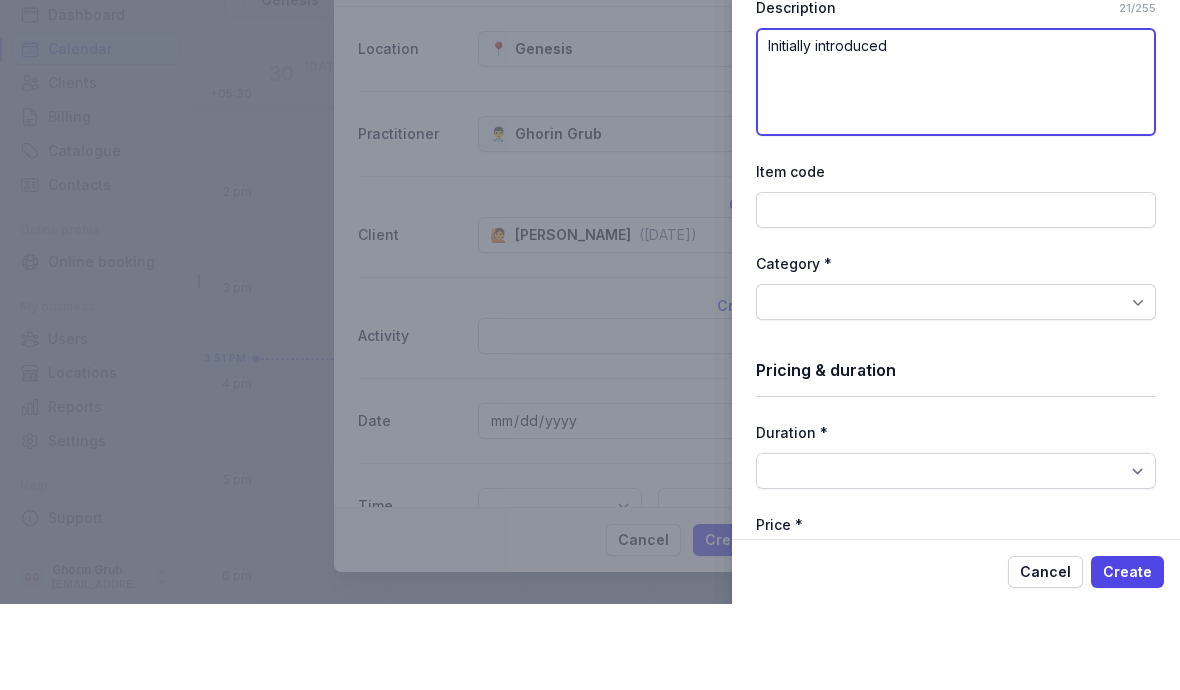 type on "Initially introduced" 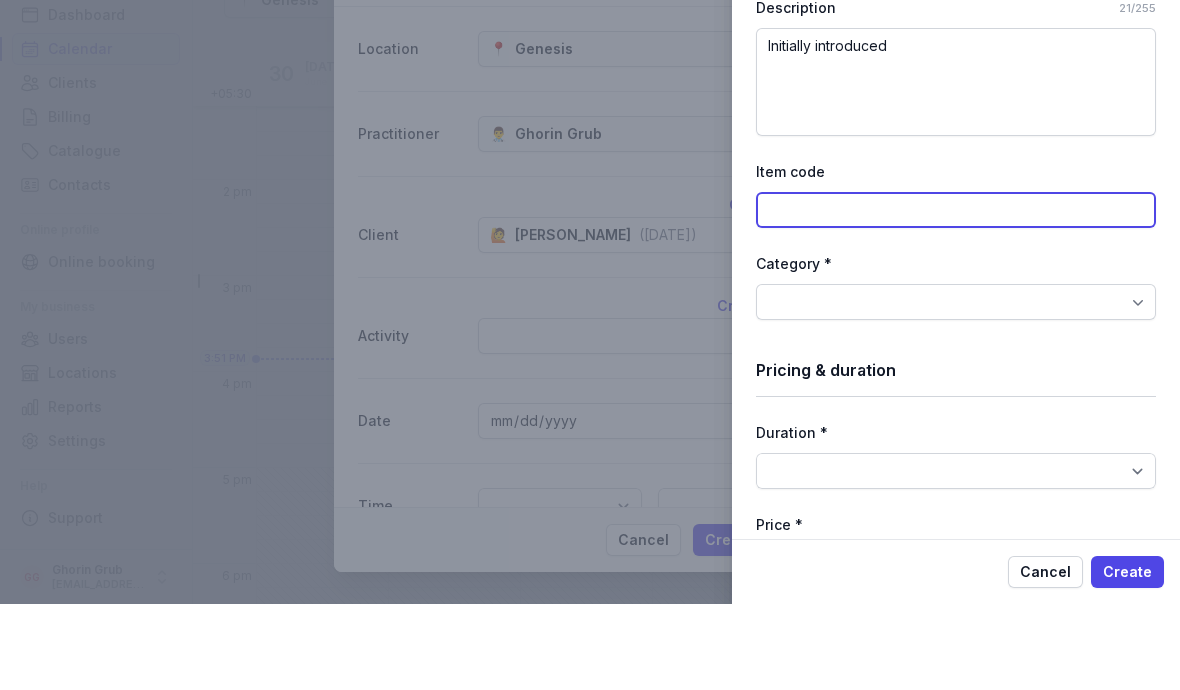 click 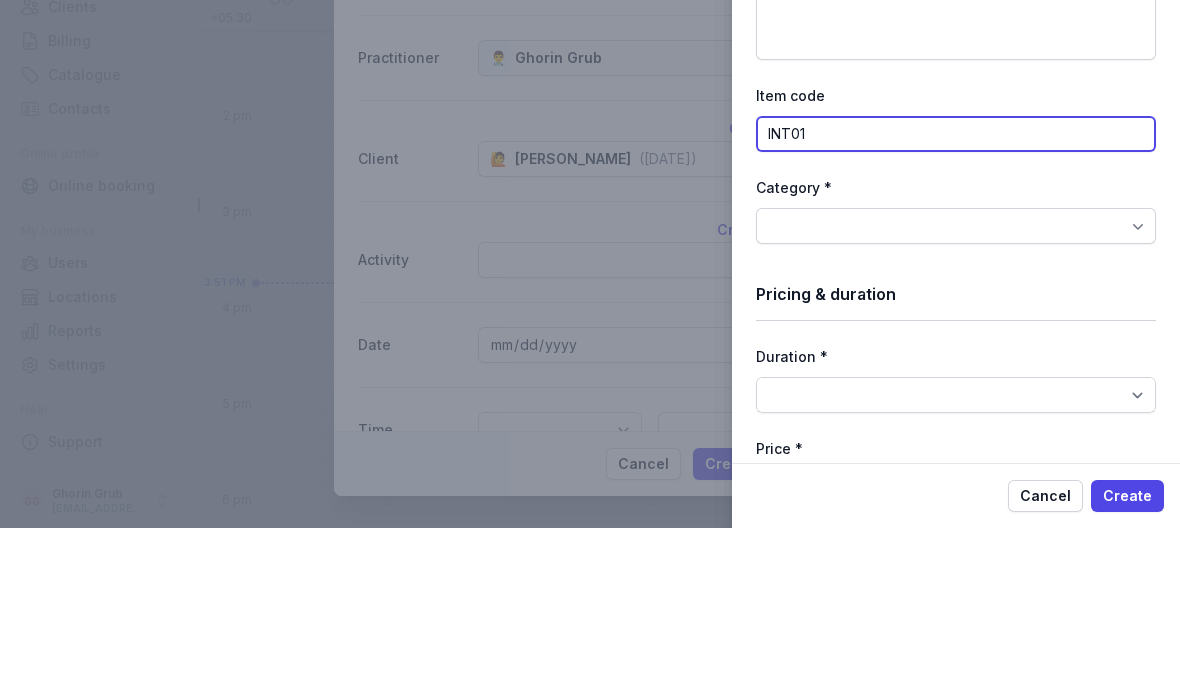 type on "INT01" 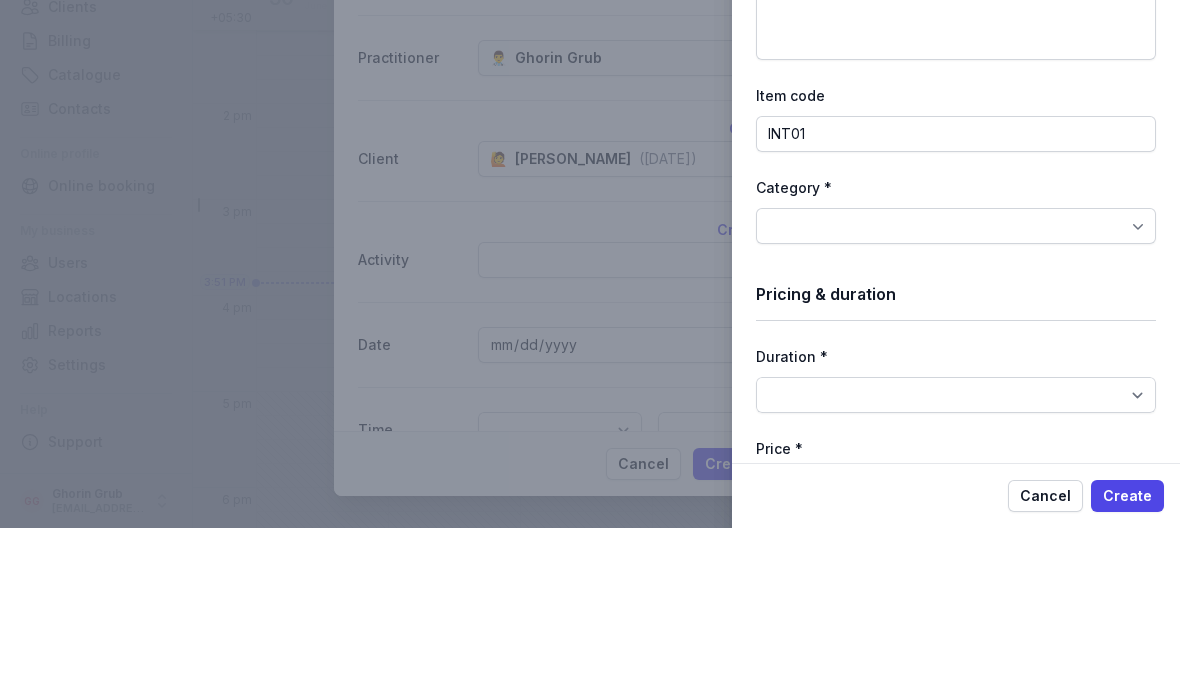 click at bounding box center [956, 388] 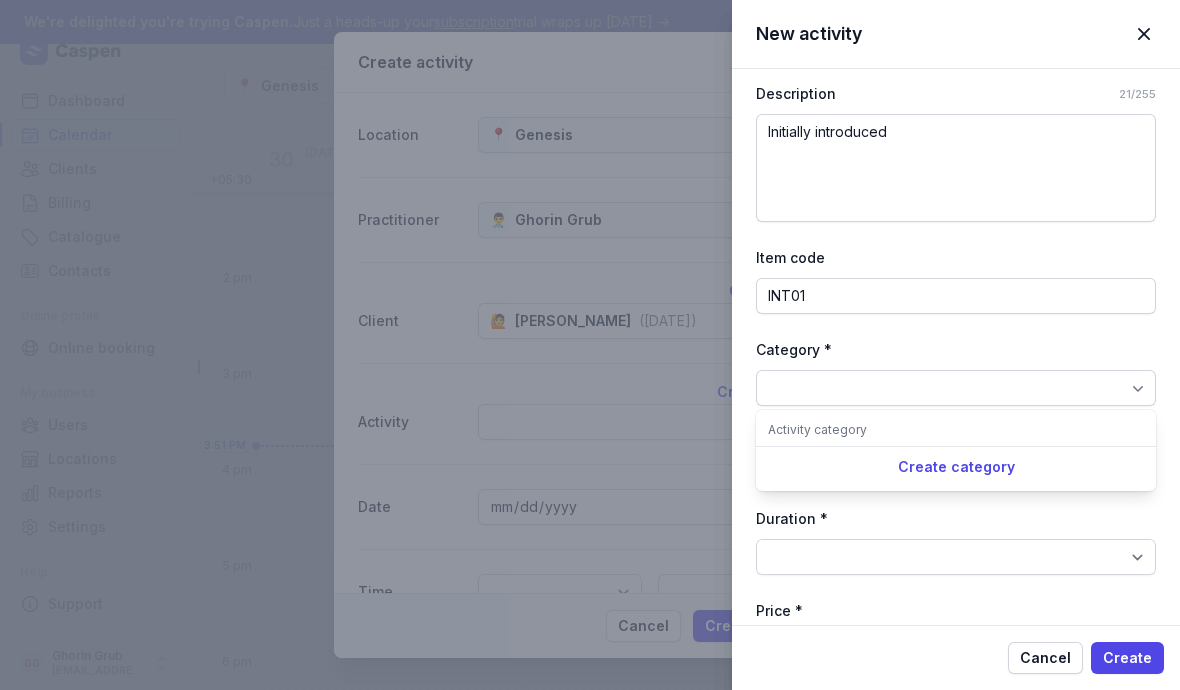 click on "Create category" 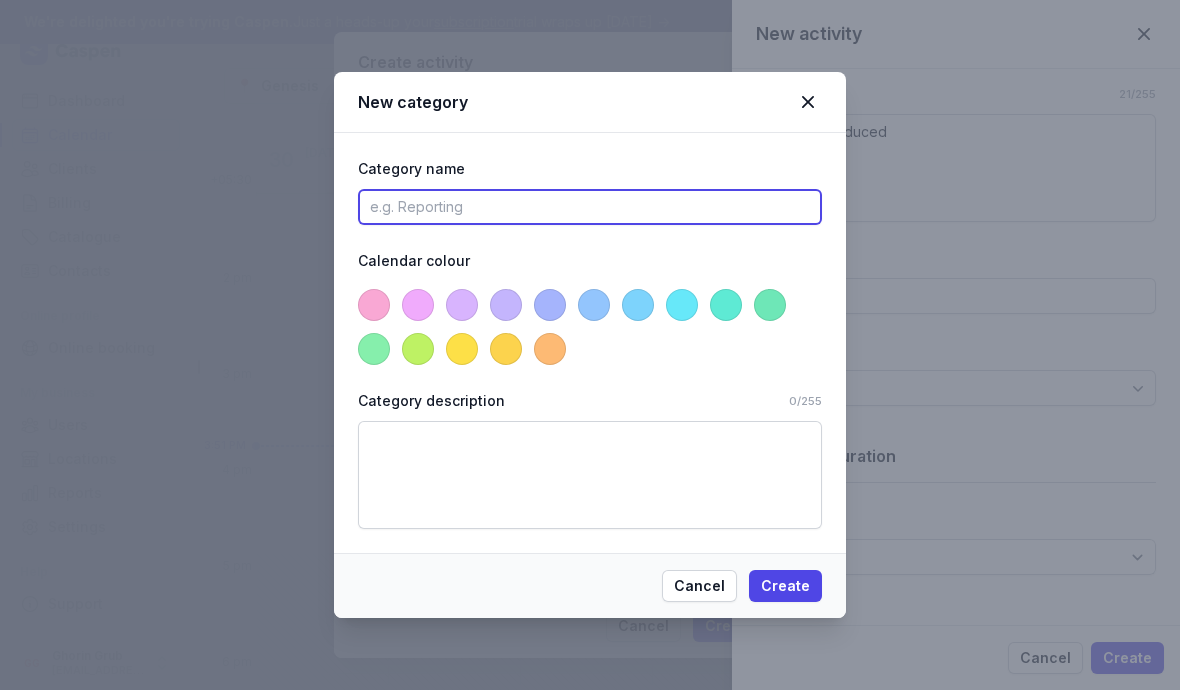 click 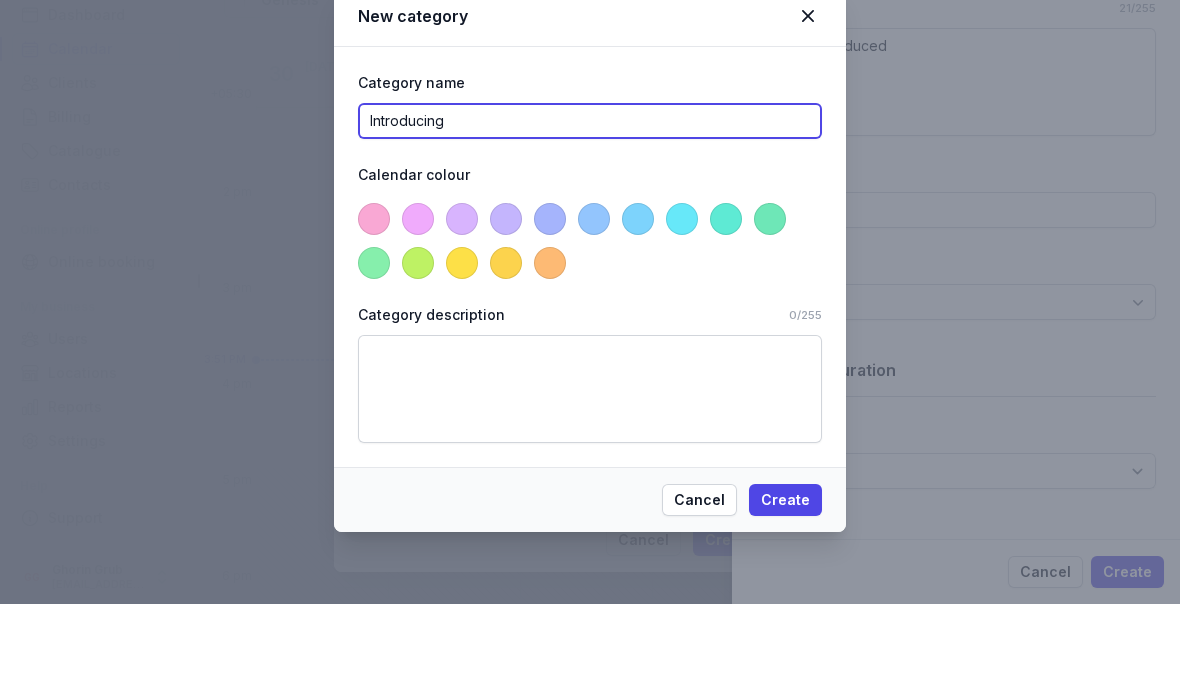 type on "Introducing" 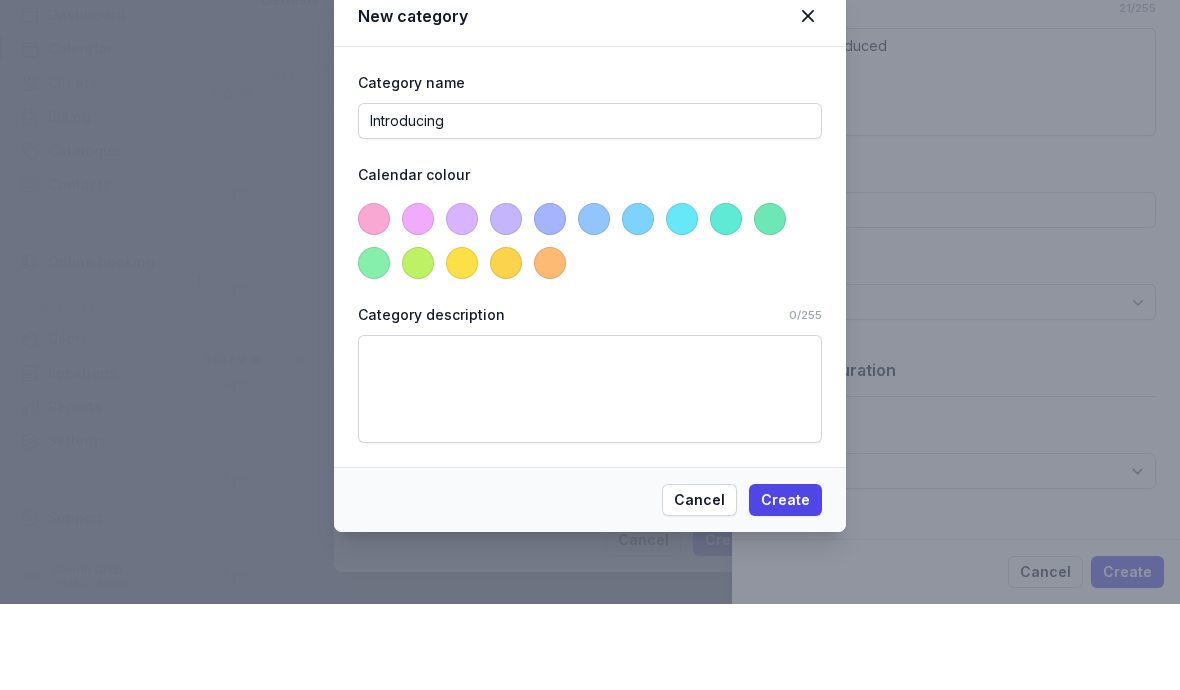 click at bounding box center [374, 305] 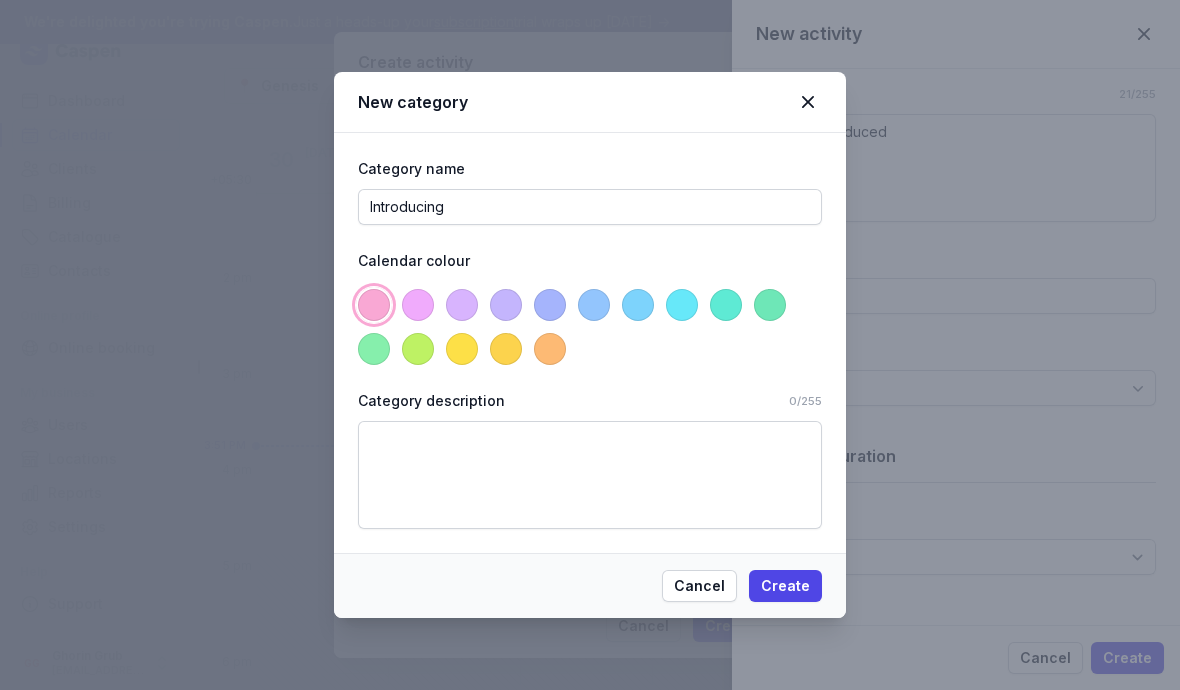 click on "Create" 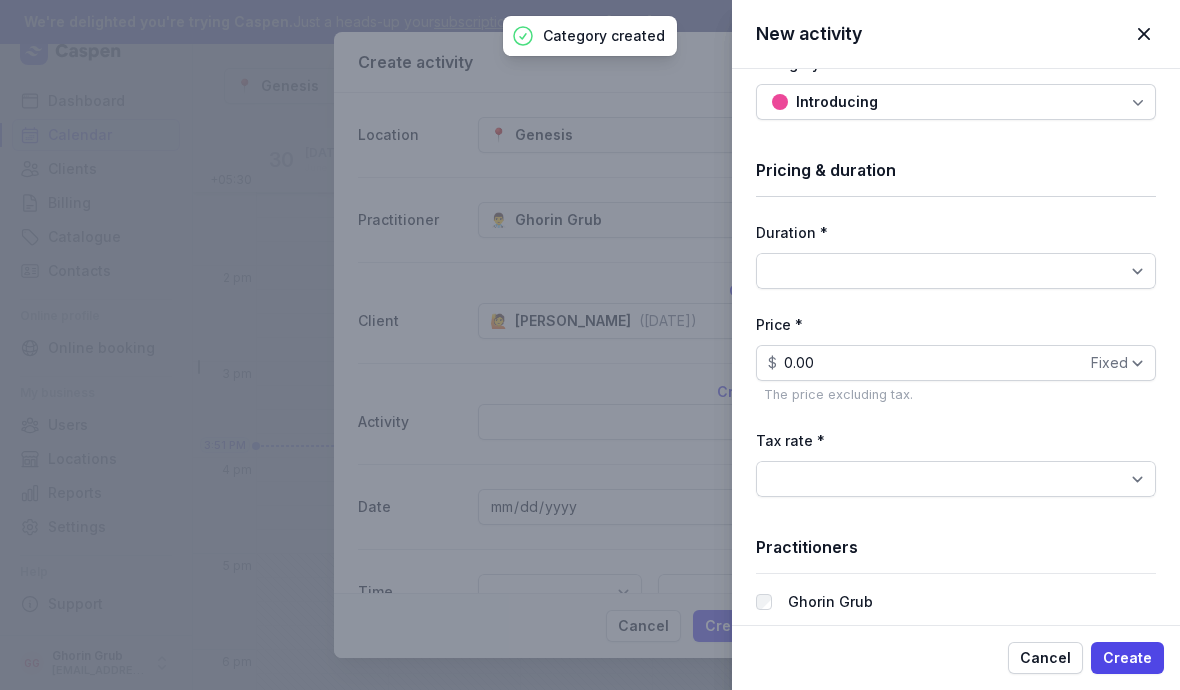 scroll, scrollTop: 474, scrollLeft: 0, axis: vertical 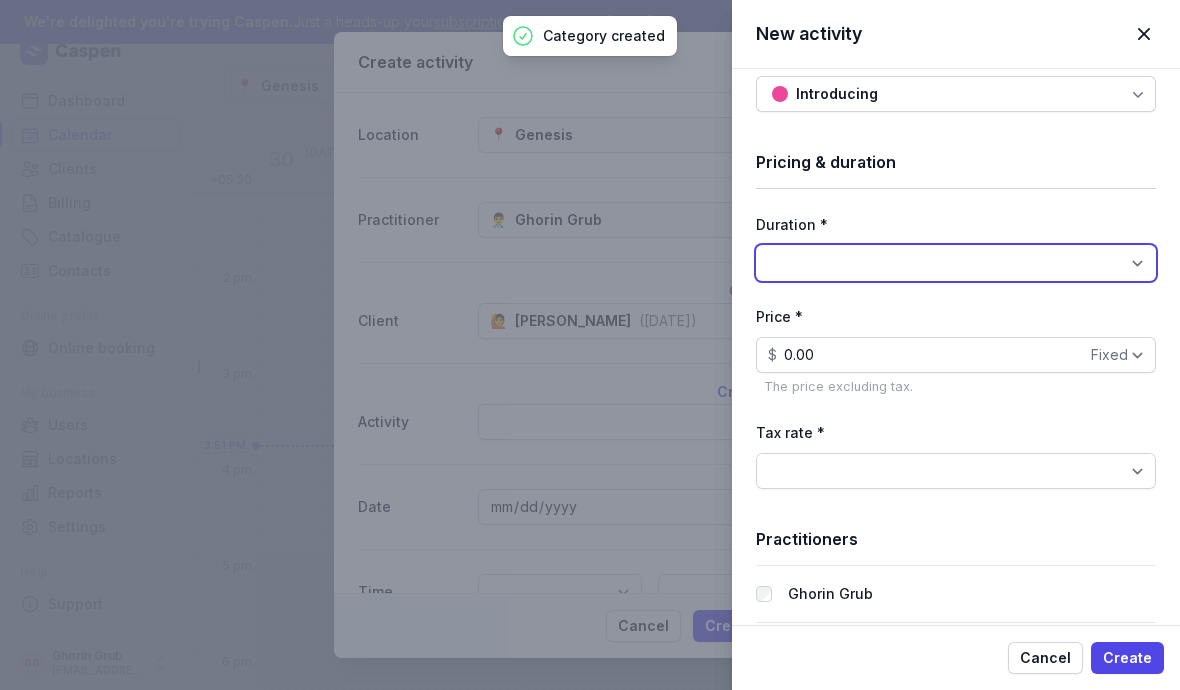 click on "15min 30min 45min 1h 1h 15min 1h 30min 1h 45min 2h 2h 15min 2h 30min 2h 45min 3h 3h 15min 3h 30min 3h 45min 4h 4h 30min 5h 5h 30min 6h" at bounding box center (956, 263) 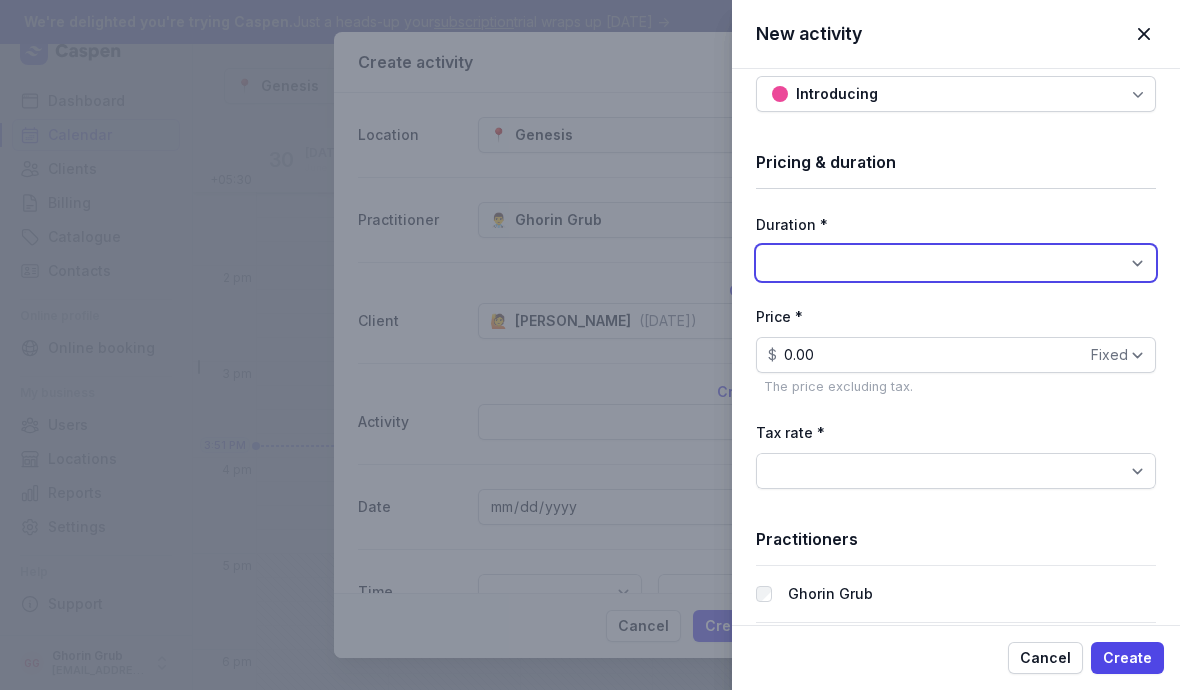 select on "30" 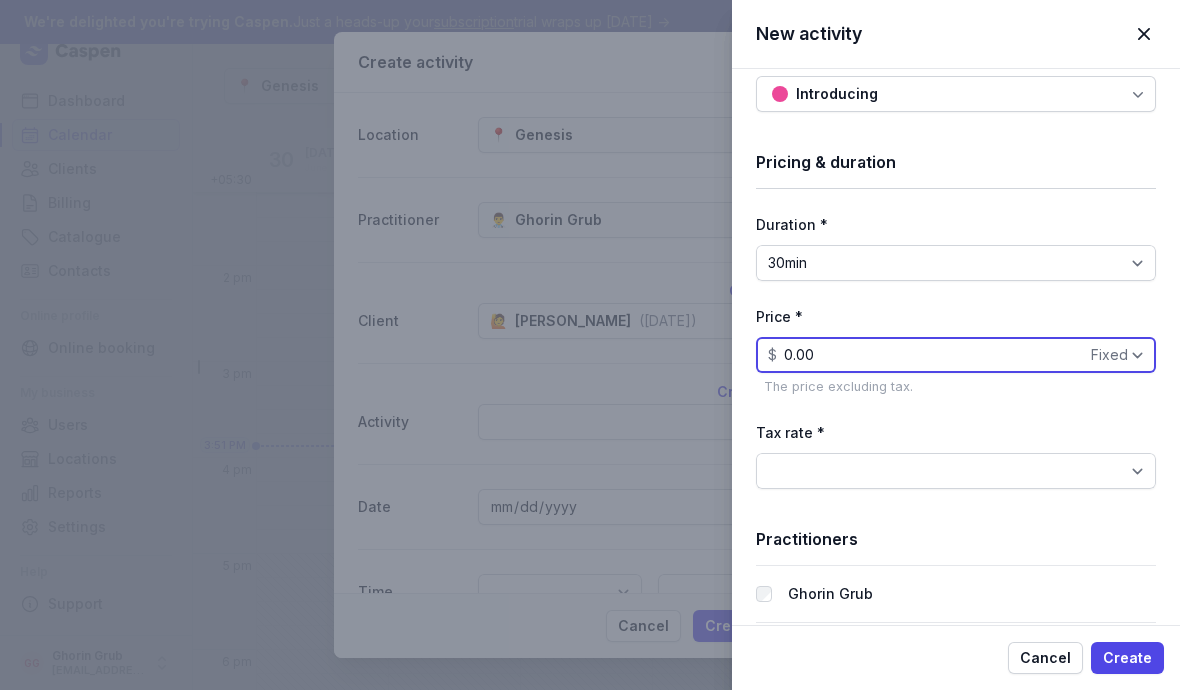 click on "0.00" 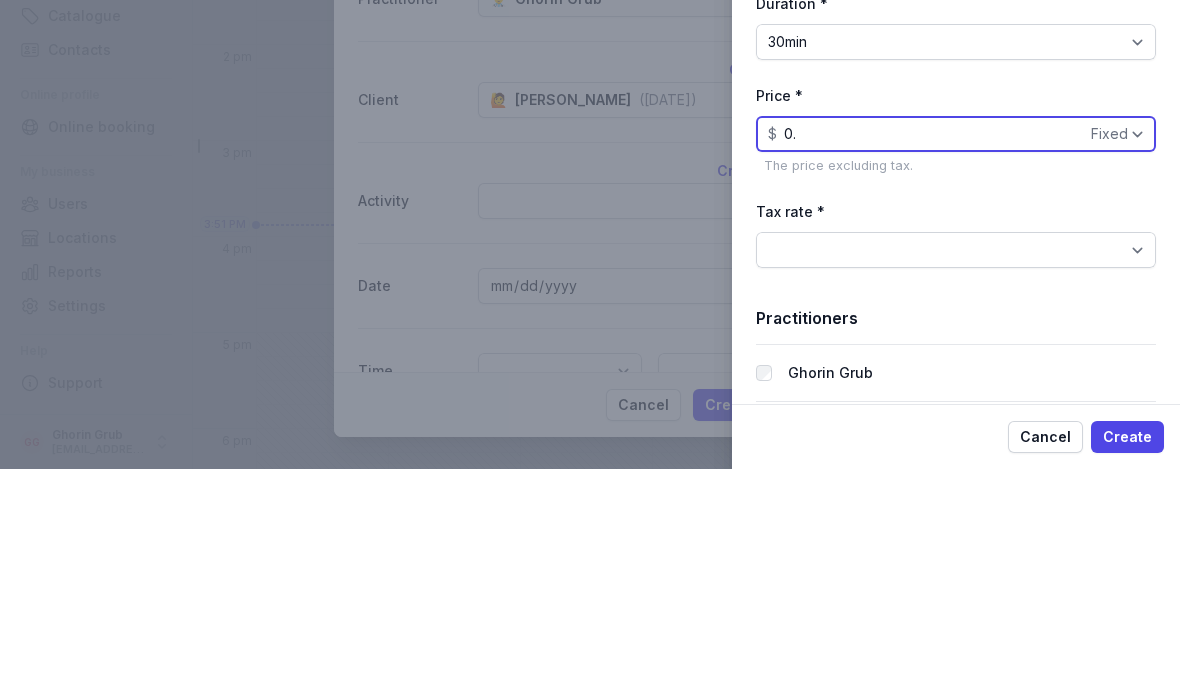 type on "0" 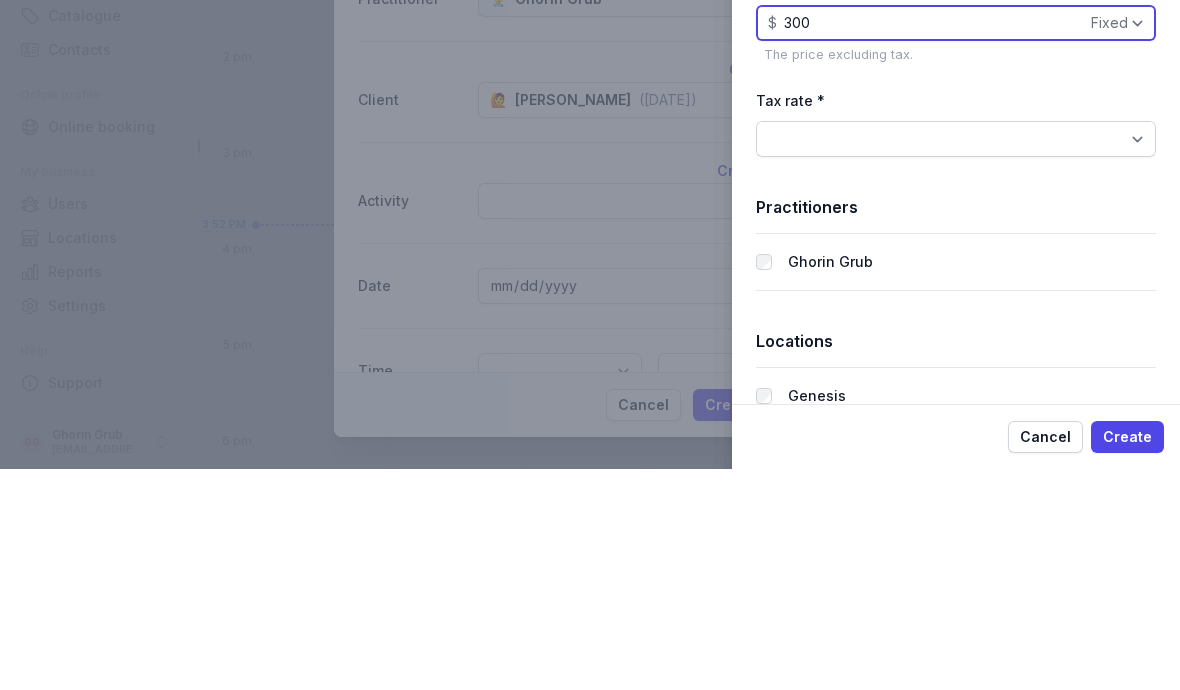 scroll, scrollTop: 595, scrollLeft: 0, axis: vertical 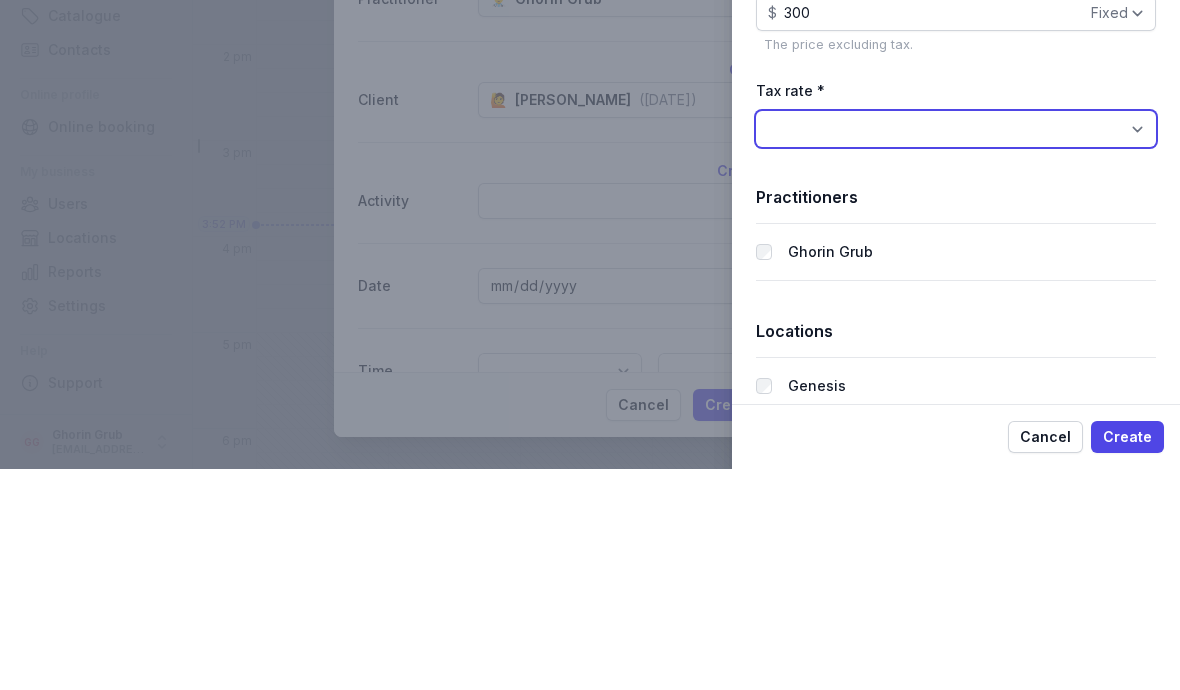 click on "No tax (0%)" at bounding box center [956, 350] 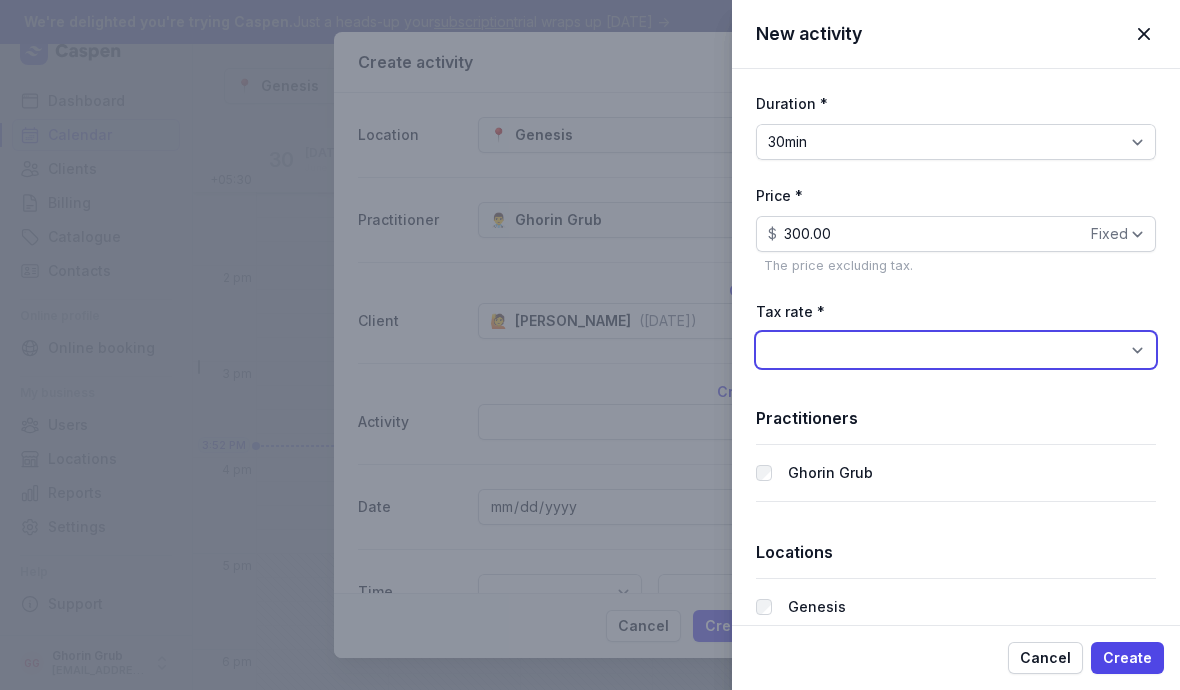 select on "tax_01JZ5A2MQREFVQBX31JX9MVDWF" 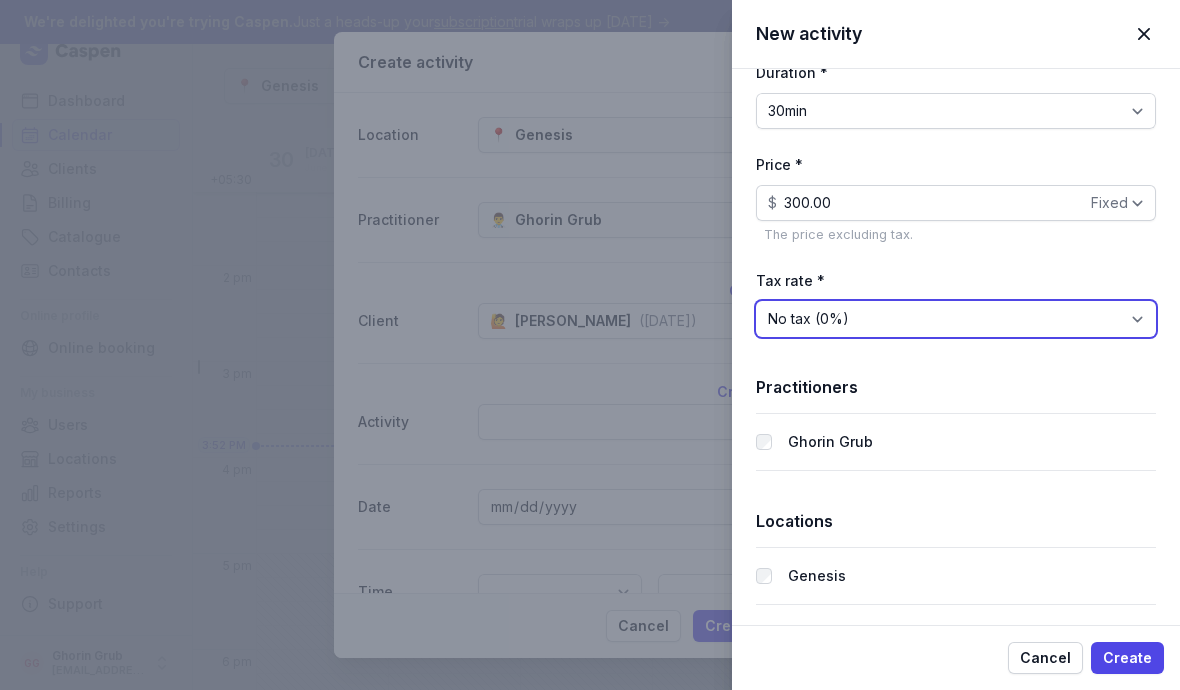 scroll, scrollTop: 626, scrollLeft: 0, axis: vertical 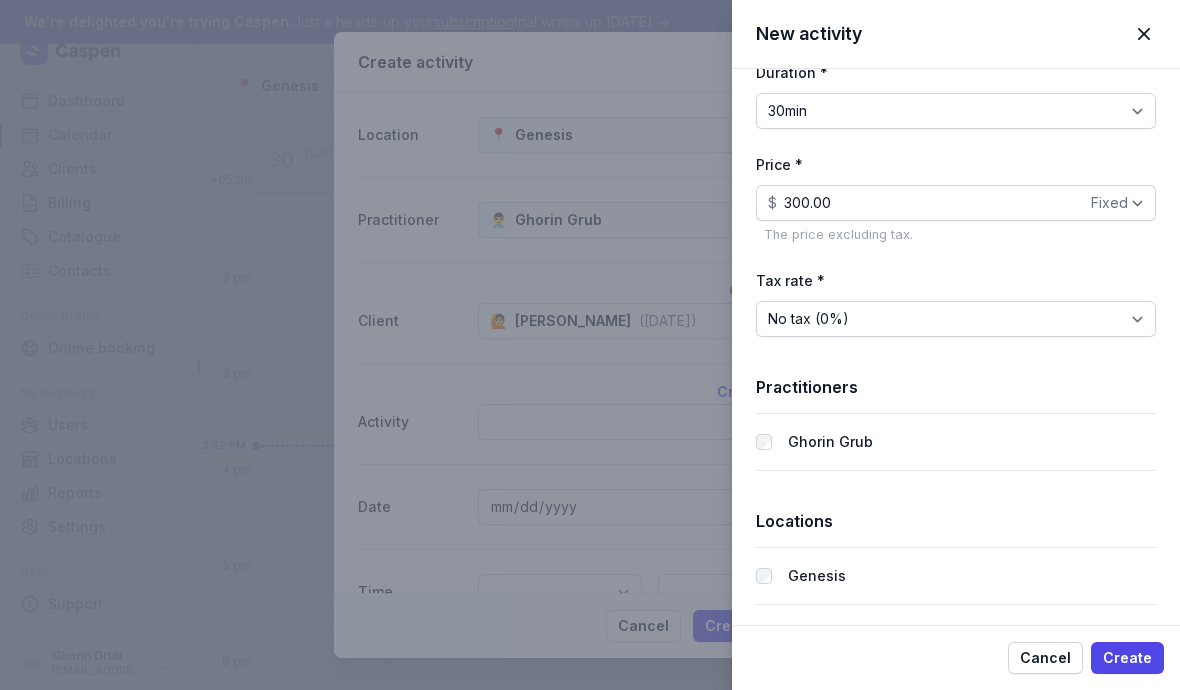 click on "Create" at bounding box center [1127, 658] 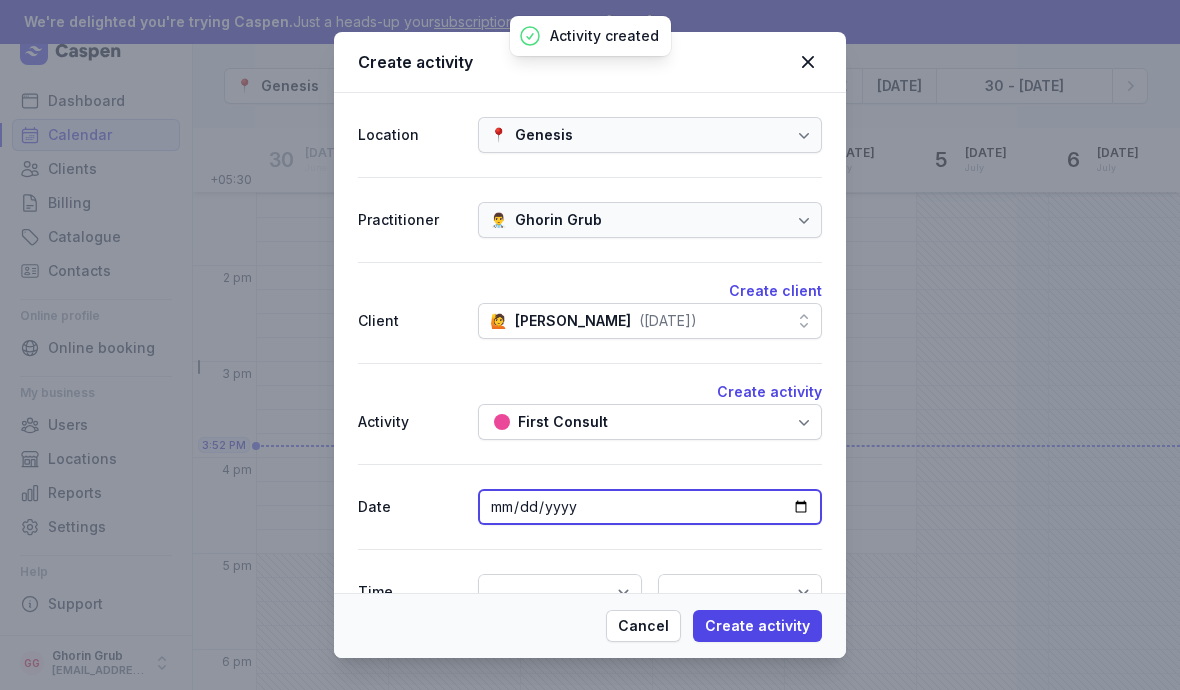 click on "[DATE]" 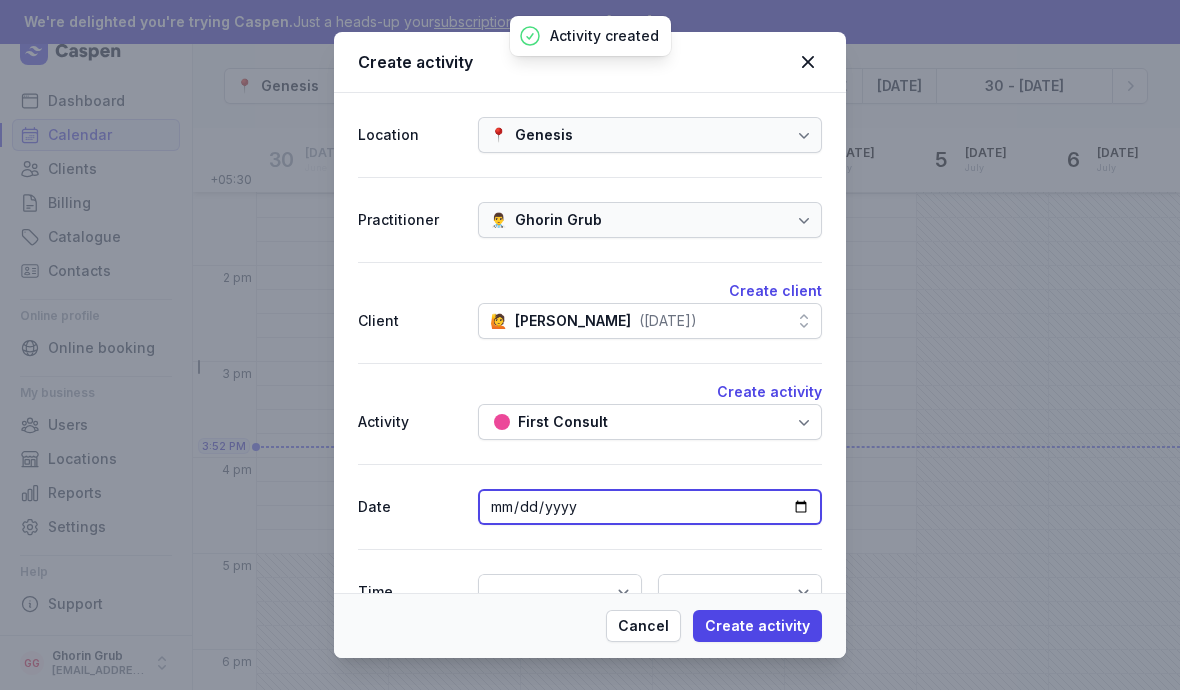 type on "[DATE]" 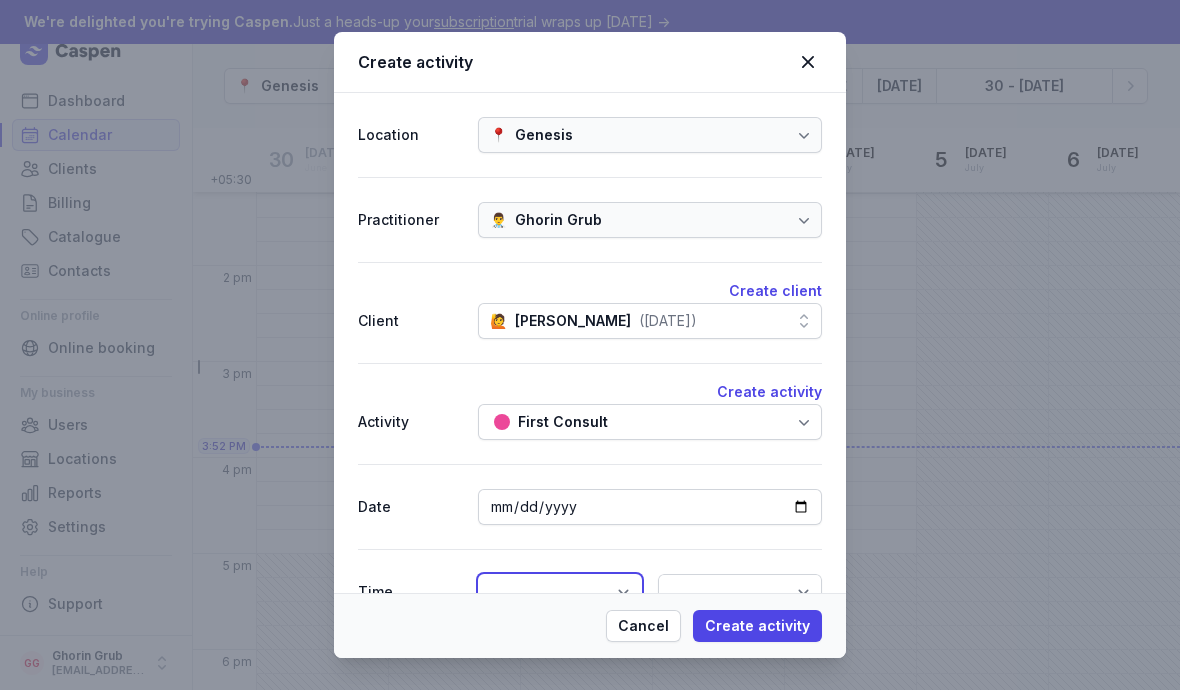 click on "12:00 AM 12:15 AM 12:30 AM 12:45 AM 1:00 AM 1:15 AM 1:30 AM 1:45 AM 2:00 AM 2:15 AM 2:30 AM 2:45 AM 3:00 AM 3:15 AM 3:30 AM 3:45 AM 4:00 AM 4:15 AM 4:30 AM 4:45 AM 5:00 AM 5:15 AM 5:30 AM 5:45 AM 6:00 AM 6:15 AM 6:30 AM 6:45 AM 7:00 AM 7:15 AM 7:30 AM 7:45 AM 8:00 AM 8:15 AM 8:30 AM 8:45 AM 9:00 AM 9:15 AM 9:30 AM 9:45 AM 10:00 AM 10:15 AM 10:30 AM 10:45 AM 11:00 AM 11:15 AM 11:30 AM 11:45 AM 12:00 PM 12:15 PM 12:30 PM 12:45 PM 1:00 PM 1:15 PM 1:30 PM 1:45 PM 2:00 PM 2:15 PM 2:30 PM 2:45 PM 3:00 PM 3:15 PM 3:30 PM 3:45 PM 4:00 PM 4:15 PM 4:30 PM 4:45 PM 5:00 PM 5:15 PM 5:30 PM 5:45 PM 6:00 PM 6:15 PM 6:30 PM 6:45 PM 7:00 PM 7:15 PM 7:30 PM 7:45 PM 8:00 PM 8:15 PM 8:30 PM 8:45 PM 9:00 PM 9:15 PM 9:30 PM 9:45 PM 10:00 PM 10:15 PM 10:30 PM 10:45 PM 11:00 PM 11:15 PM 11:30 PM 11:45 PM" at bounding box center [560, 592] 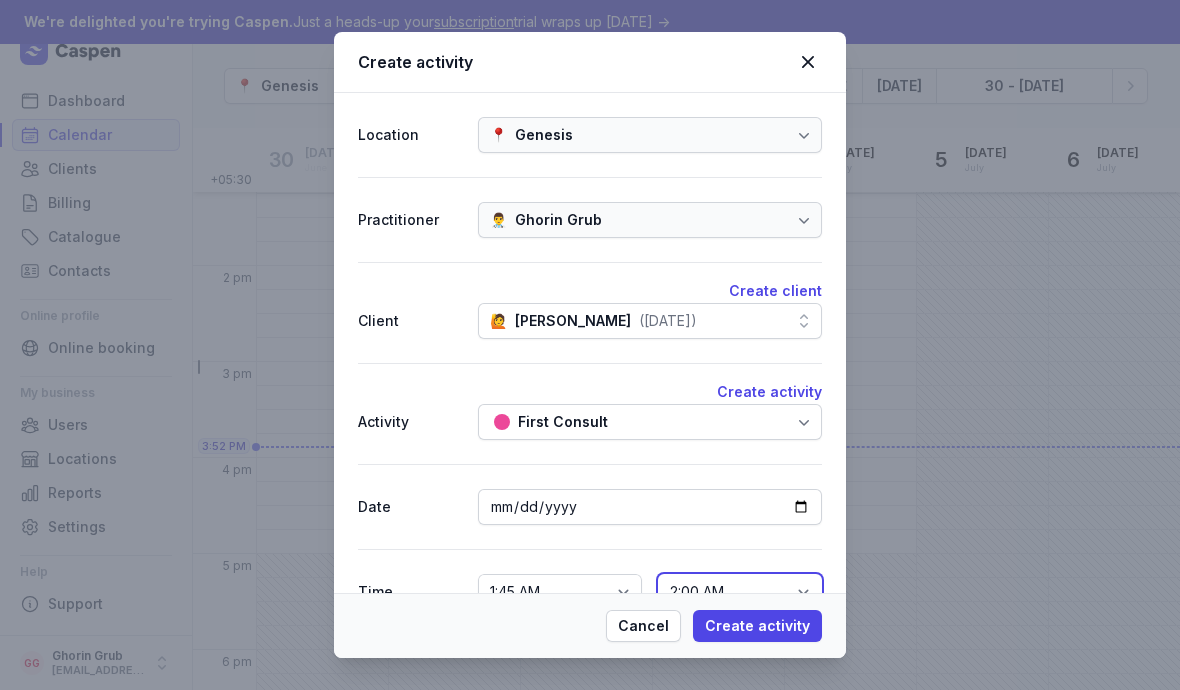 click on "2:00 AM 2:15 AM 2:30 AM 2:45 AM 3:00 AM 3:15 AM 3:30 AM 3:45 AM 4:00 AM 4:15 AM 4:30 AM 4:45 AM 5:00 AM 5:15 AM 5:30 AM 5:45 AM 6:00 AM 6:15 AM 6:30 AM 6:45 AM 7:00 AM 7:15 AM 7:30 AM 7:45 AM 8:00 AM 8:15 AM 8:30 AM 8:45 AM 9:00 AM 9:15 AM 9:30 AM 9:45 AM 10:00 AM 10:15 AM 10:30 AM 10:45 AM 11:00 AM 11:15 AM 11:30 AM 11:45 AM 12:00 PM 12:15 PM 12:30 PM 12:45 PM 1:00 PM 1:15 PM 1:30 PM 1:45 PM 2:00 PM 2:15 PM 2:30 PM 2:45 PM 3:00 PM 3:15 PM 3:30 PM 3:45 PM 4:00 PM 4:15 PM 4:30 PM 4:45 PM 5:00 PM 5:15 PM 5:30 PM 5:45 PM 6:00 PM 6:15 PM 6:30 PM 6:45 PM 7:00 PM 7:15 PM 7:30 PM 7:45 PM 8:00 PM 8:15 PM 8:30 PM 8:45 PM 9:00 PM 9:15 PM 9:30 PM 9:45 PM 10:00 PM 10:15 PM 10:30 PM 10:45 PM 11:00 PM 11:15 PM 11:30 PM 11:45 PM 12:00 AM" at bounding box center [740, 592] 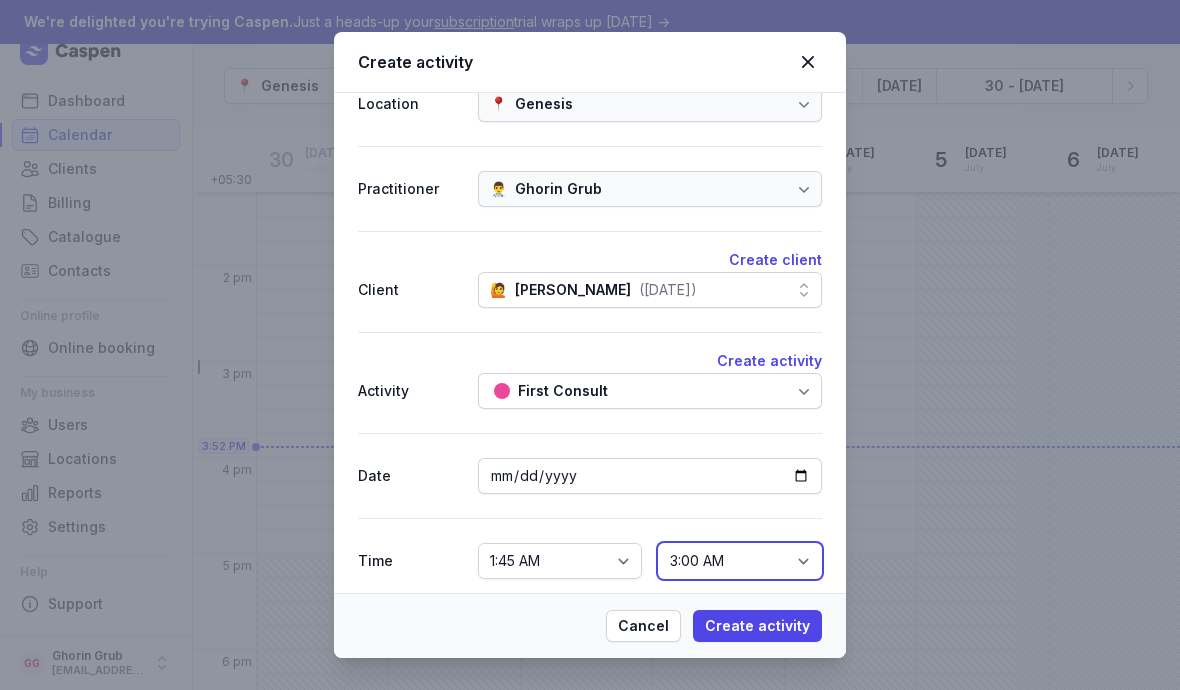 scroll, scrollTop: 30, scrollLeft: 0, axis: vertical 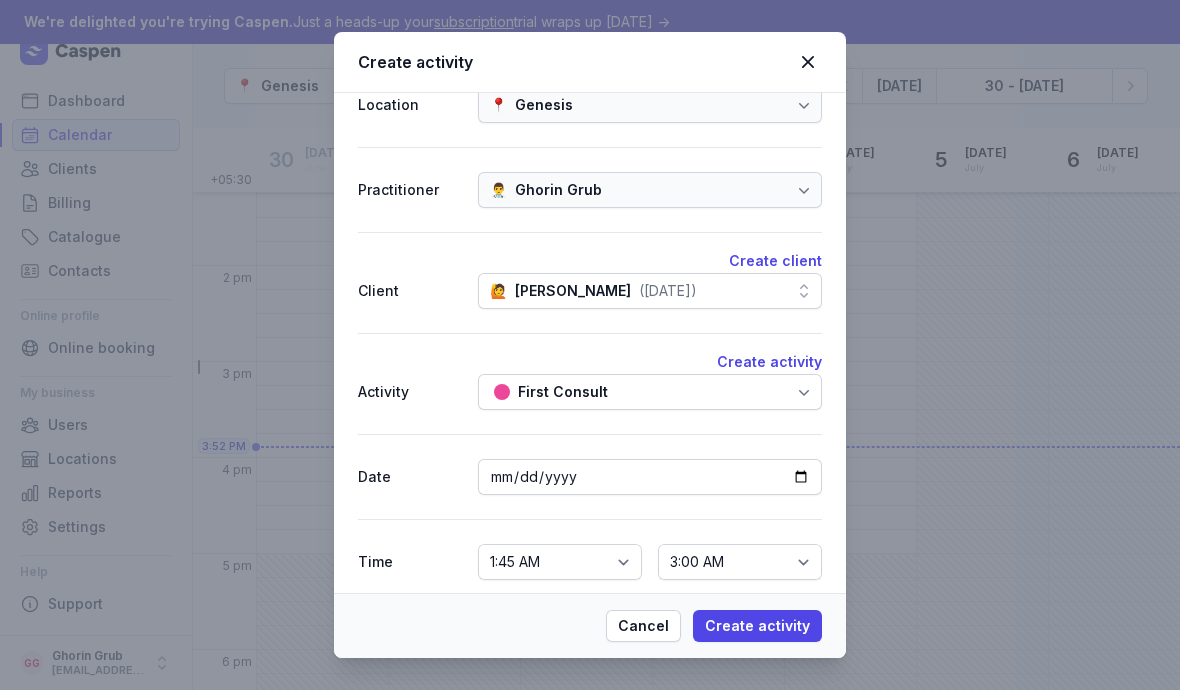click on "Cancel Create activity" at bounding box center [590, 625] 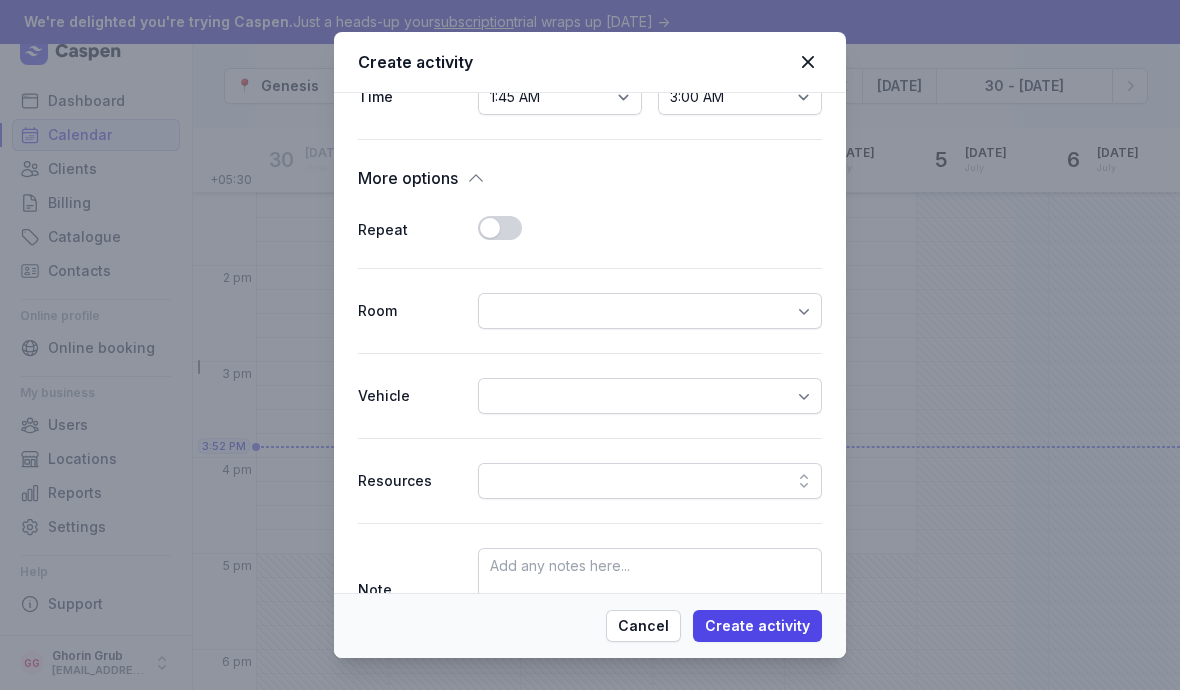 scroll, scrollTop: 494, scrollLeft: 0, axis: vertical 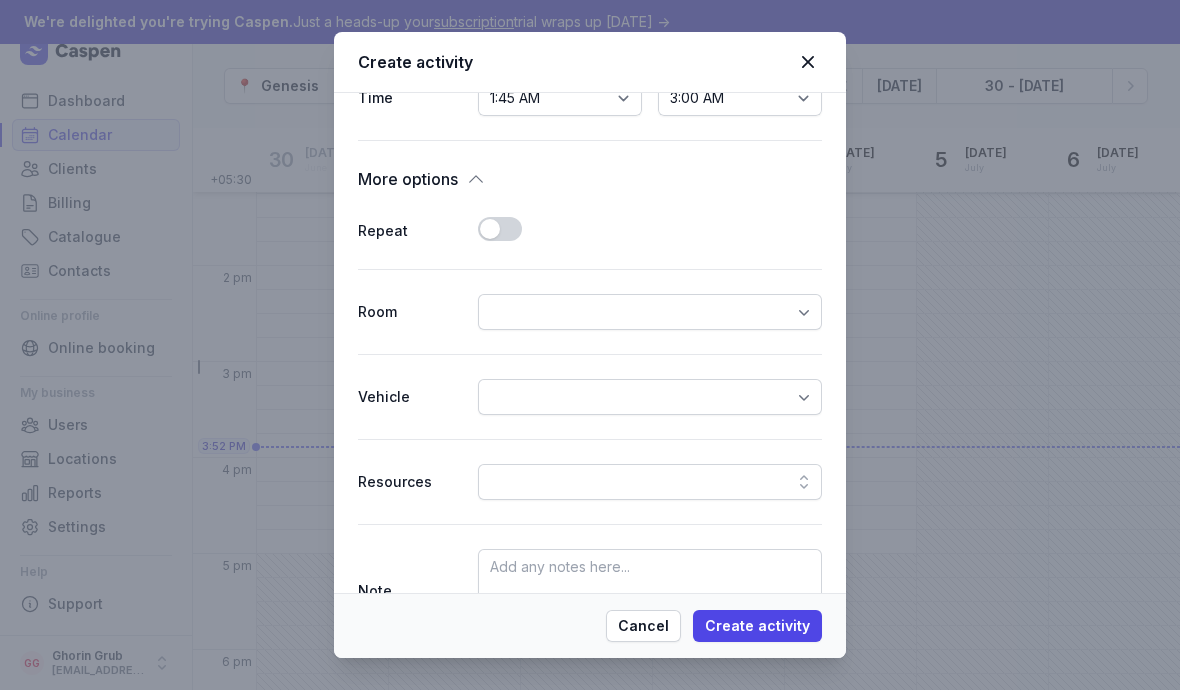 click at bounding box center (804, 312) 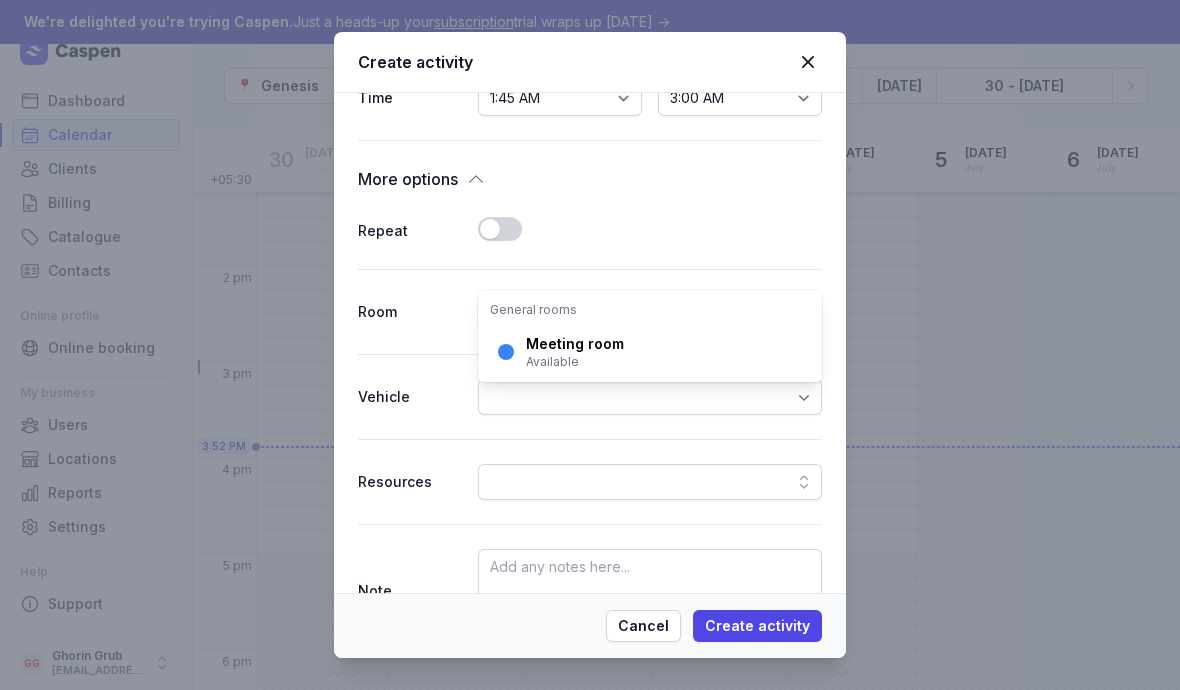 click on "Meeting room Available" 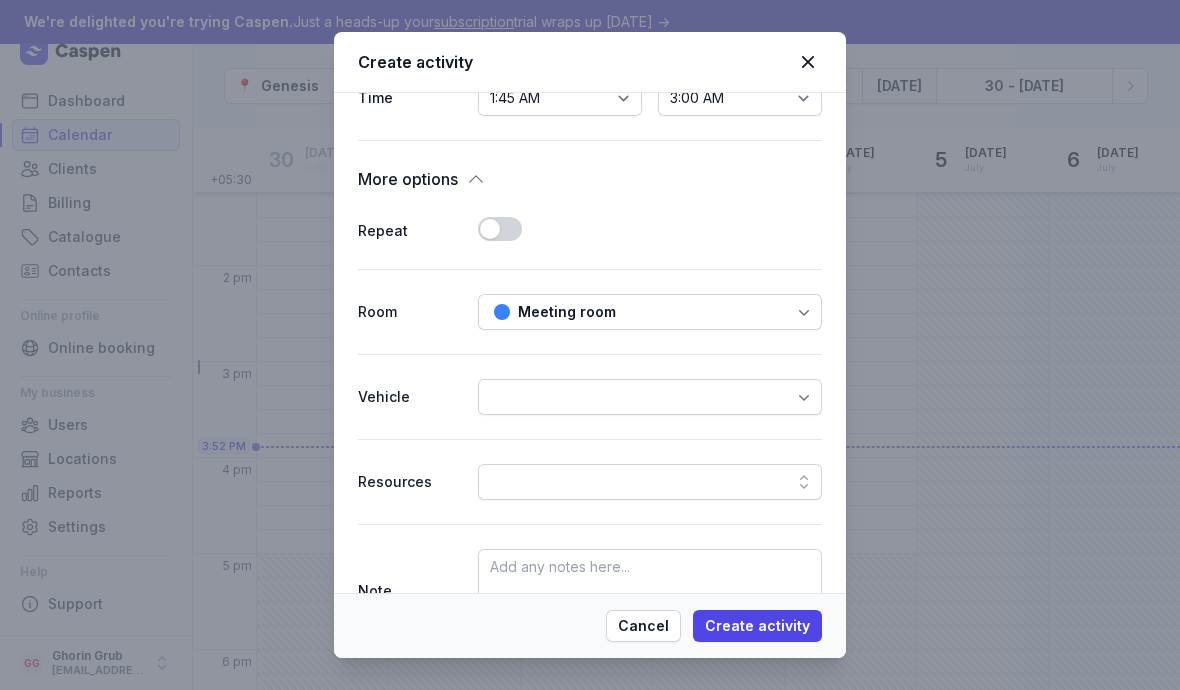 click at bounding box center [650, 397] 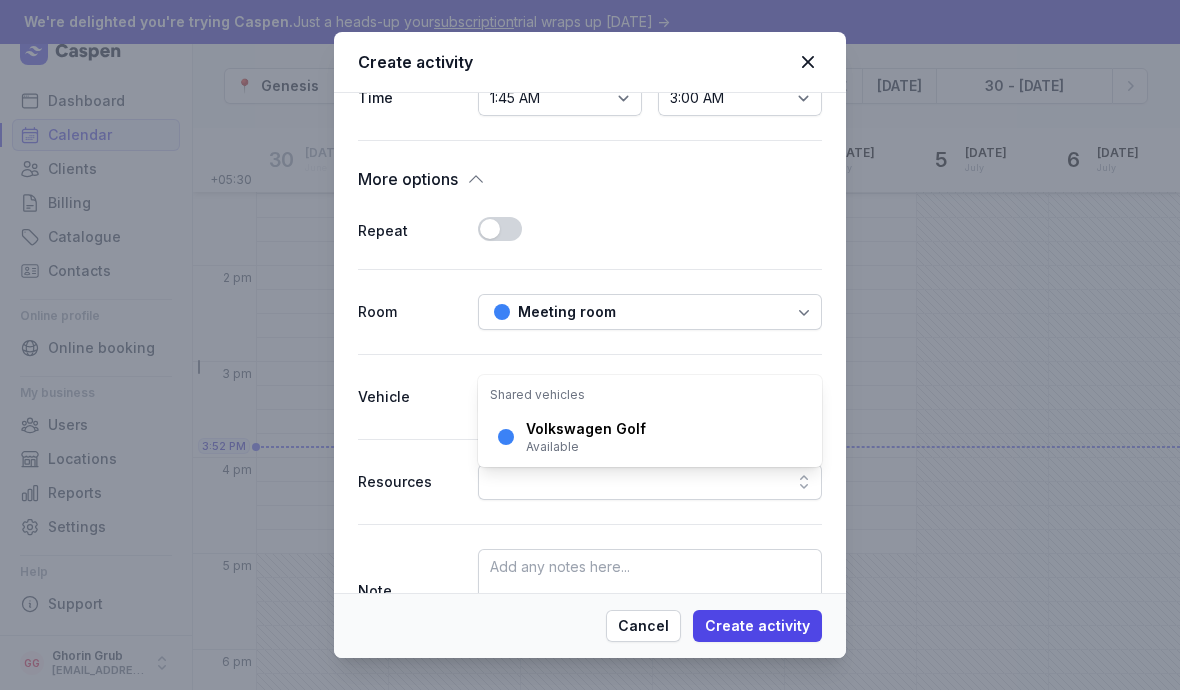 click on "Volkswagen Golf Available" 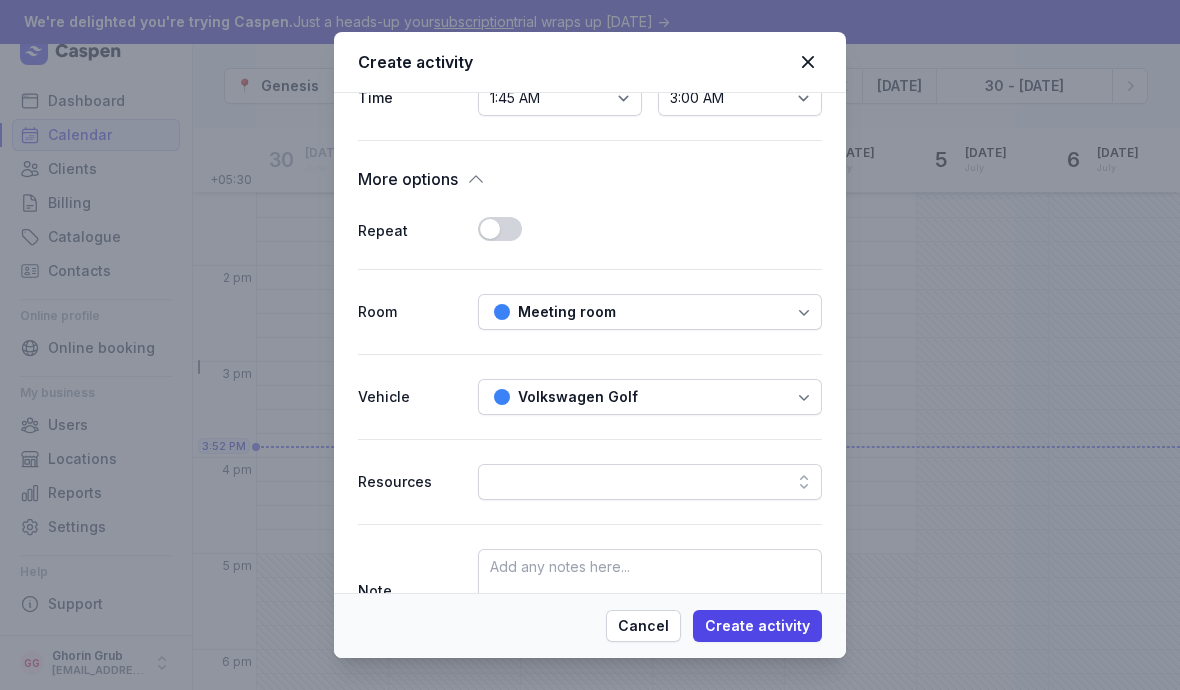 click at bounding box center (650, 482) 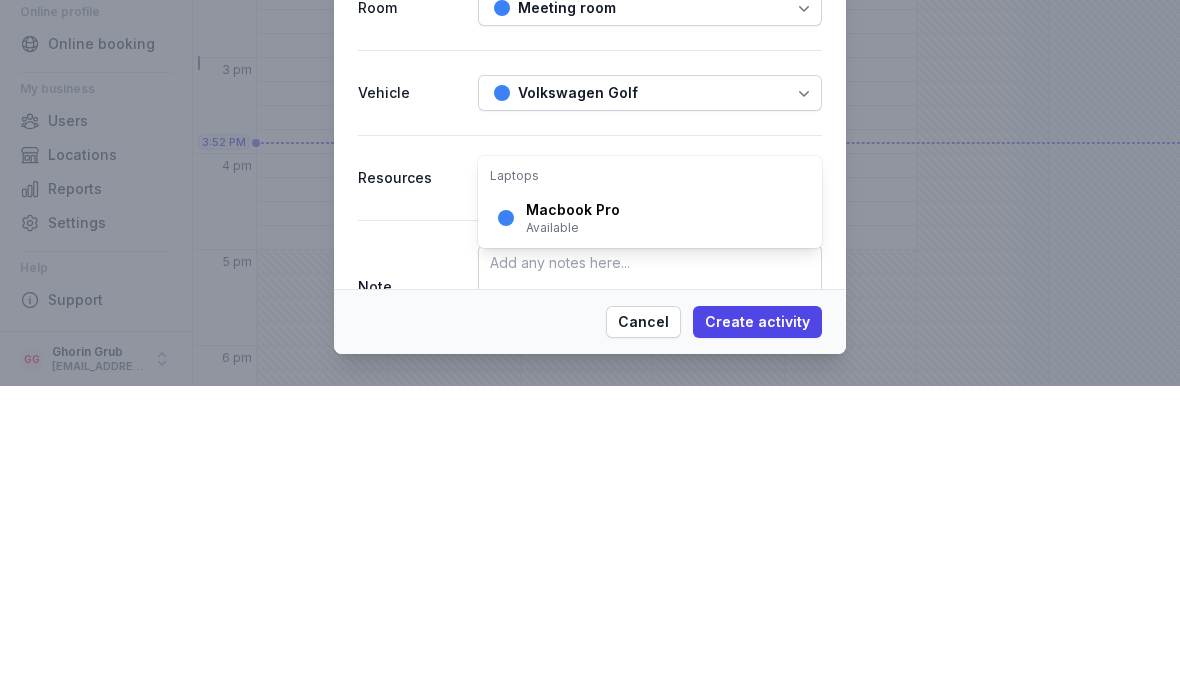 click on "Macbook Pro Available" 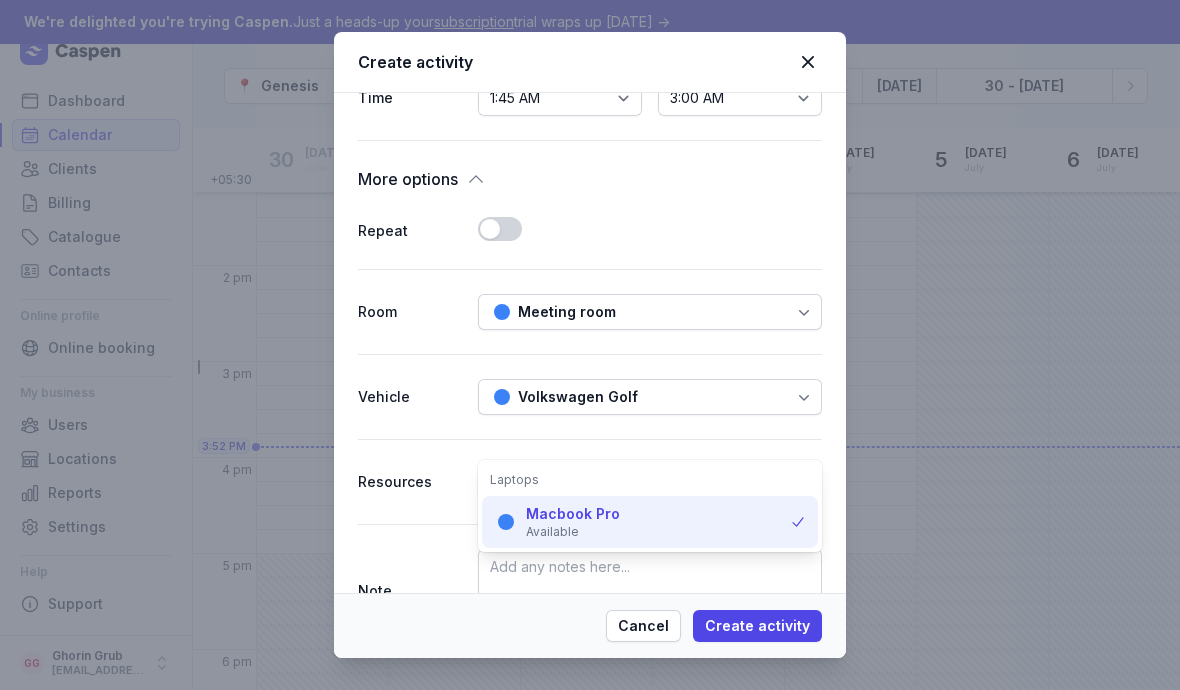 click on "Macbook Pro Available" 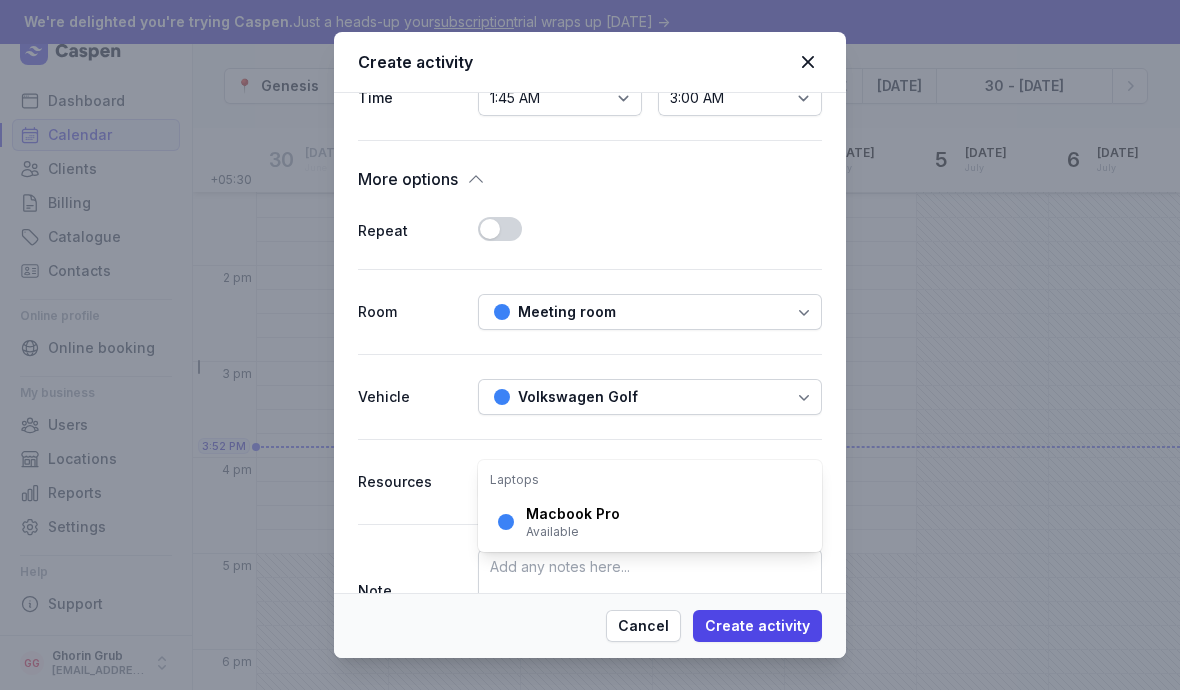 click on "Macbook Pro" at bounding box center [573, 514] 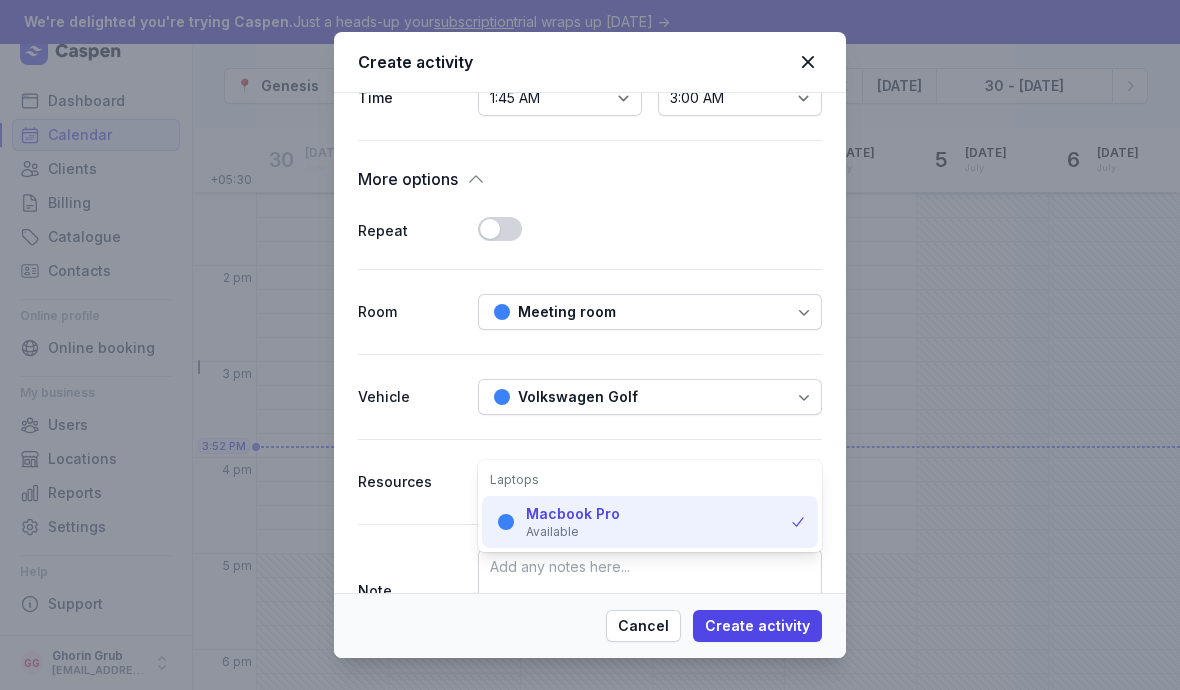 click on "Note Optional" at bounding box center [590, 590] 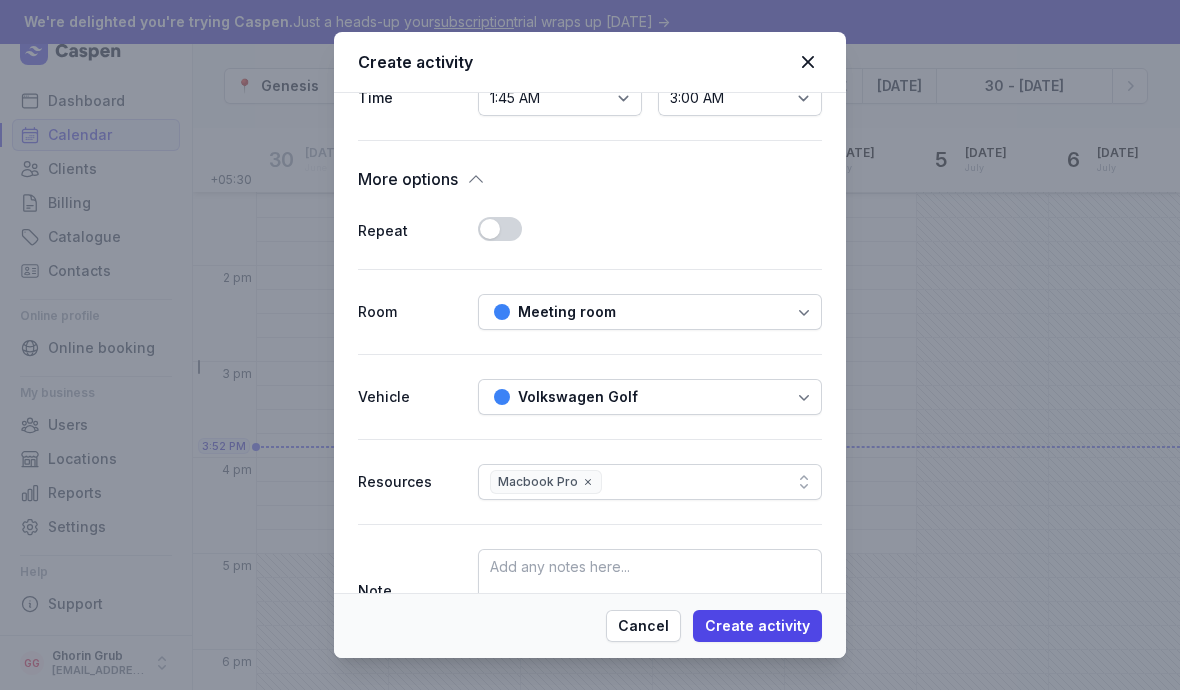 click on "Cancel Create activity" at bounding box center [590, 625] 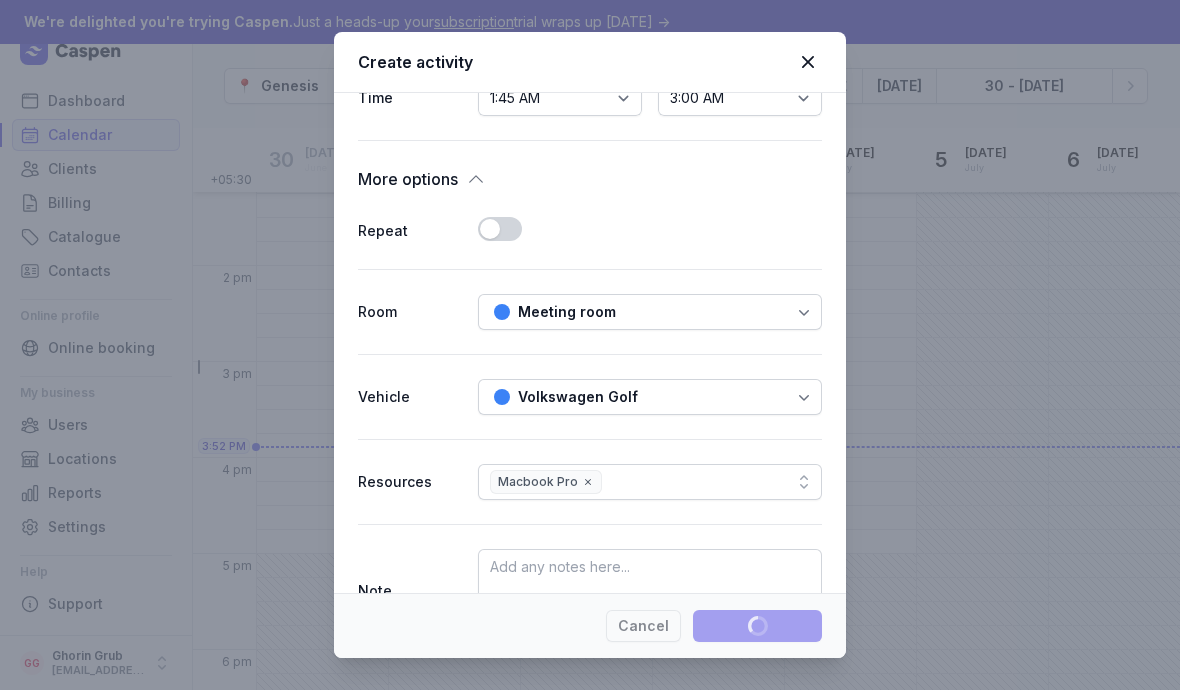 click on "Location 📍 Genesis Practitioner 👨‍⚕️ Ghorin Grub Create client Client 🙋️ [PERSON_NAME] ([DATE]) Create activity Activity First Consult Date [DATE] Time 12:00 AM 12:15 AM 12:30 AM 12:45 AM 1:00 AM 1:15 AM 1:30 AM 1:45 AM 2:00 AM 2:15 AM 2:30 AM 2:45 AM 3:00 AM 3:15 AM 3:30 AM 3:45 AM 4:00 AM 4:15 AM 4:30 AM 4:45 AM 5:00 AM 5:15 AM 5:30 AM 5:45 AM 6:00 AM 6:15 AM 6:30 AM 6:45 AM 7:00 AM 7:15 AM 7:30 AM 7:45 AM 8:00 AM 8:15 AM 8:30 AM 8:45 AM 9:00 AM 9:15 AM 9:30 AM 9:45 AM 10:00 AM 10:15 AM 10:30 AM 10:45 AM 11:00 AM 11:15 AM 11:30 AM 11:45 AM 12:00 PM 12:15 PM 12:30 PM 12:45 PM 1:00 PM 1:15 PM 1:30 PM 1:45 PM 2:00 PM 2:15 PM 2:30 PM 2:45 PM 3:00 PM 3:15 PM 3:30 PM 3:45 PM 4:00 PM 4:15 PM 4:30 PM 4:45 PM 5:00 PM 5:15 PM 5:30 PM 5:45 PM 6:00 PM 6:15 PM 6:30 PM 6:45 PM 7:00 PM 7:15 PM 7:30 PM 7:45 PM 8:00 PM 8:15 PM 8:30 PM 8:45 PM 9:00 PM 9:15 PM 9:30 PM 9:45 PM 10:00 PM 10:15 PM 10:30 PM 10:45 PM 11:00 PM 11:15 PM 11:30 PM 11:45 PM 2:00 AM 2:15 AM 2:30 AM 2:45 AM 3:00 AM 3:15 AM 3:30 AM" at bounding box center (590, 343) 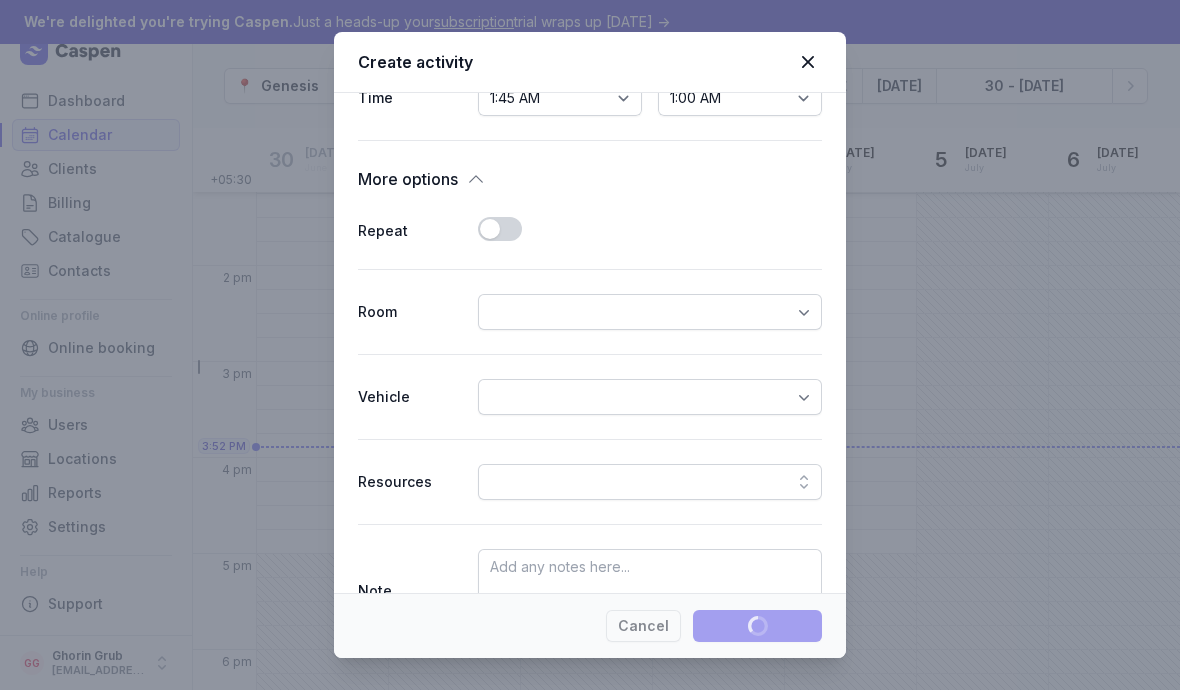 type 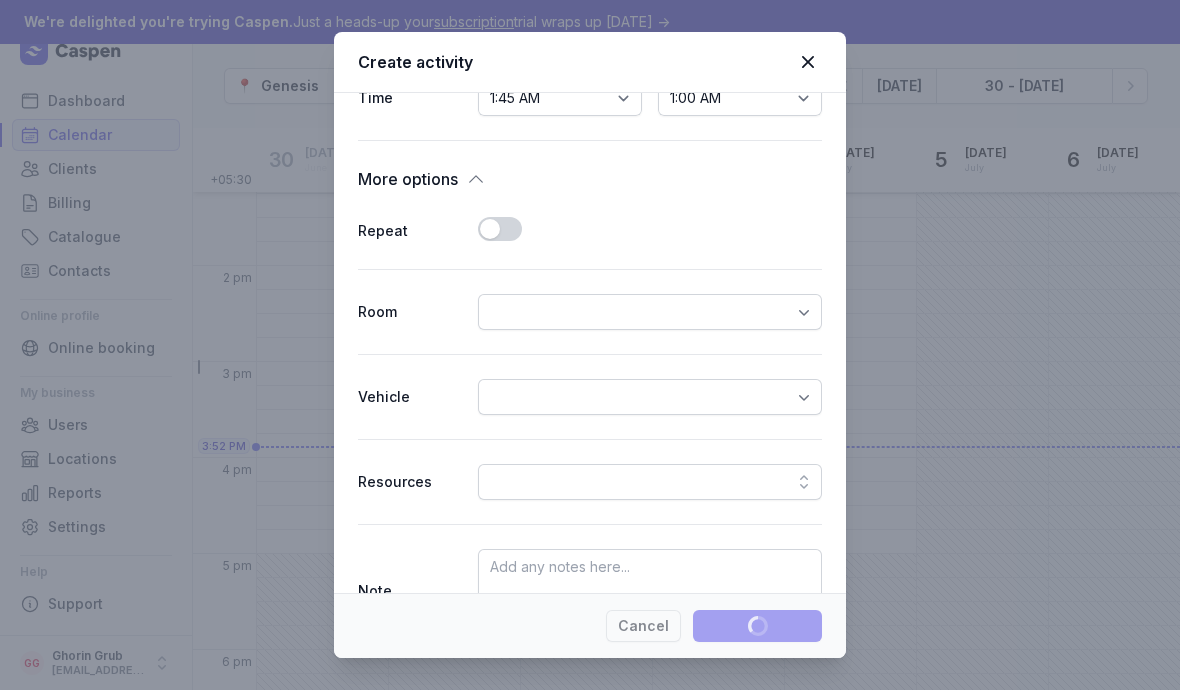 select 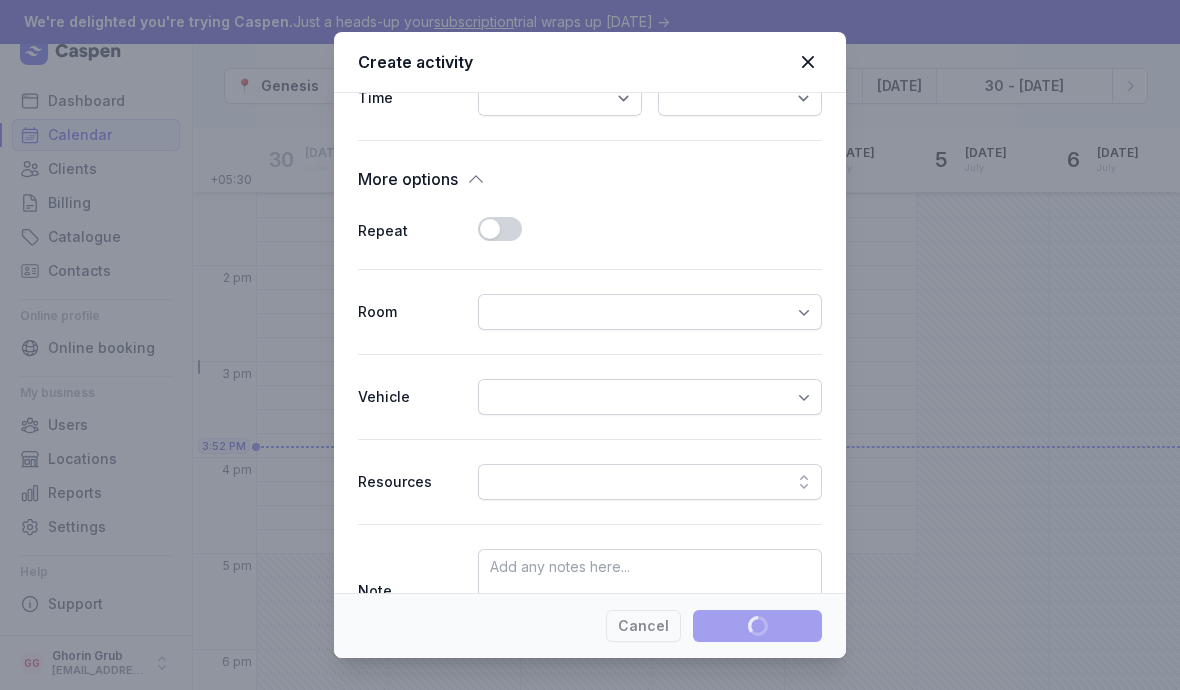 scroll, scrollTop: 491, scrollLeft: 0, axis: vertical 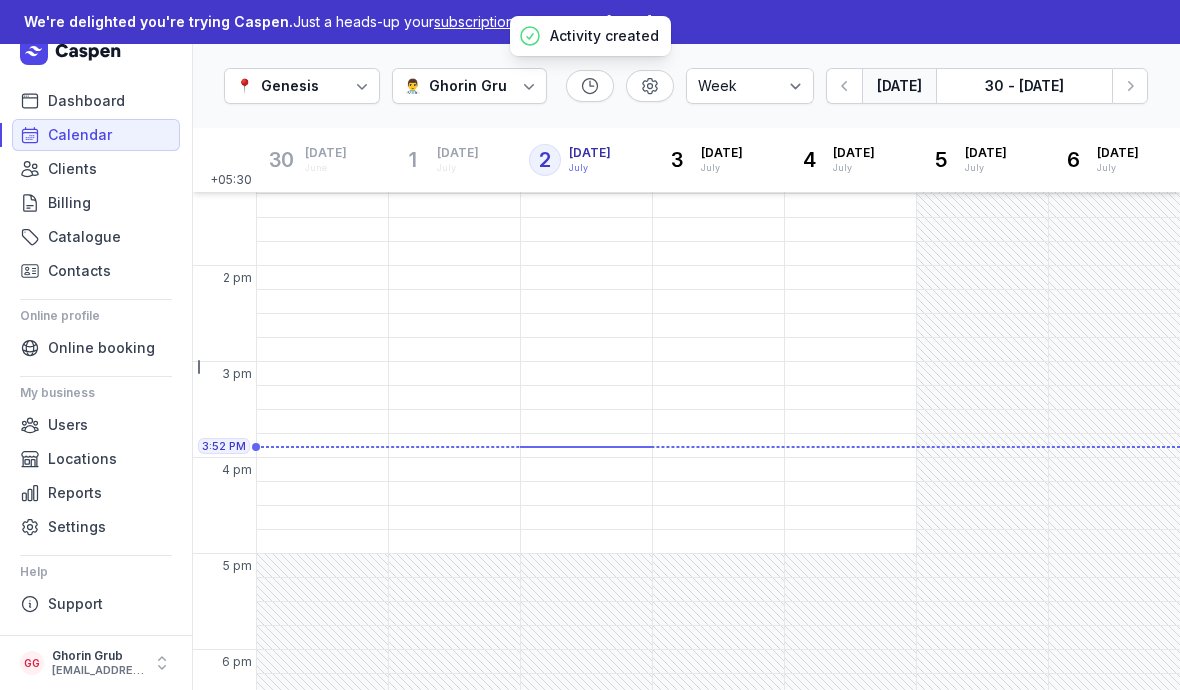 click on "Calendar" 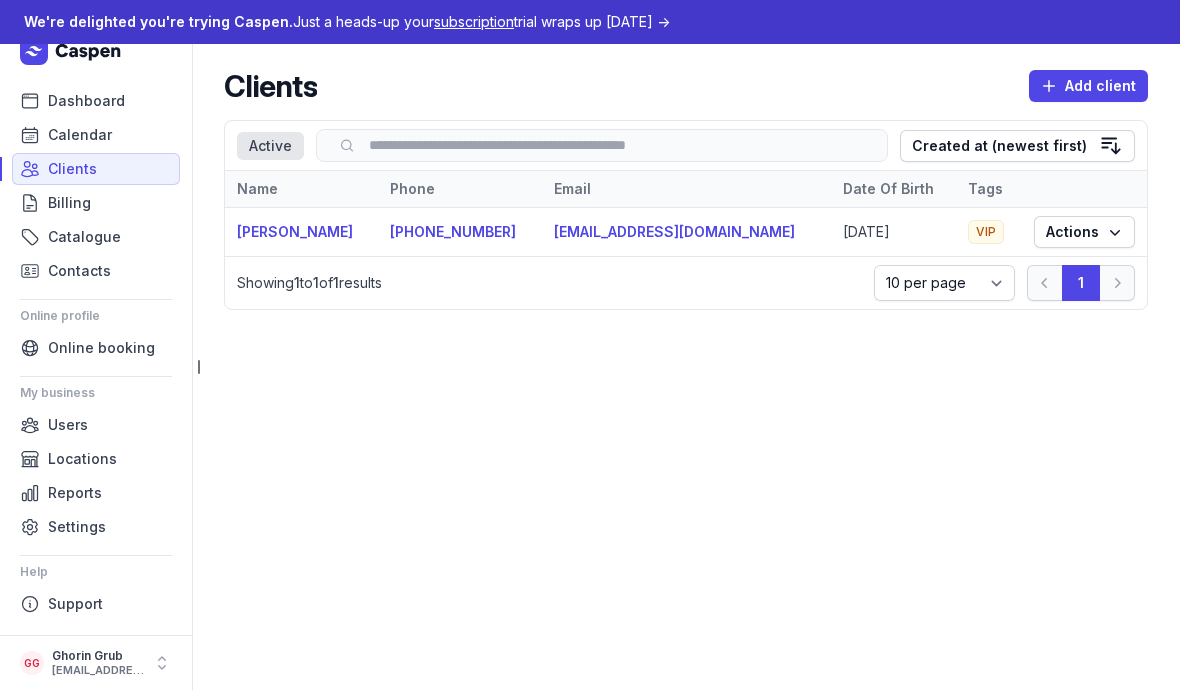 click on "[PERSON_NAME]" 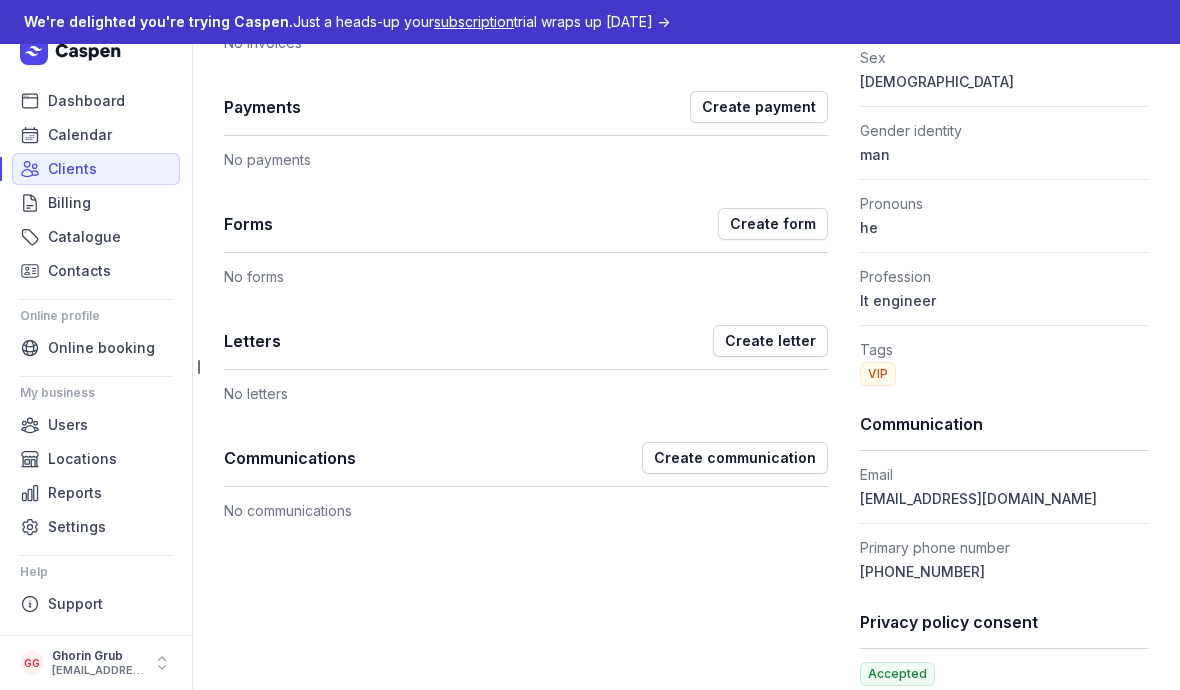 scroll, scrollTop: 759, scrollLeft: 0, axis: vertical 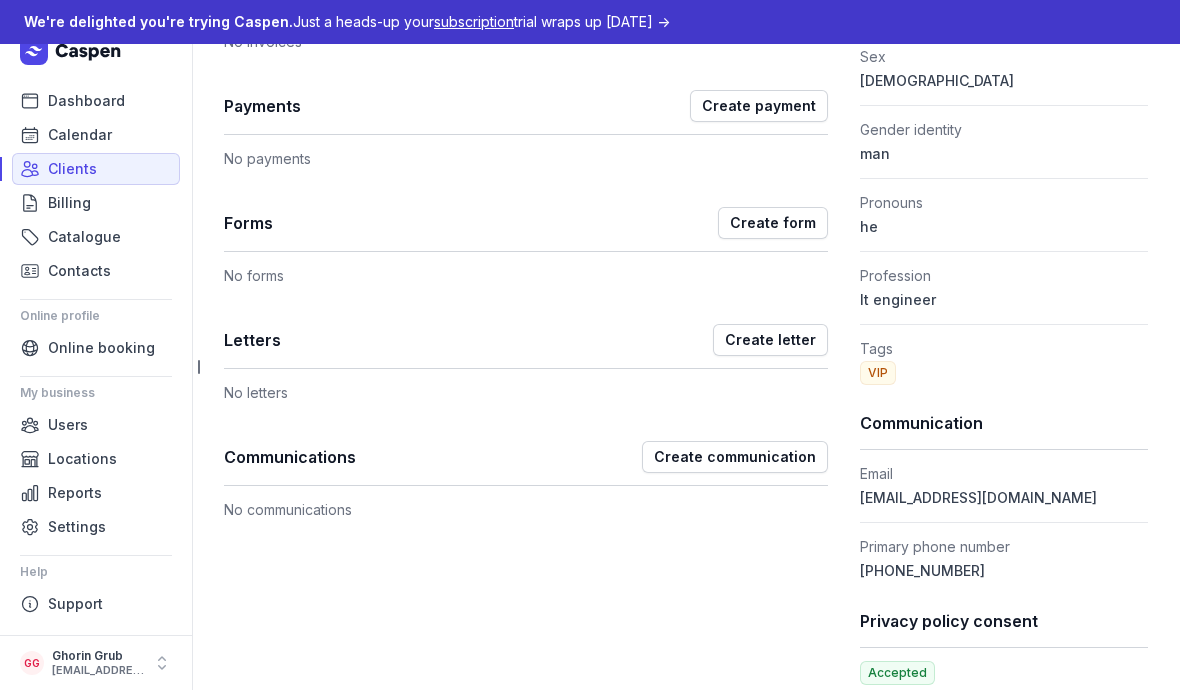 click on "Create form" at bounding box center (773, 223) 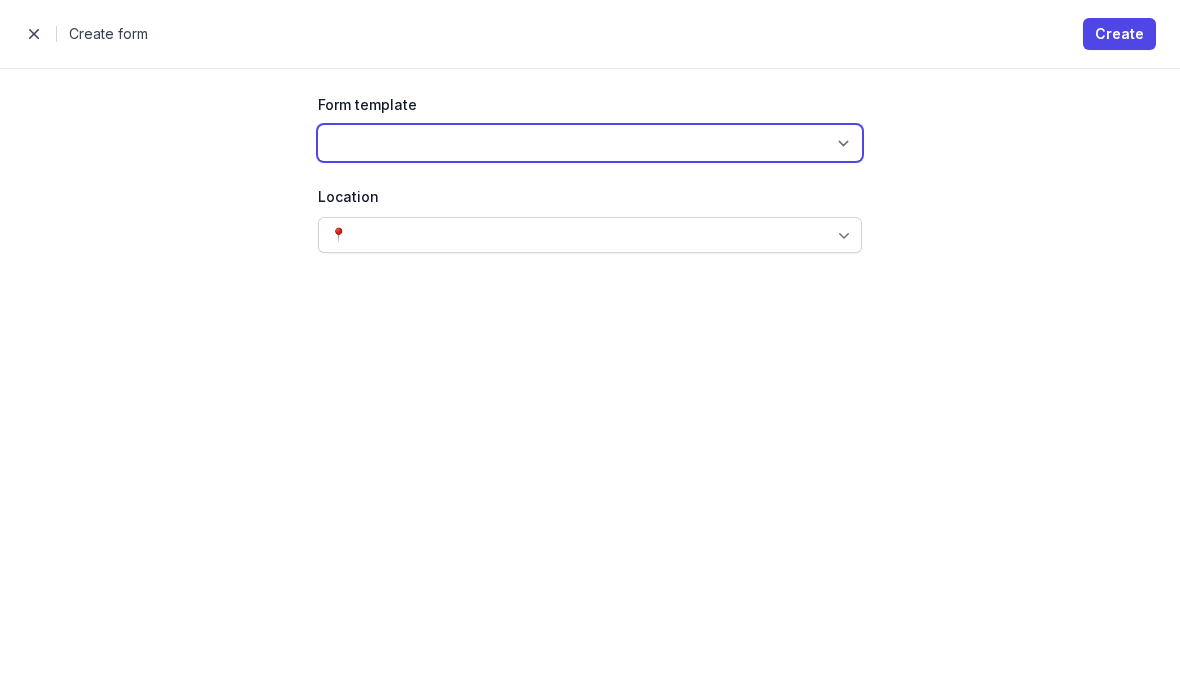 click at bounding box center (590, 143) 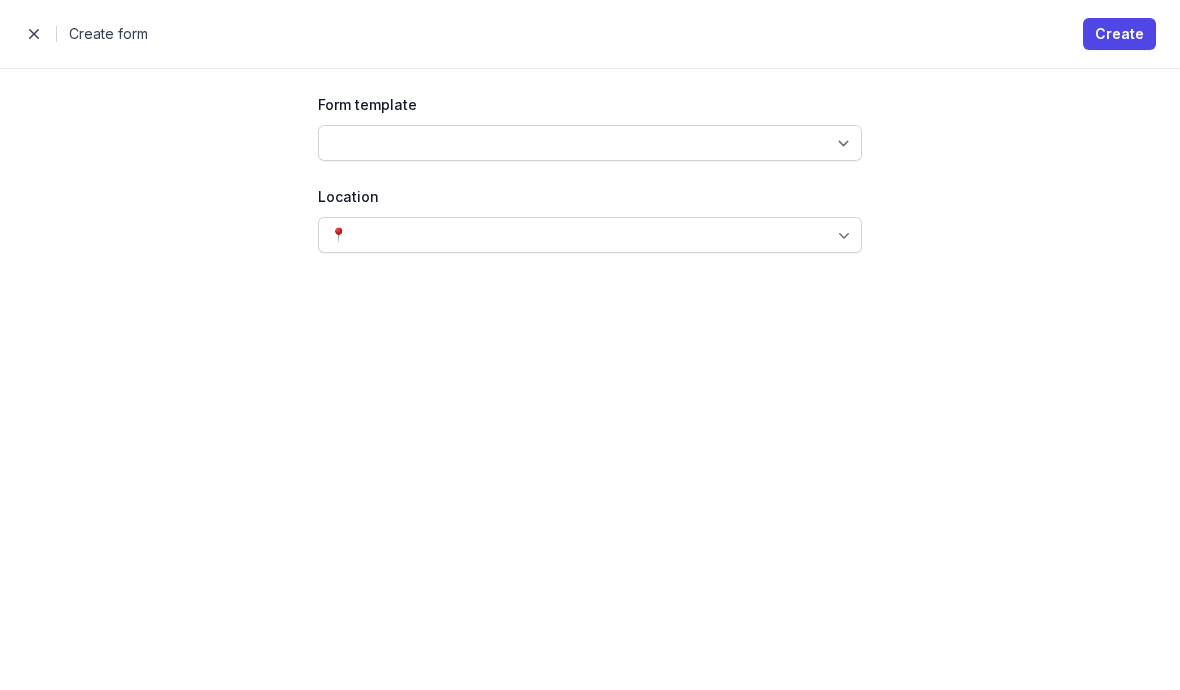 click on "📍" at bounding box center (590, 235) 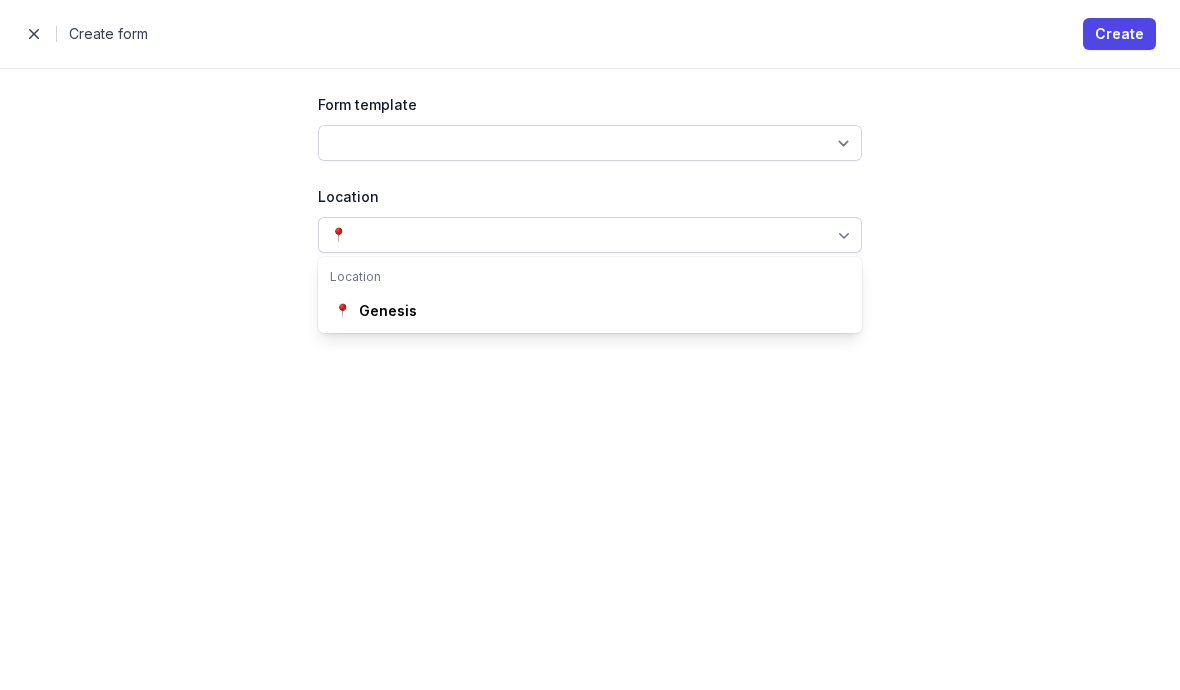 click on "📍 Genesis" 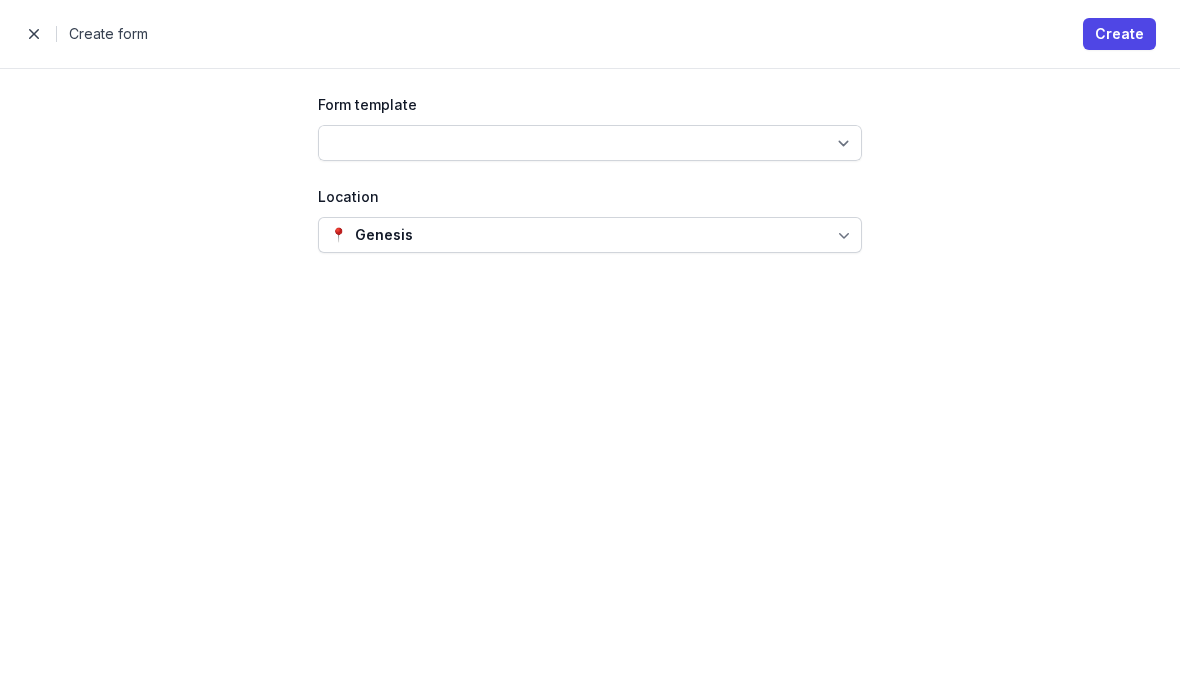 click on "Create" at bounding box center (1119, 34) 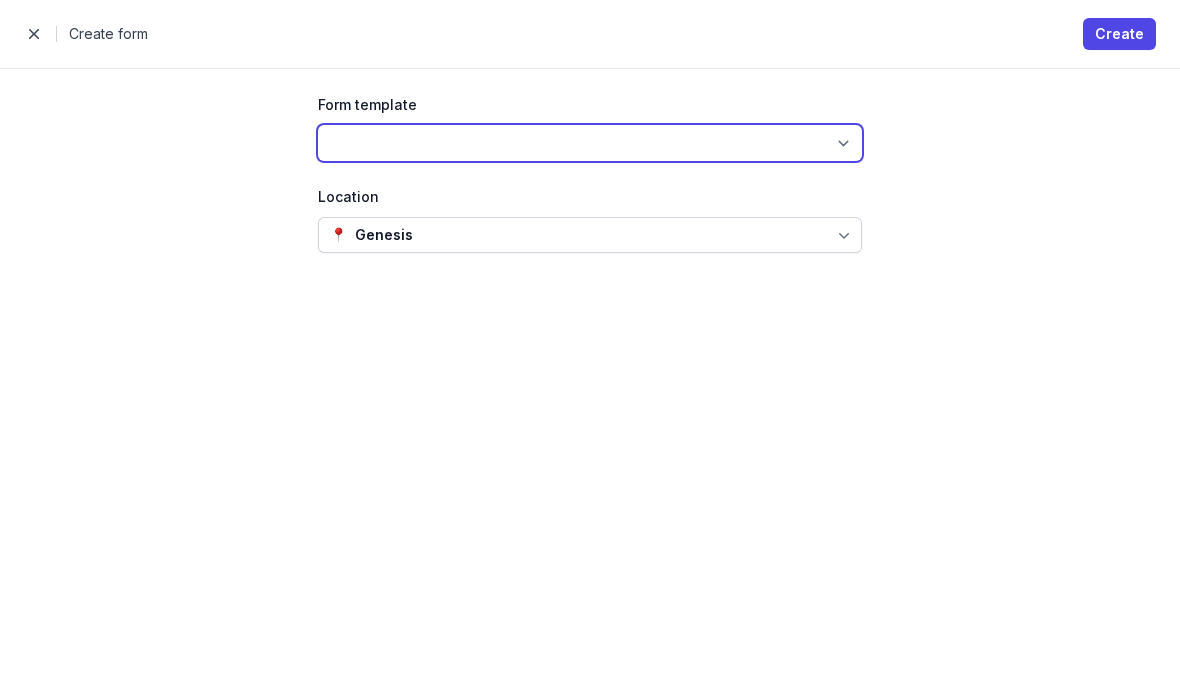 click at bounding box center [590, 143] 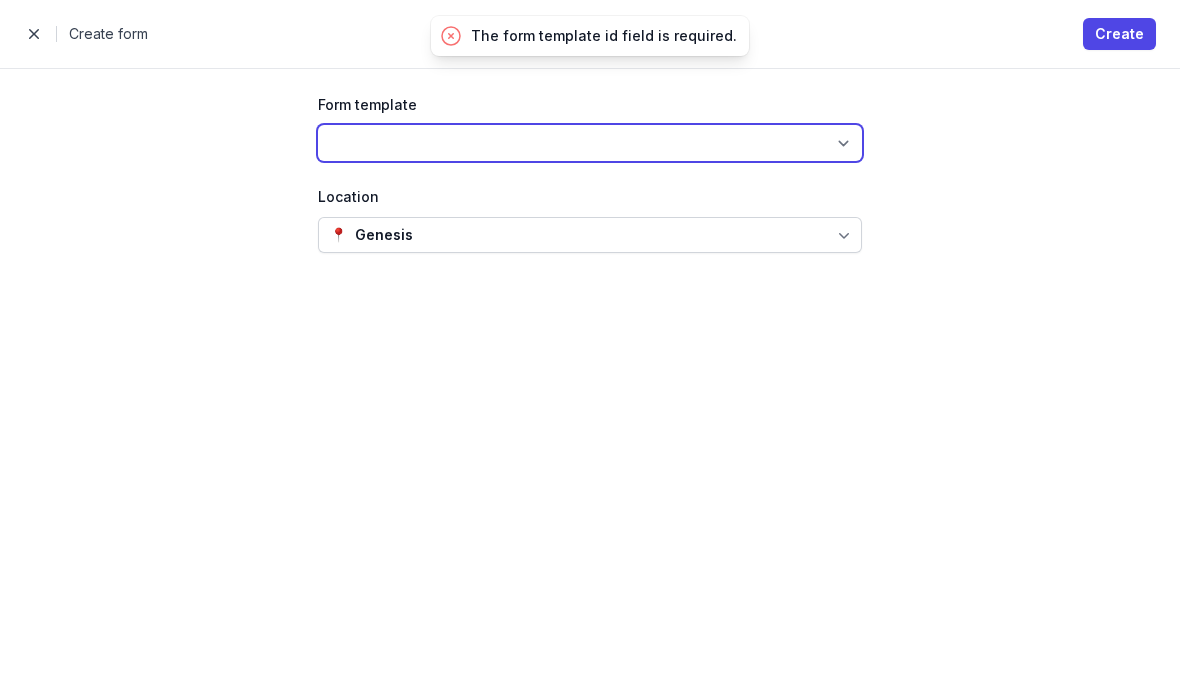 click at bounding box center [590, 143] 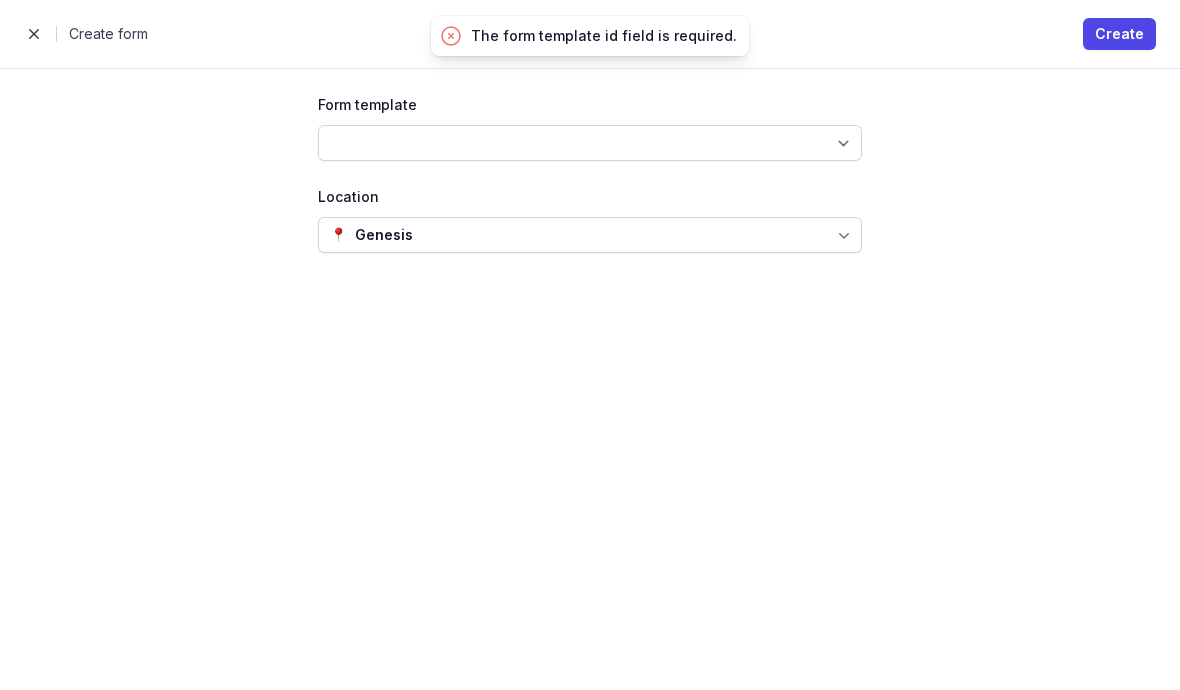 click at bounding box center (34, 34) 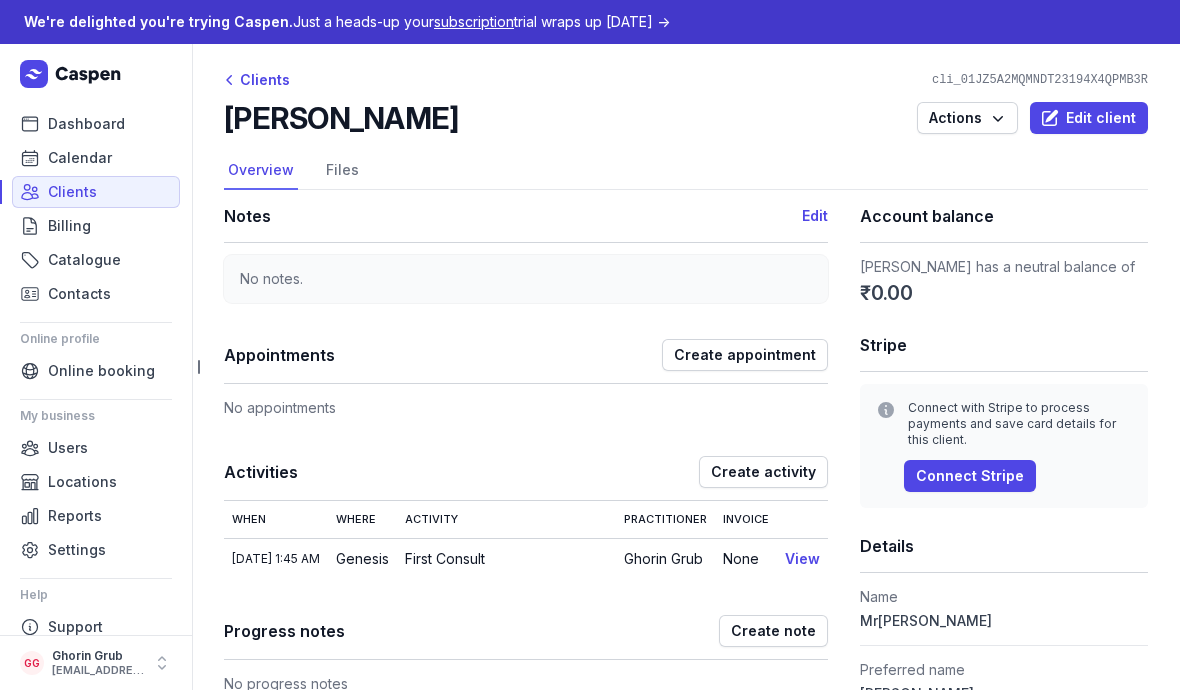 scroll, scrollTop: 0, scrollLeft: 0, axis: both 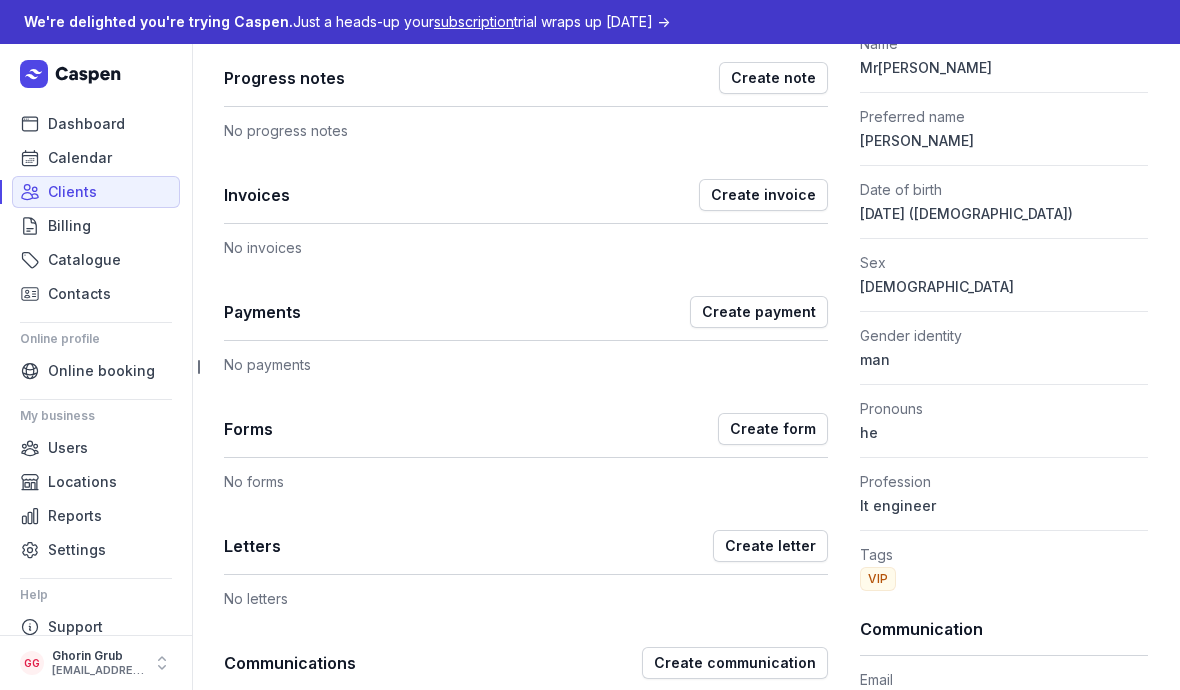 click on "Payments   Create payment" 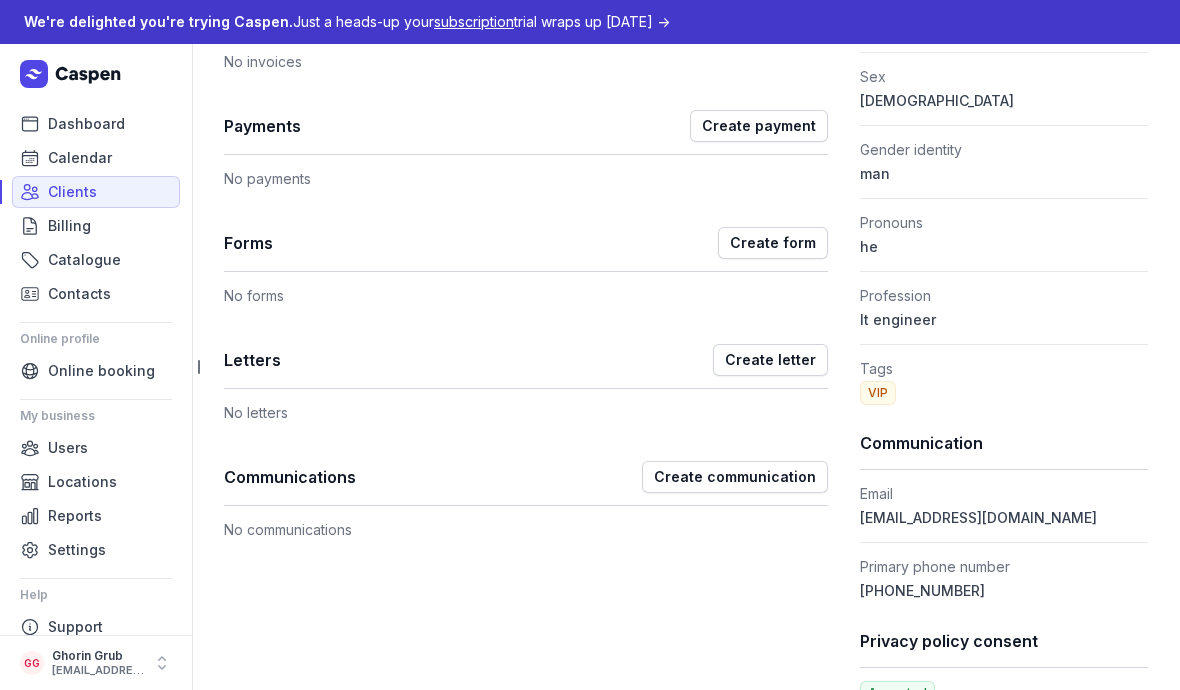 scroll, scrollTop: 741, scrollLeft: 0, axis: vertical 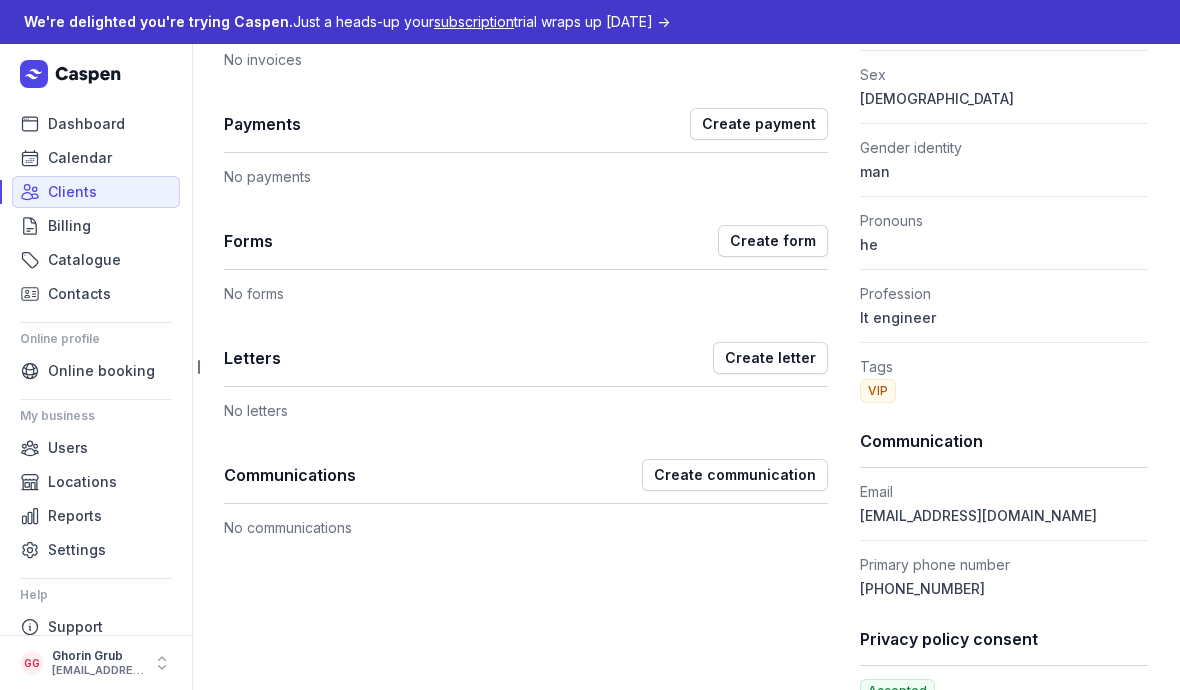 click on "Create letter" at bounding box center (770, 358) 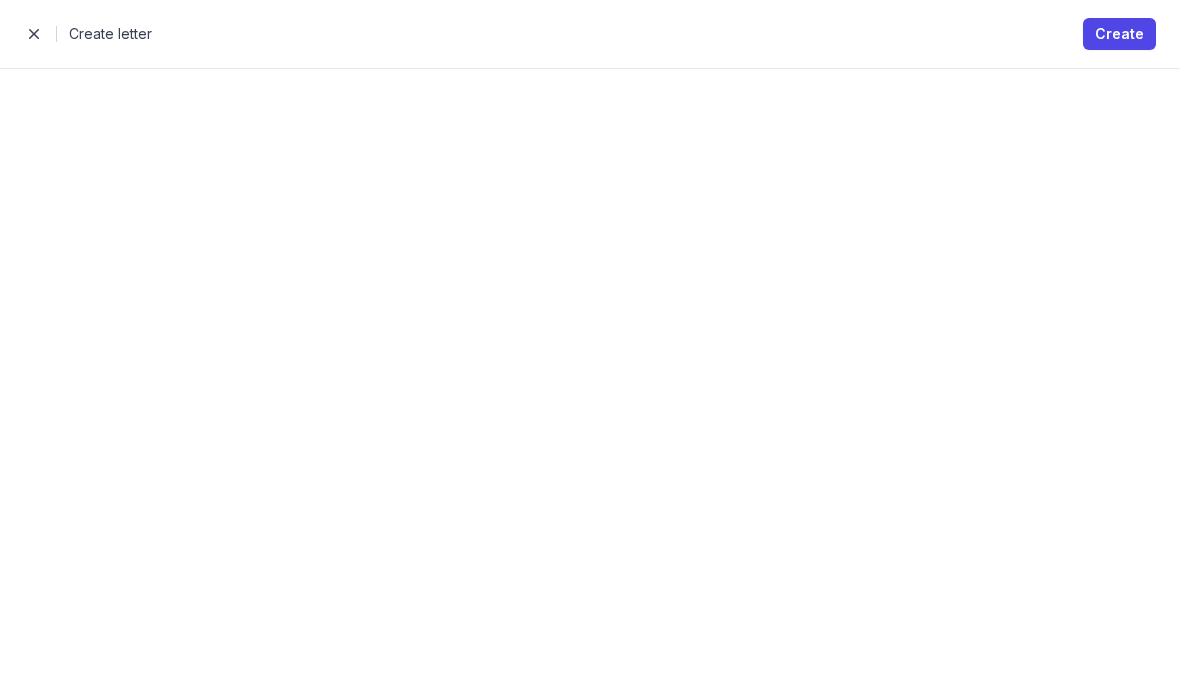 click on "Create" at bounding box center [1119, 34] 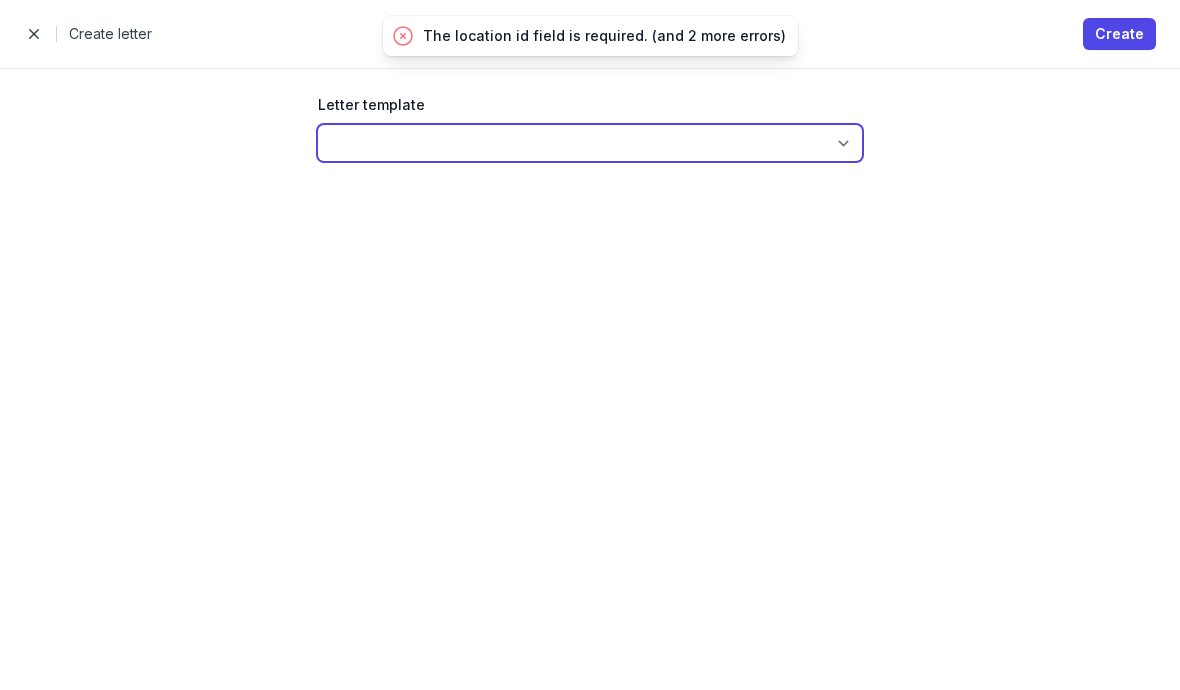 click at bounding box center [590, 143] 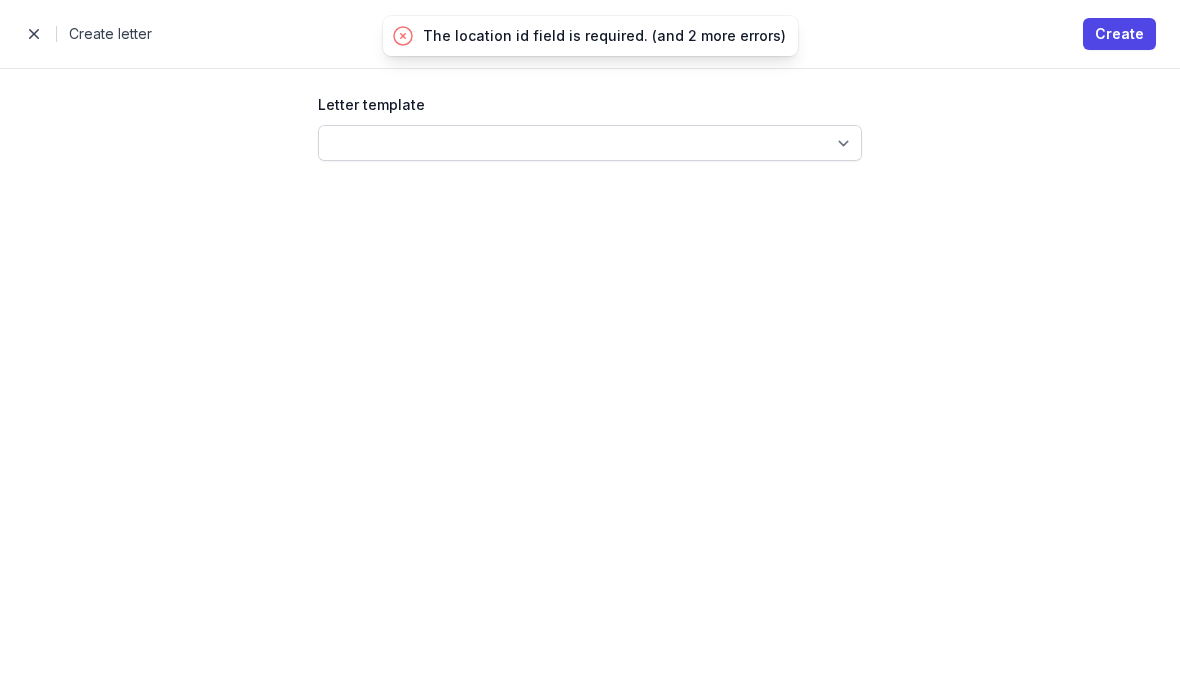 click at bounding box center (34, 34) 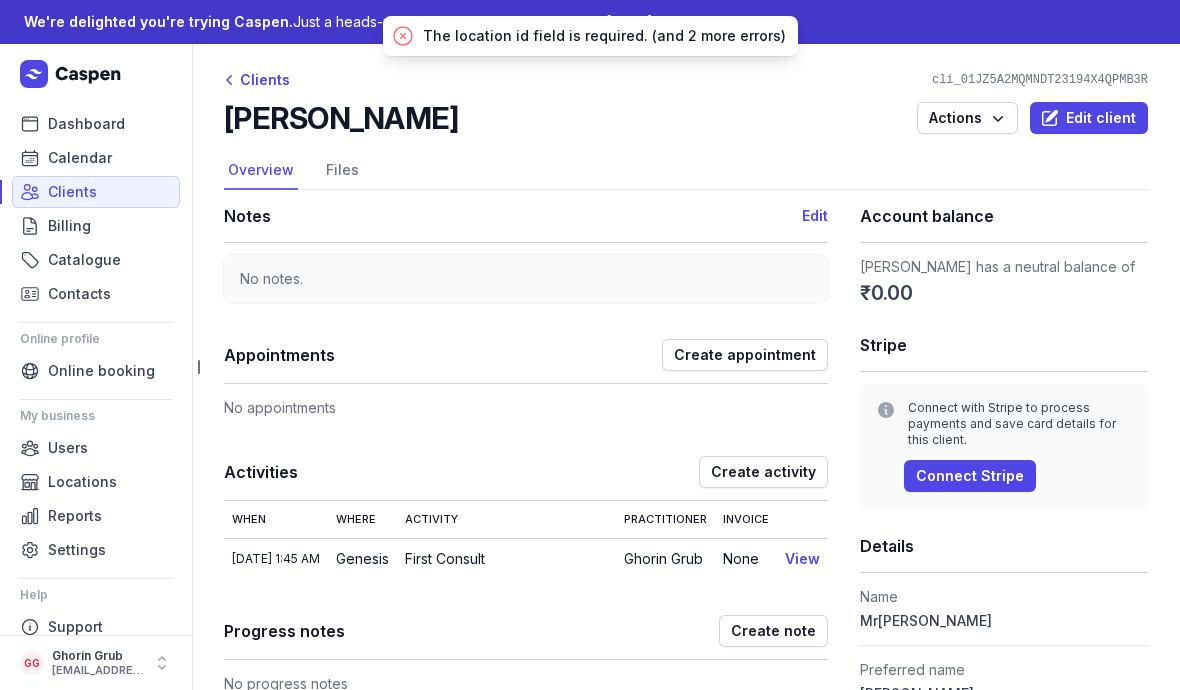 click on "Dashboard" 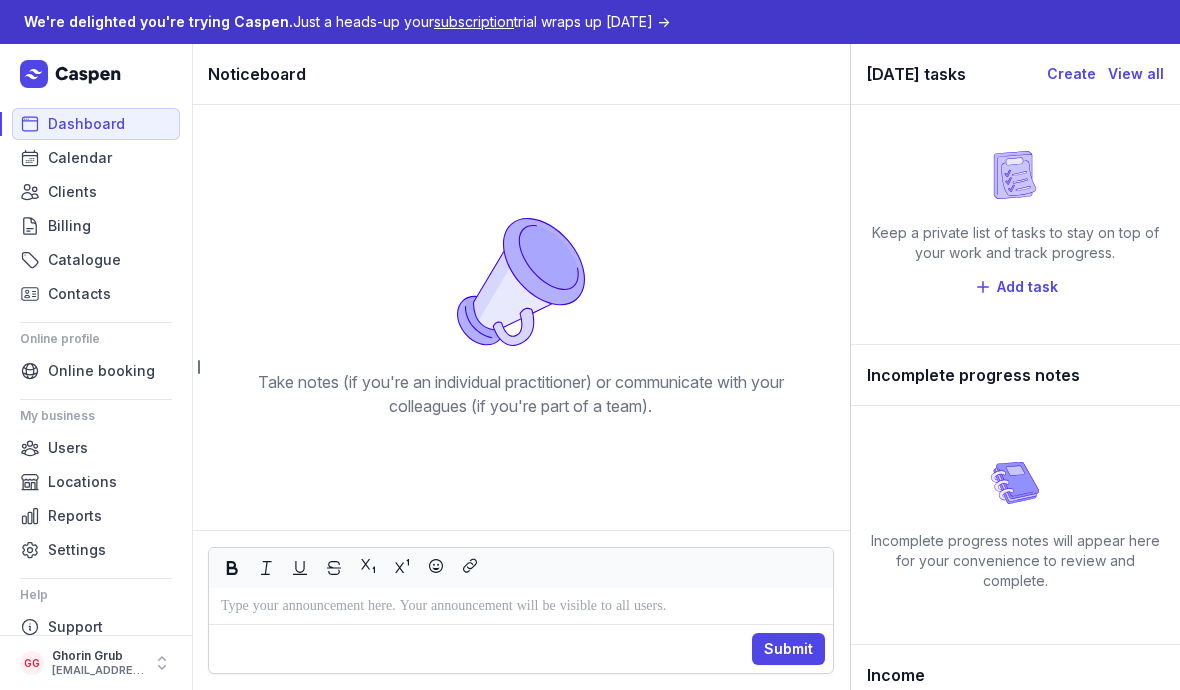 scroll, scrollTop: 0, scrollLeft: 0, axis: both 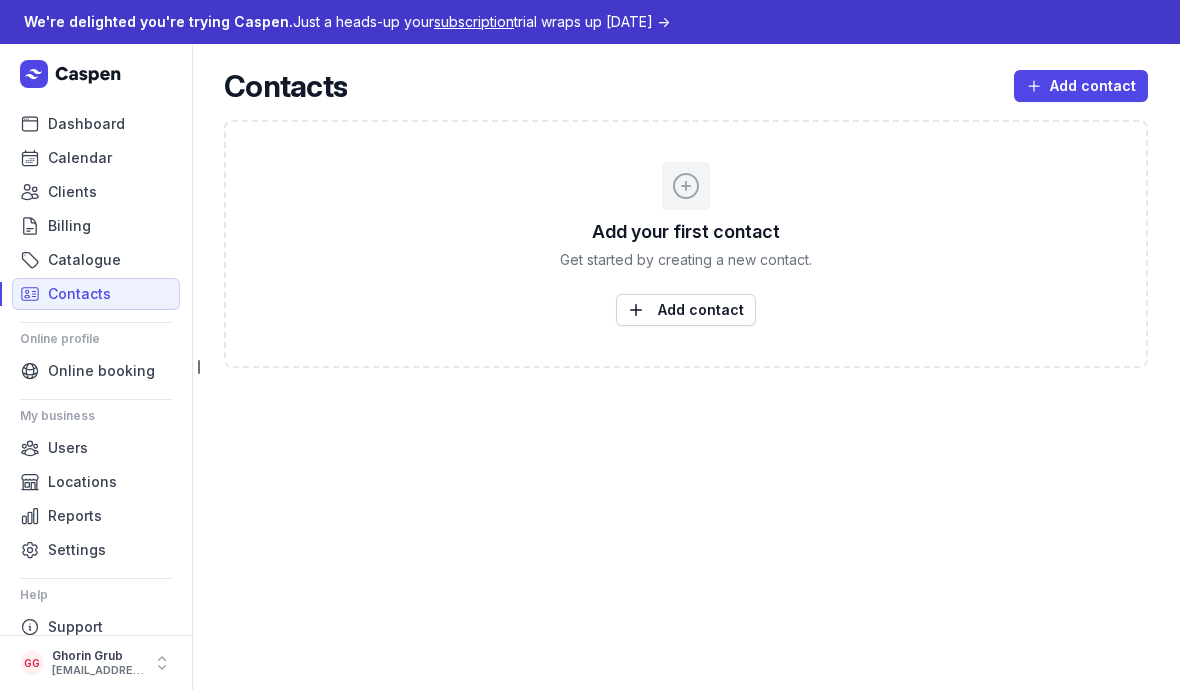 click on "Catalogue" 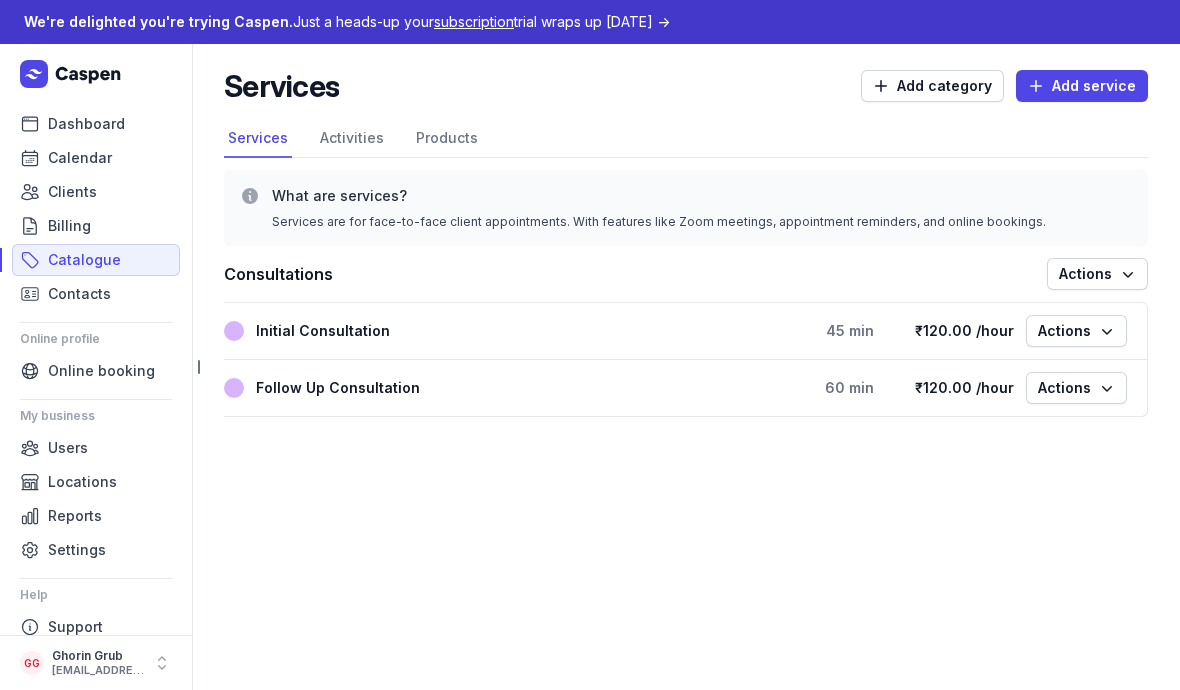 click on "Billing" 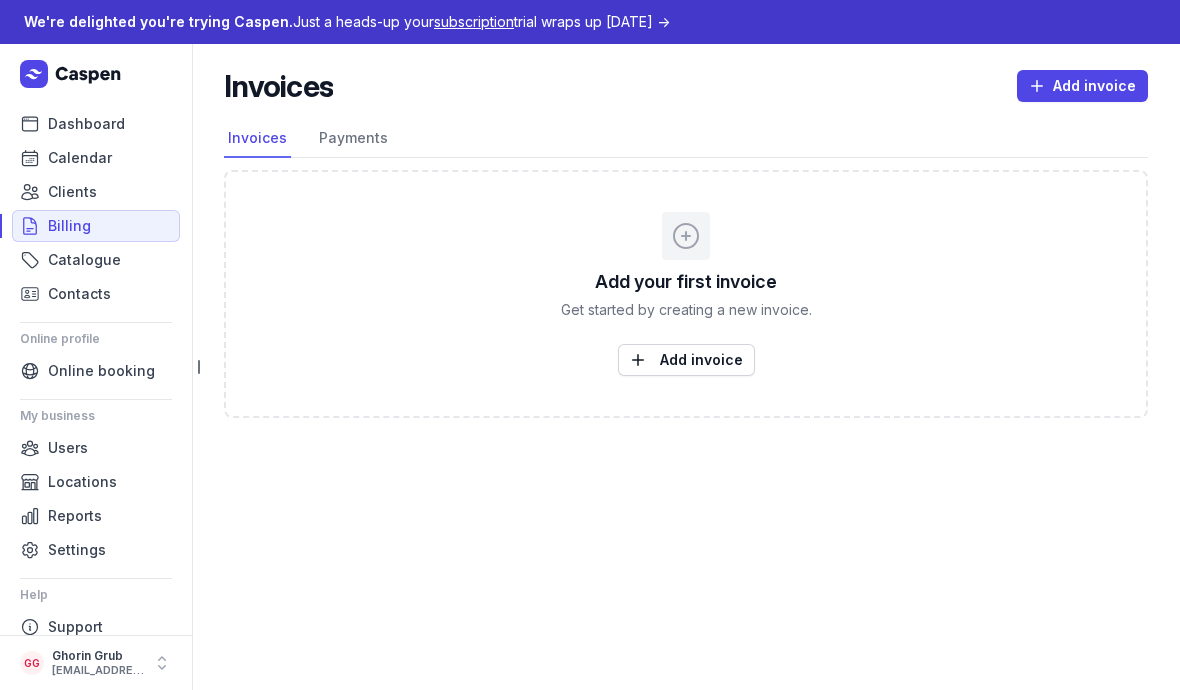 click on "Catalogue" 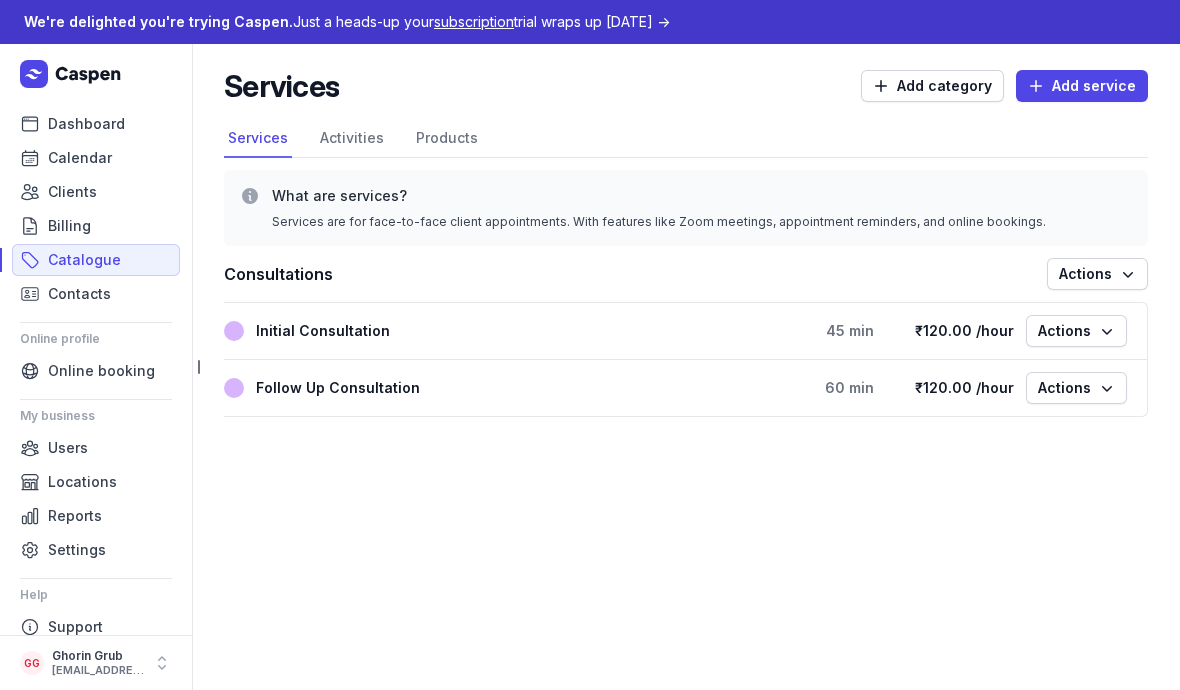click on "Contacts" 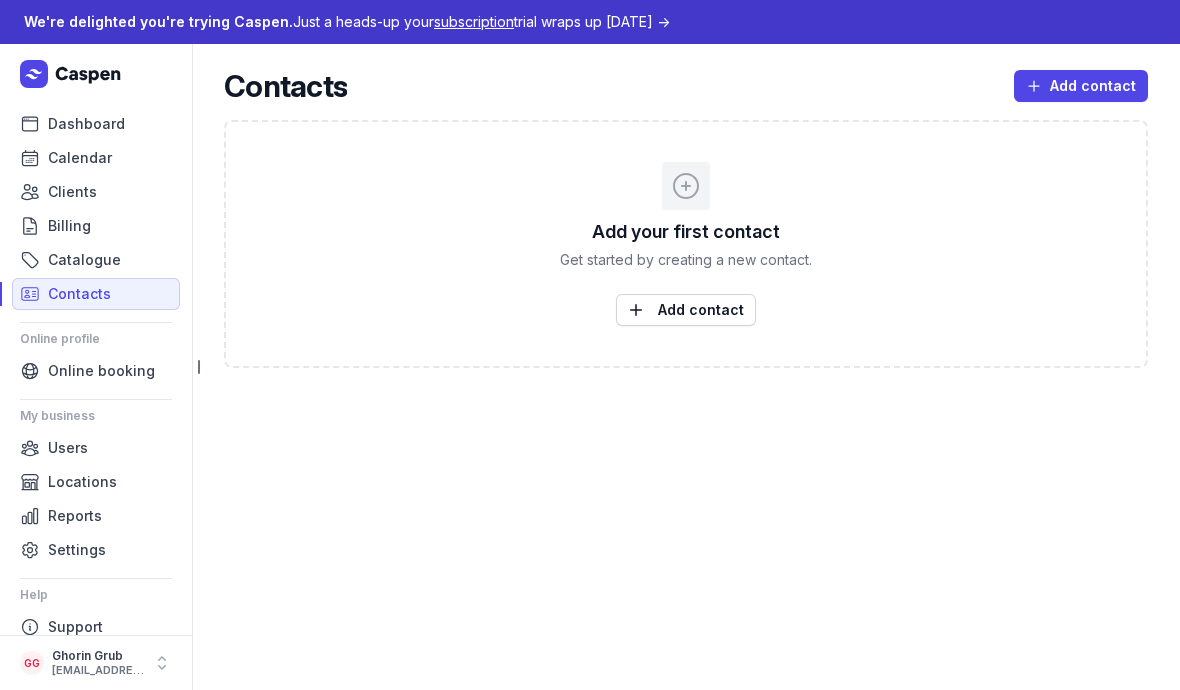 click 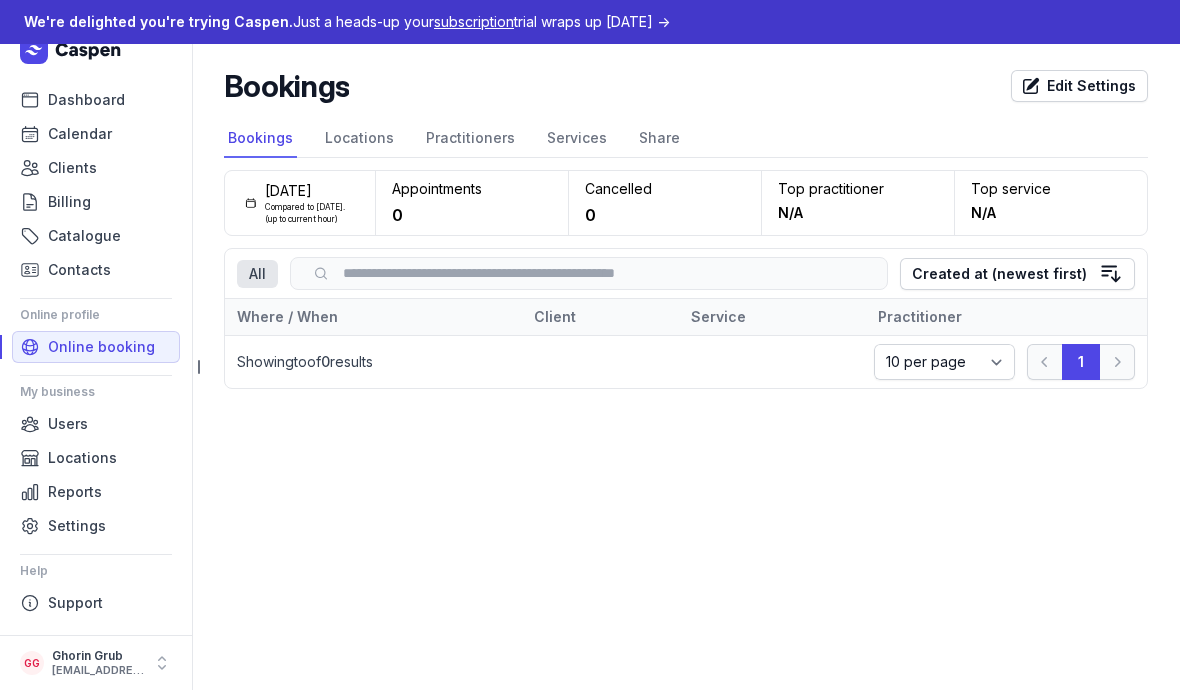 scroll, scrollTop: 23, scrollLeft: 0, axis: vertical 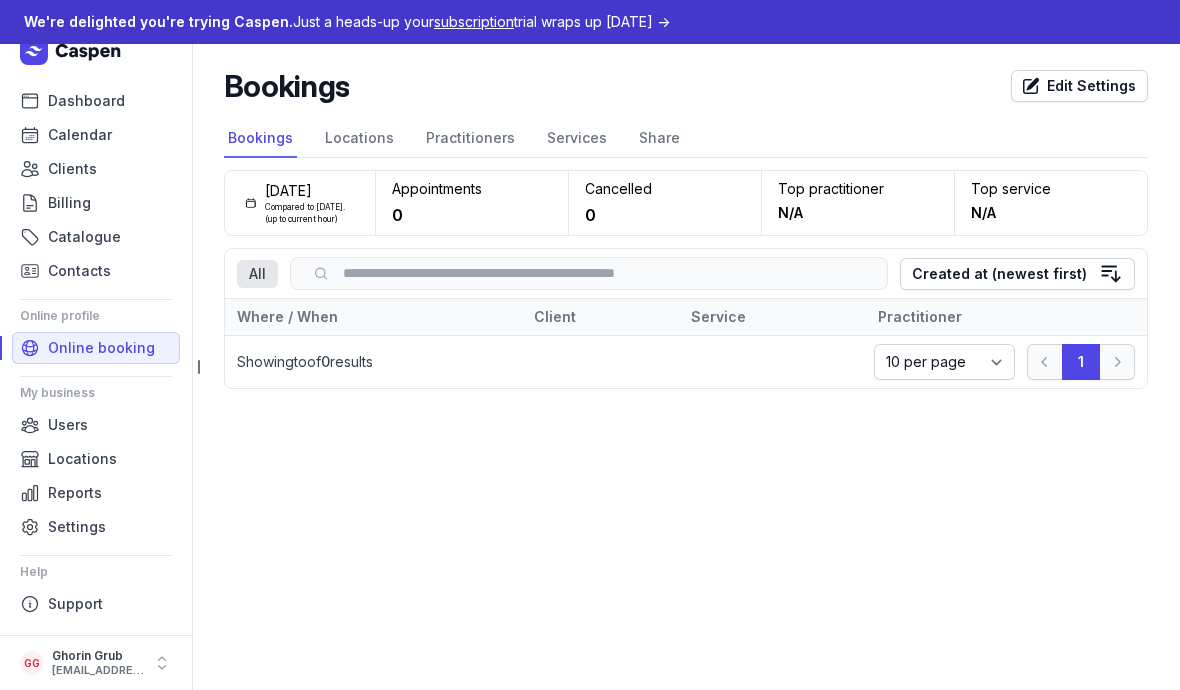 click on "Locations" 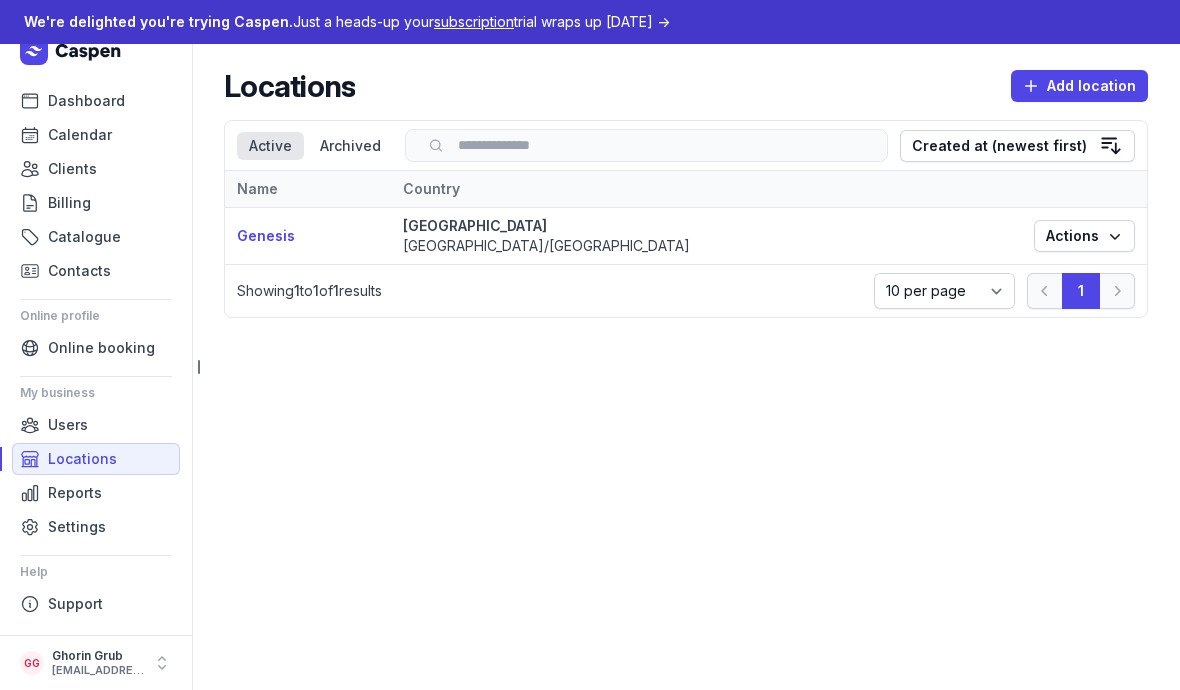 click on "Reports" 